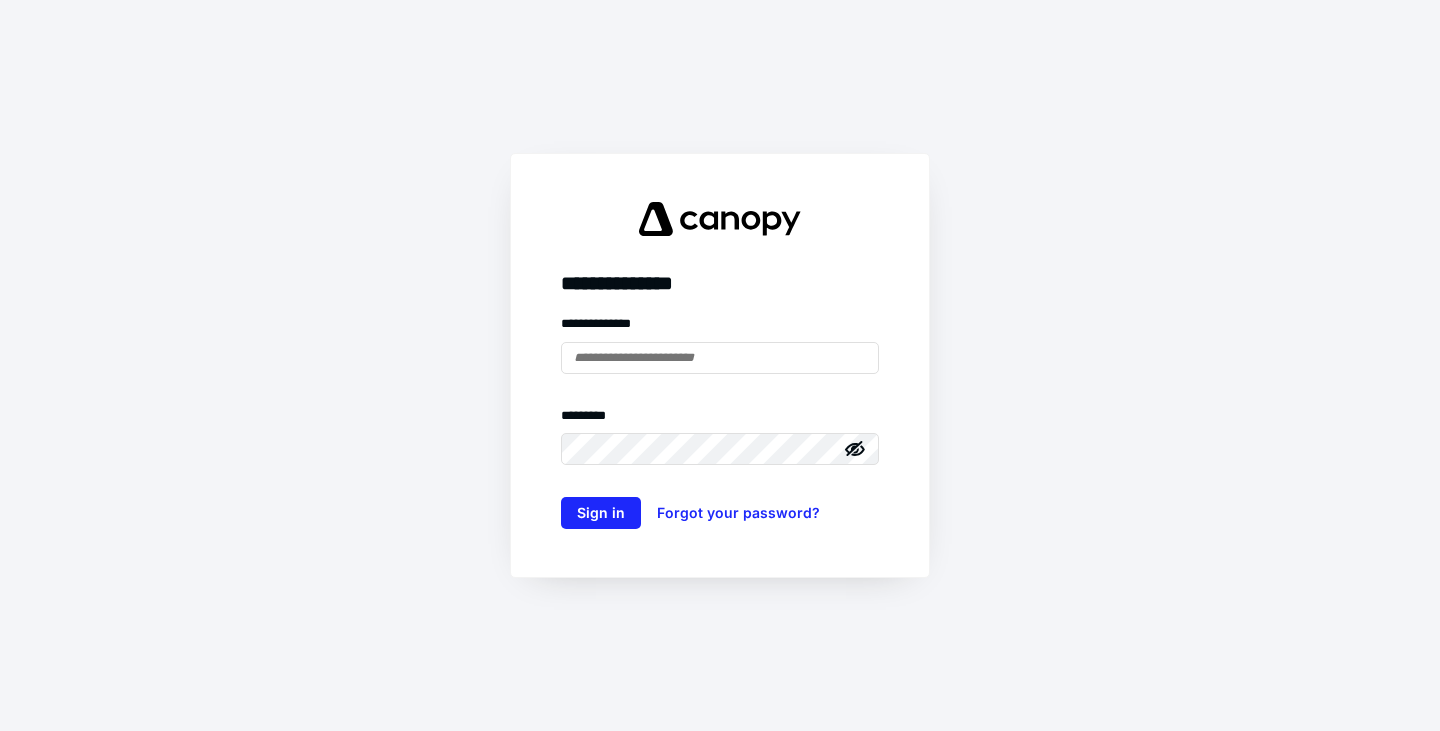 scroll, scrollTop: 0, scrollLeft: 0, axis: both 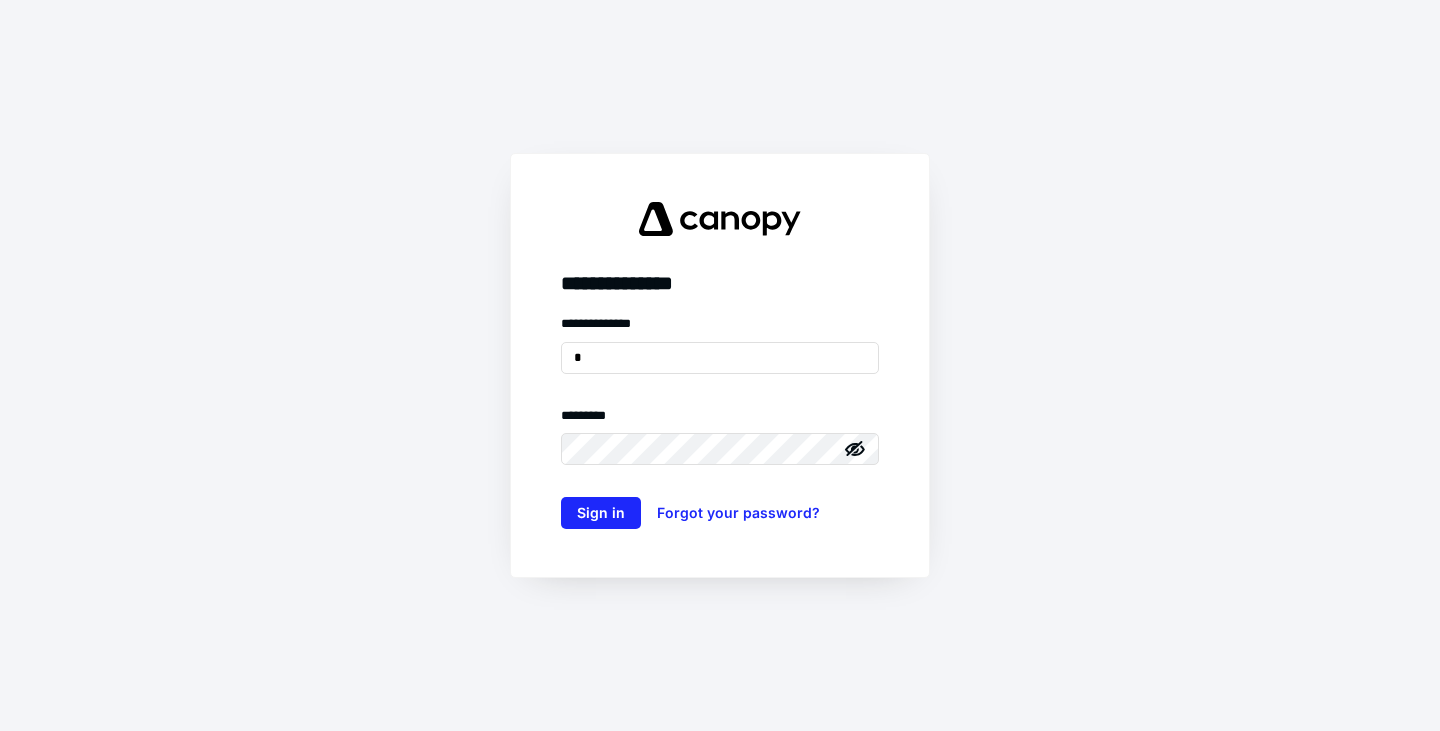type on "**********" 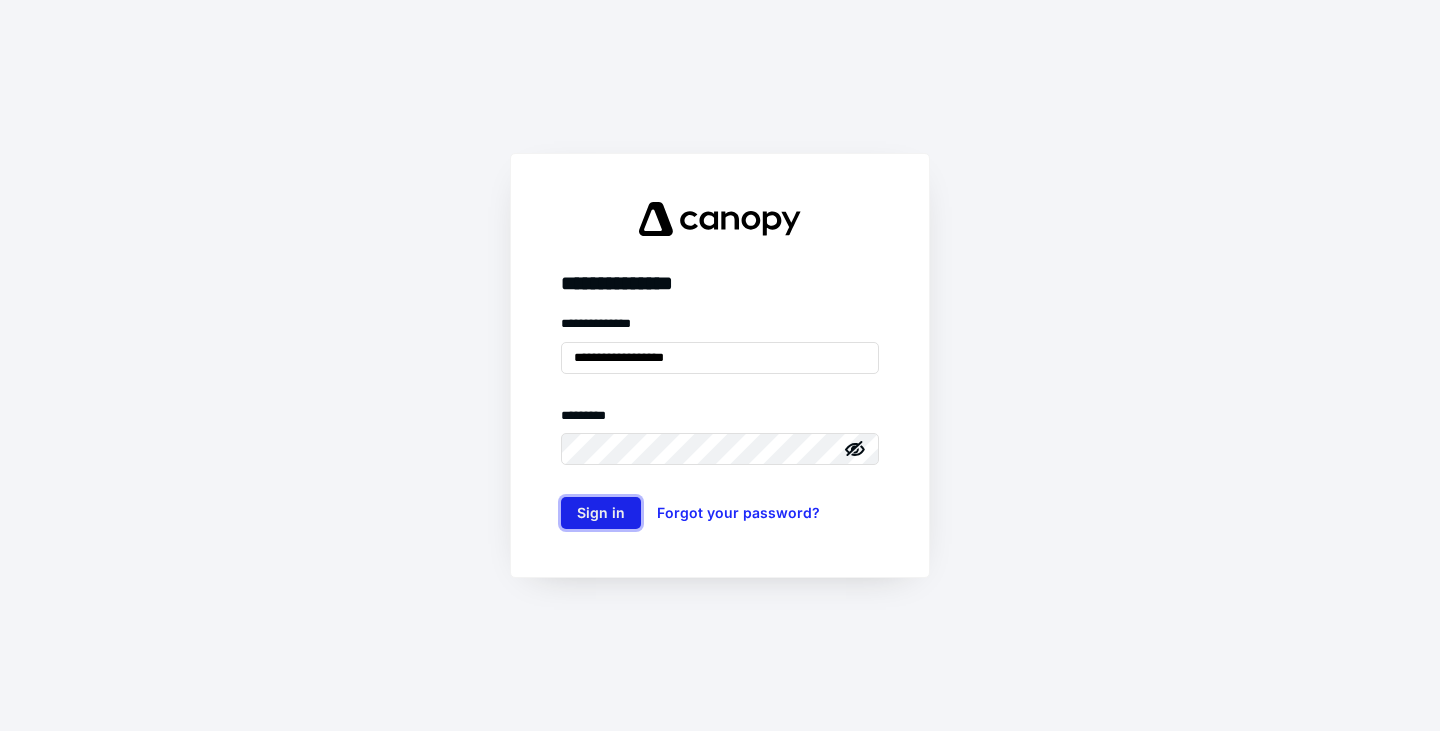 click on "Sign in" at bounding box center (601, 513) 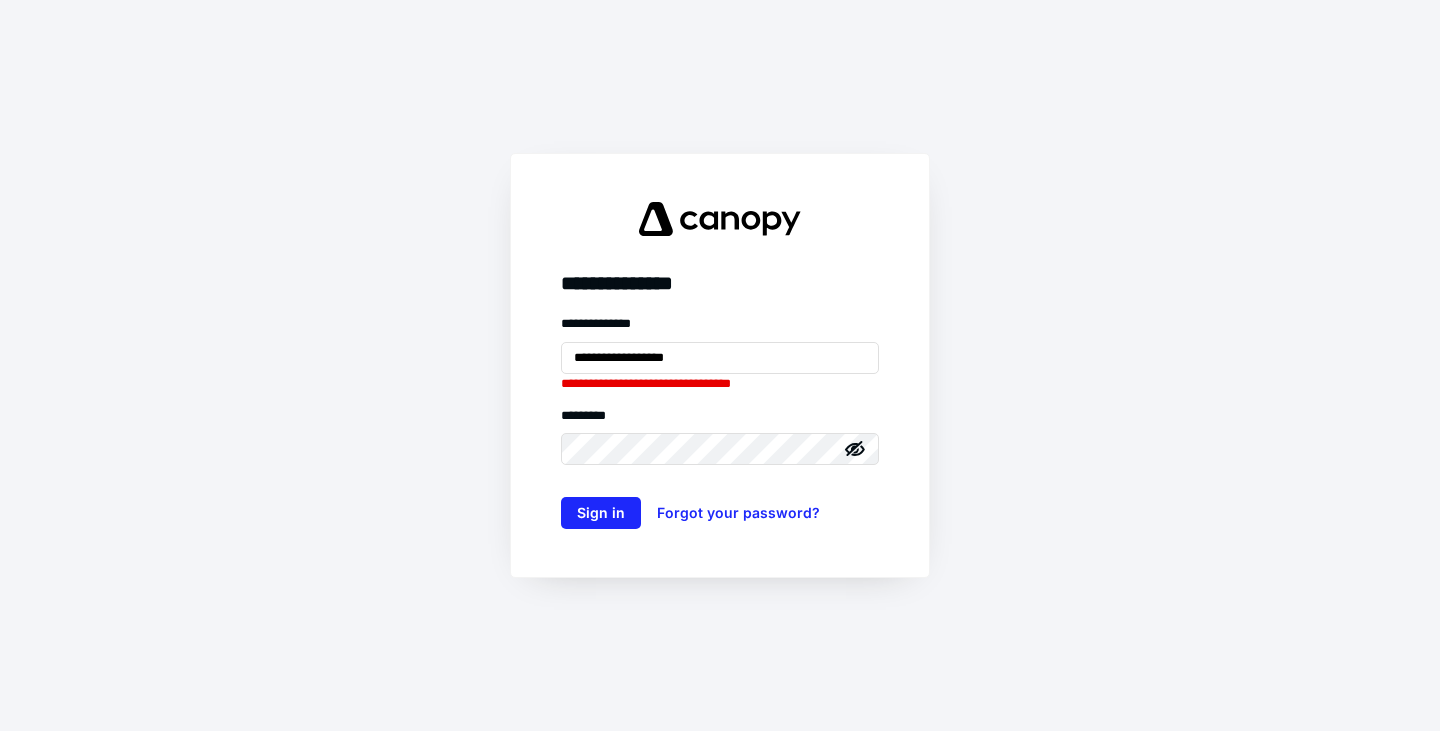 click 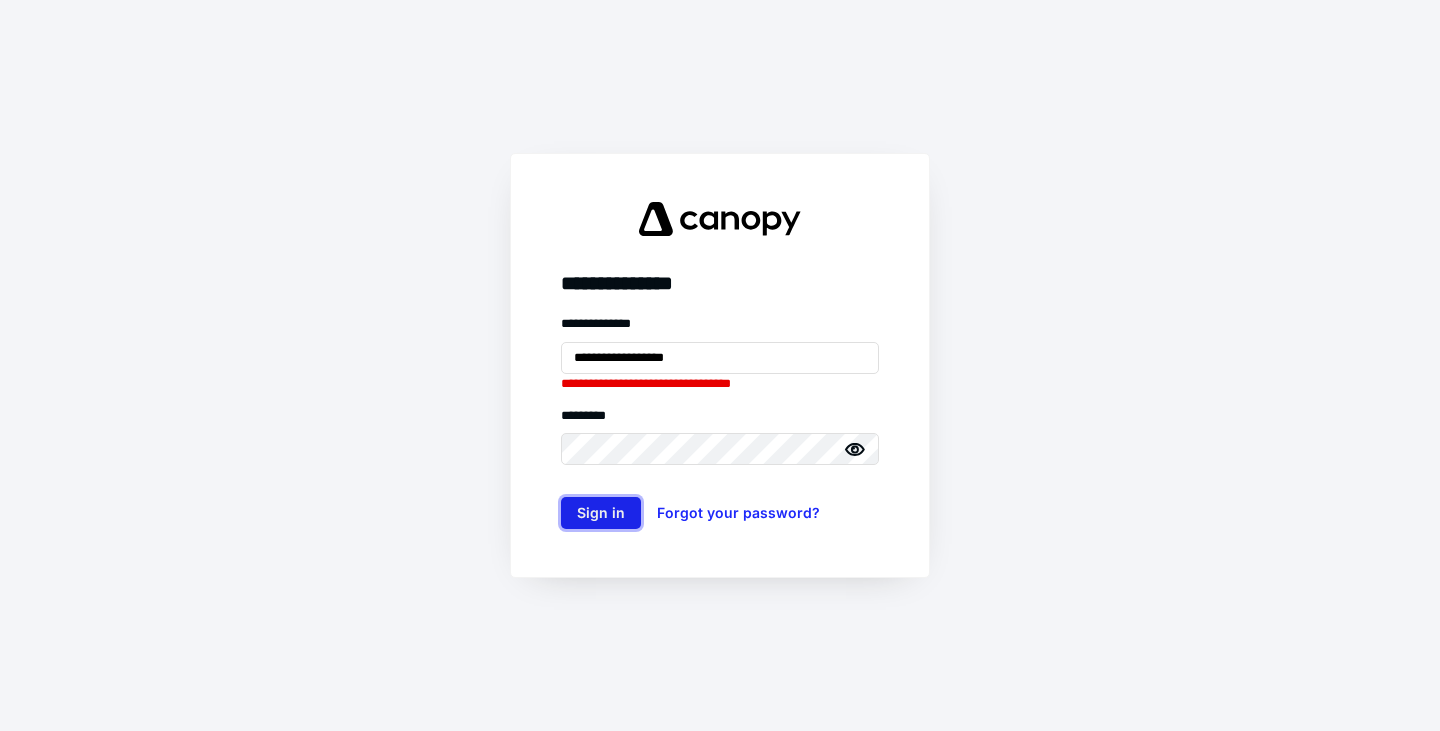 click on "Sign in" at bounding box center [601, 513] 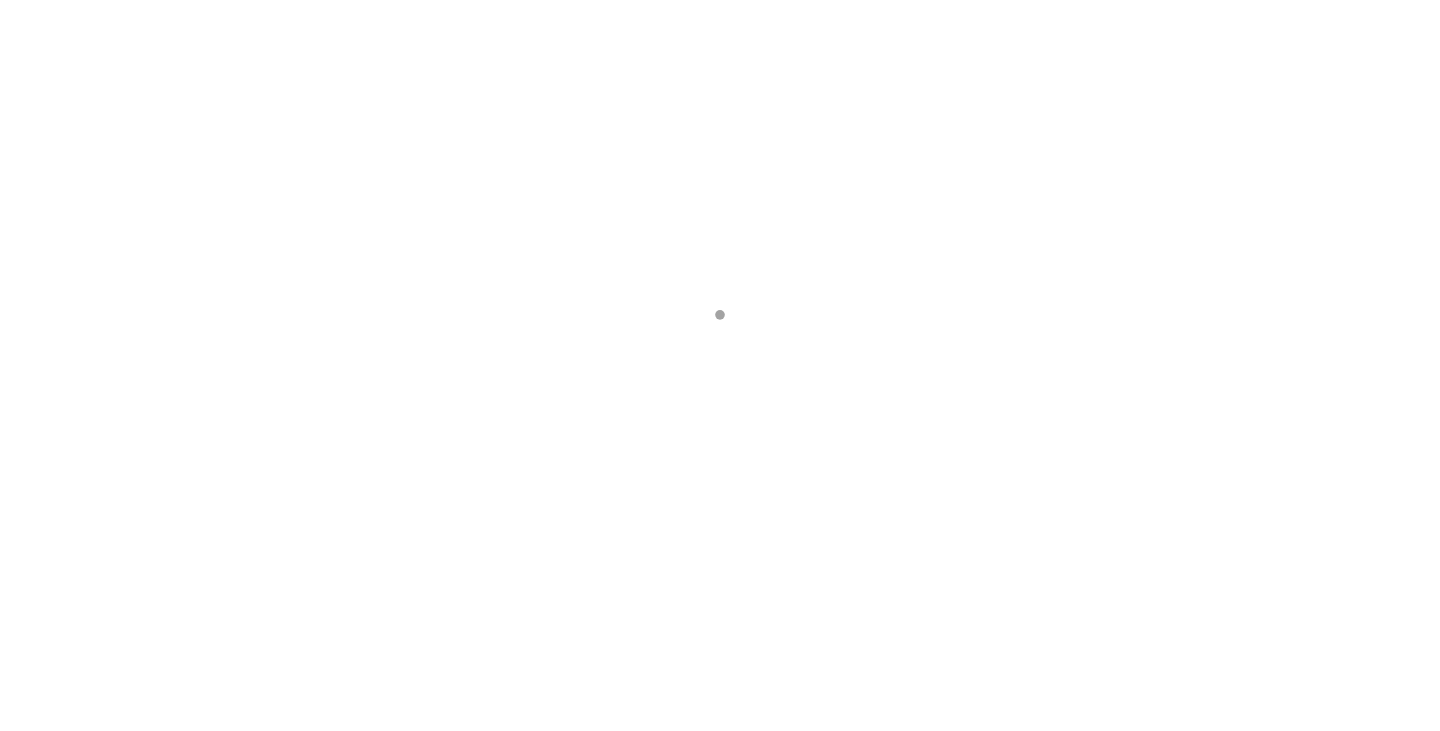 scroll, scrollTop: 0, scrollLeft: 0, axis: both 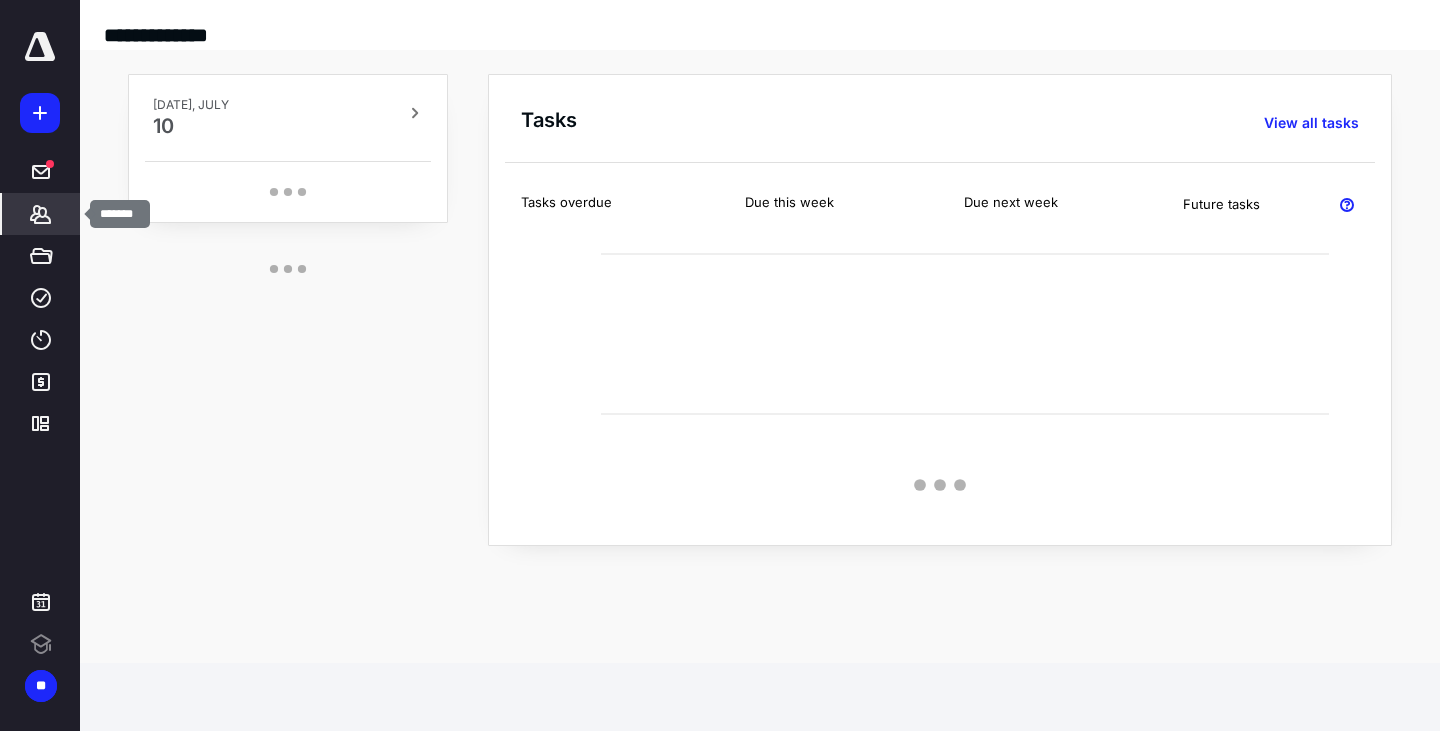 click 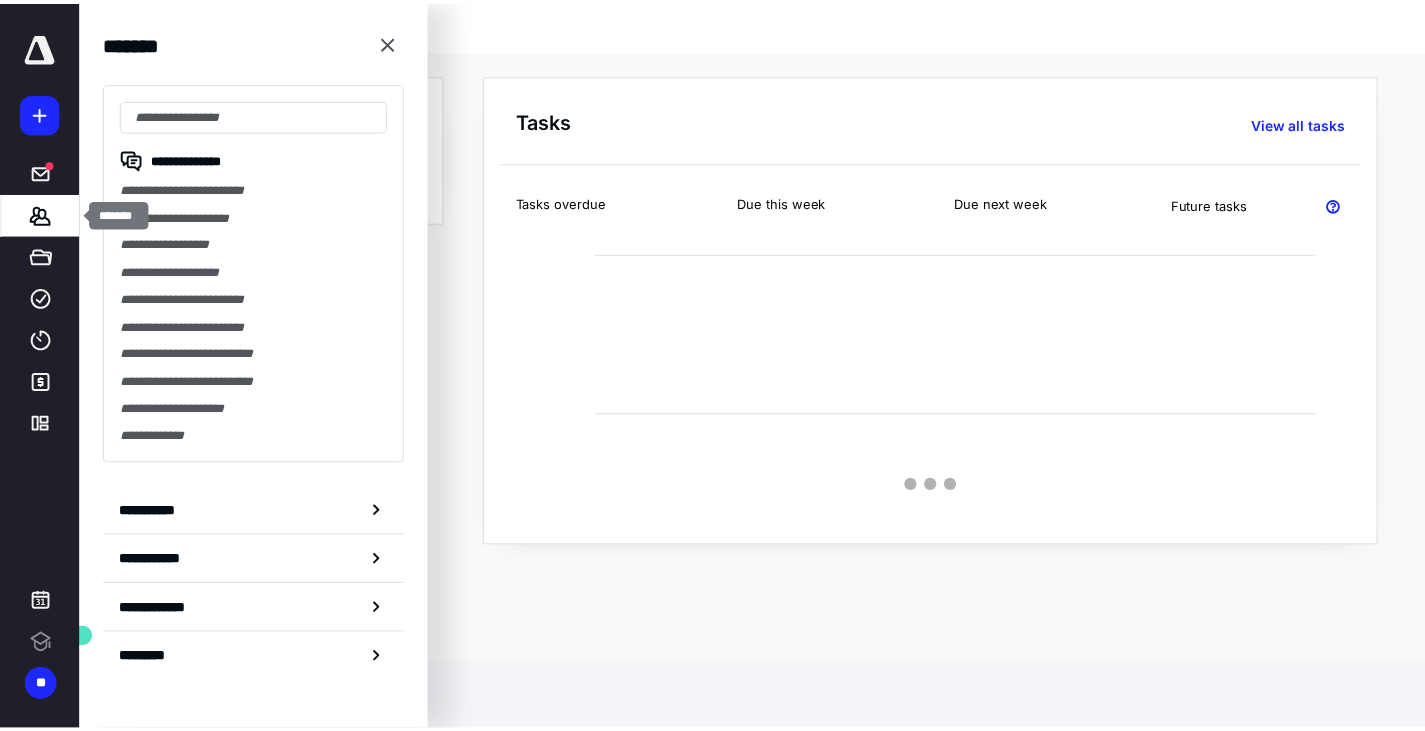 scroll, scrollTop: 0, scrollLeft: 0, axis: both 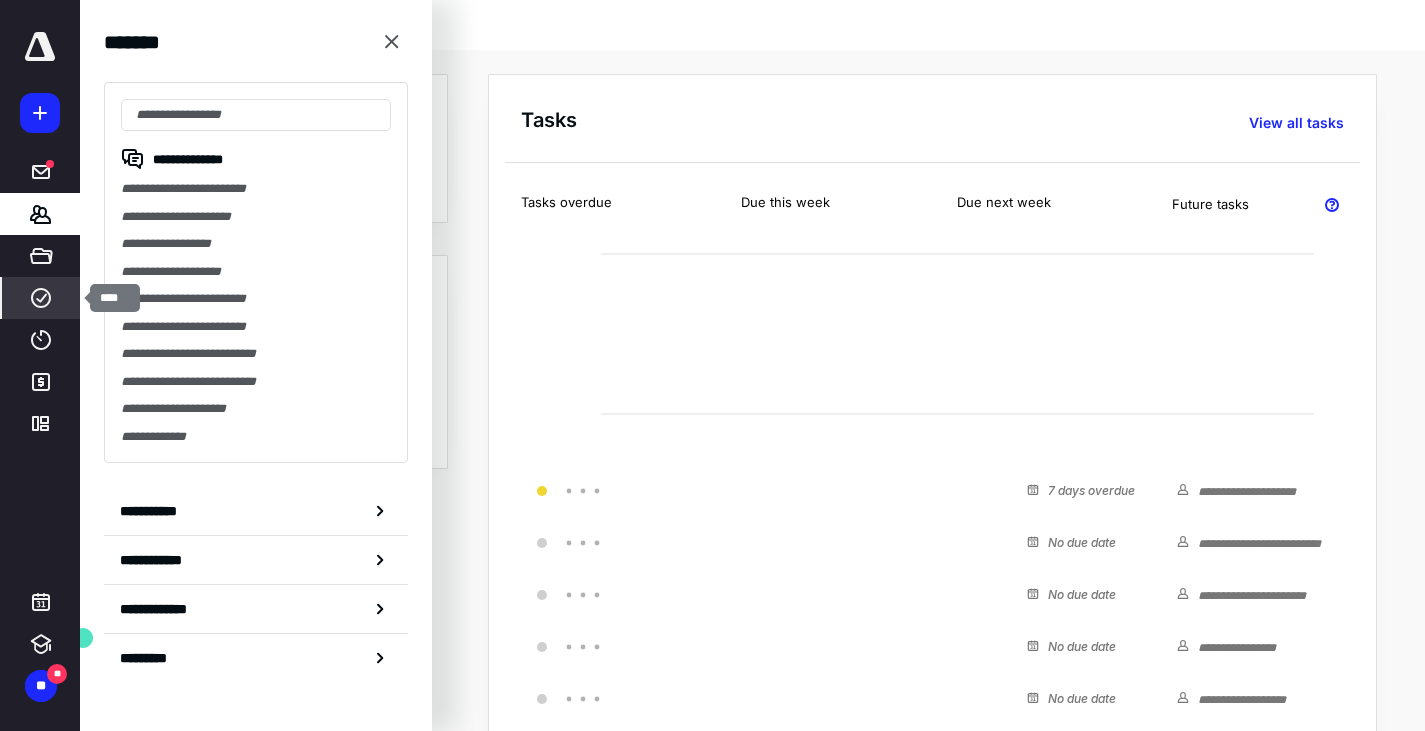 click 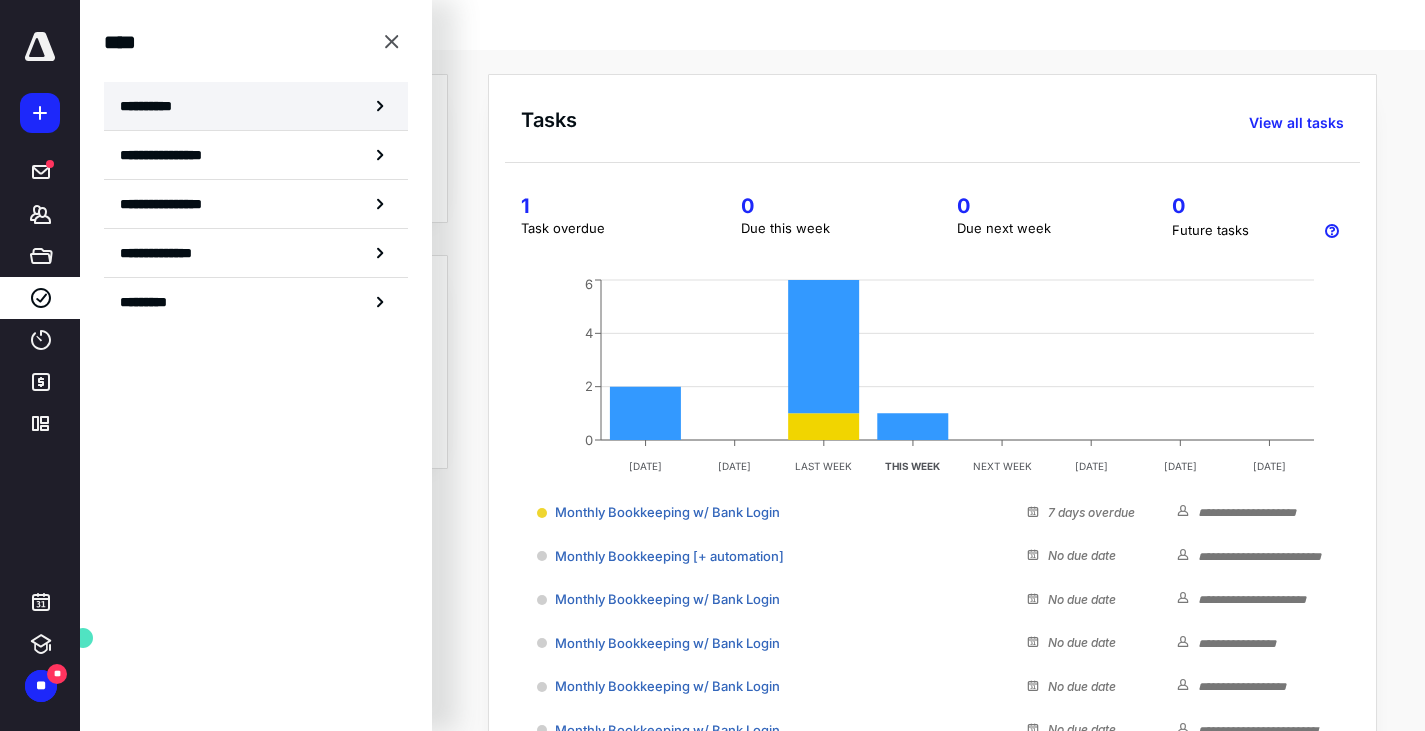 click on "**********" at bounding box center (153, 106) 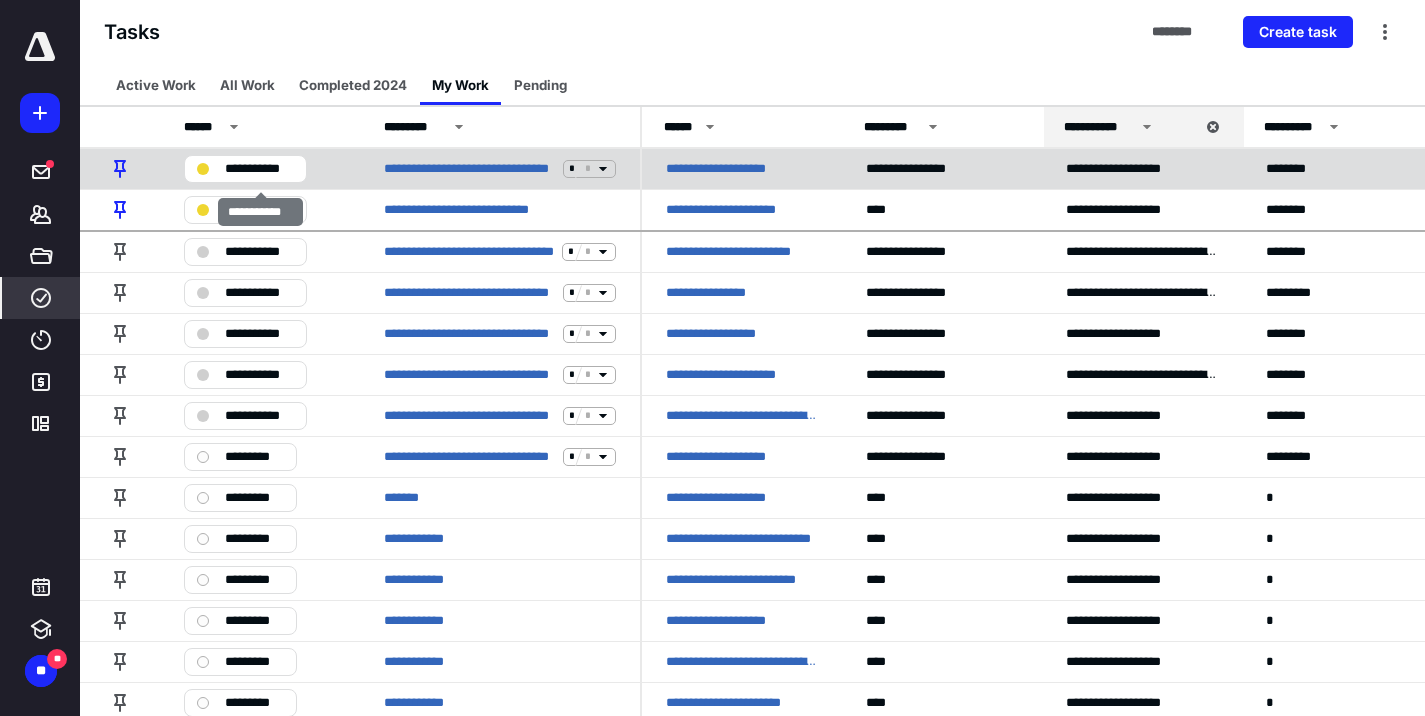 click on "**********" at bounding box center (259, 169) 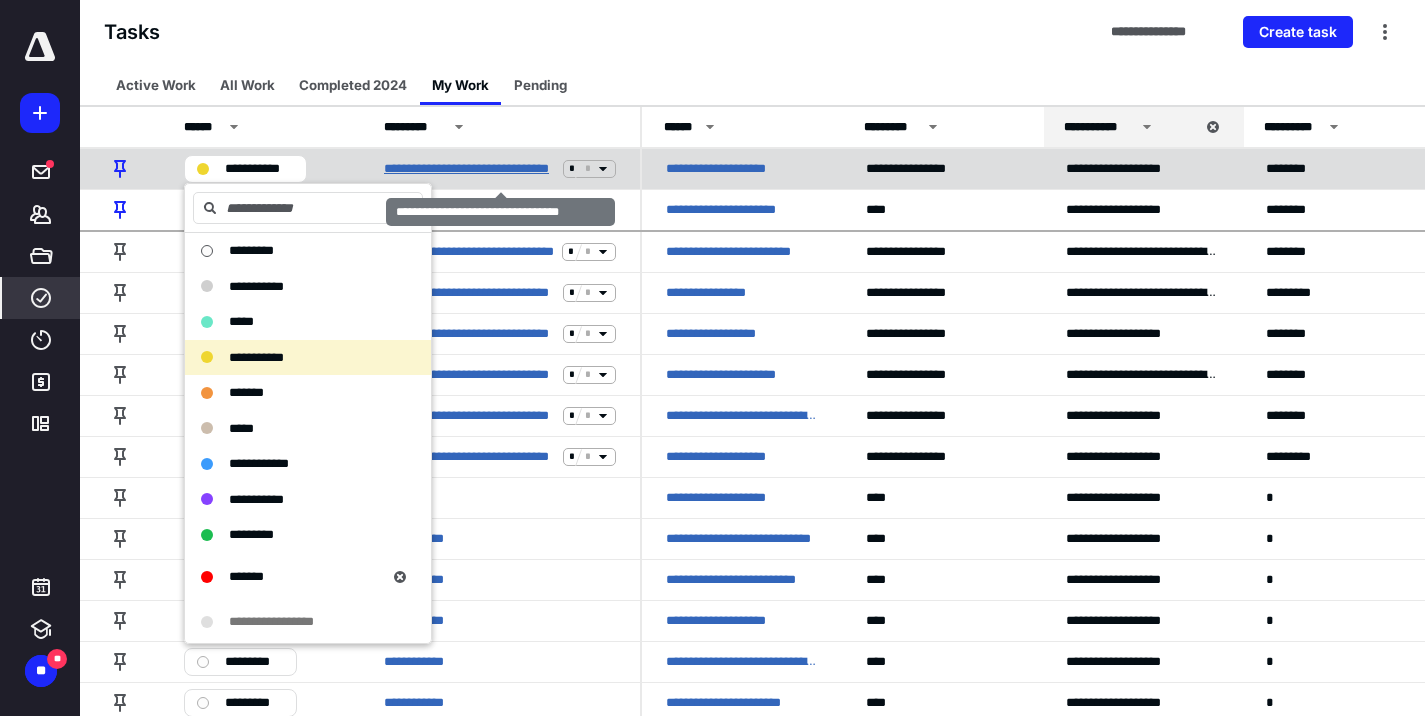 click on "**********" at bounding box center [469, 169] 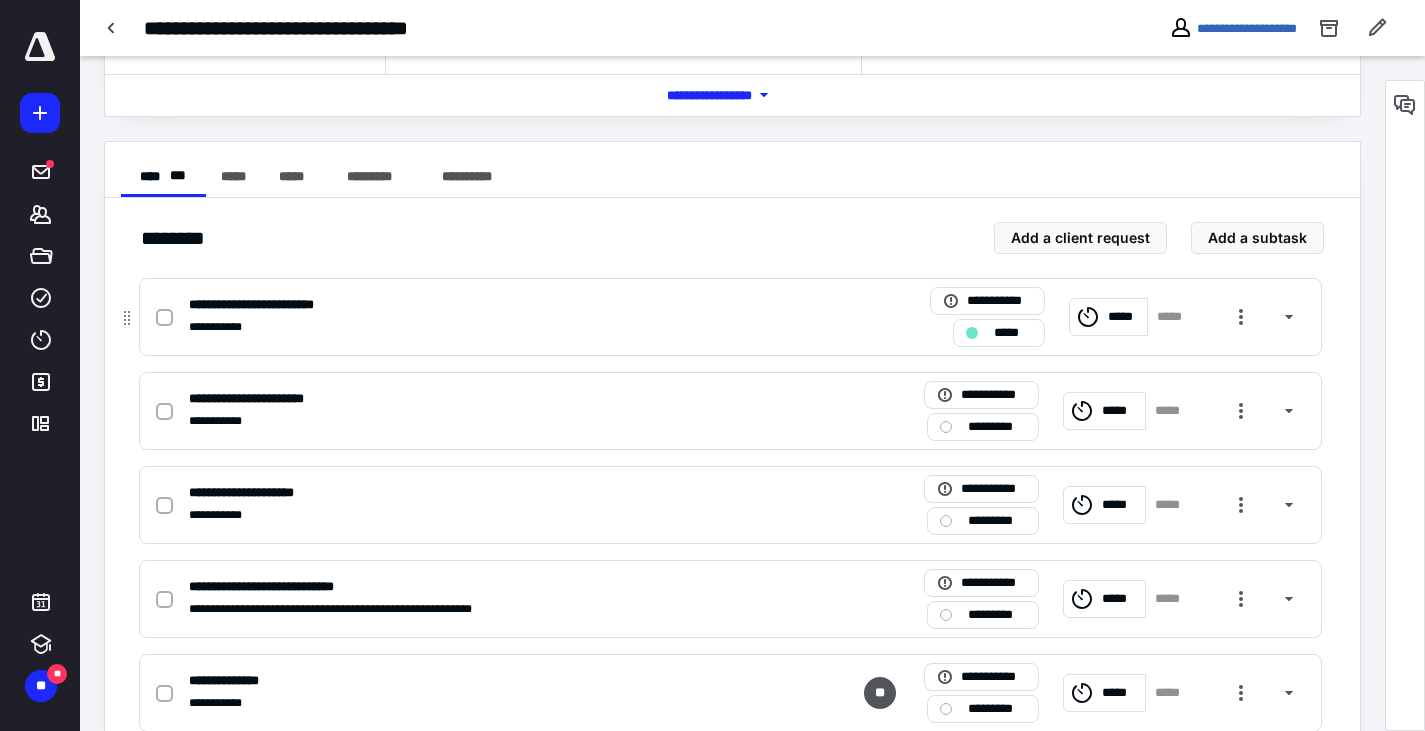 scroll, scrollTop: 350, scrollLeft: 0, axis: vertical 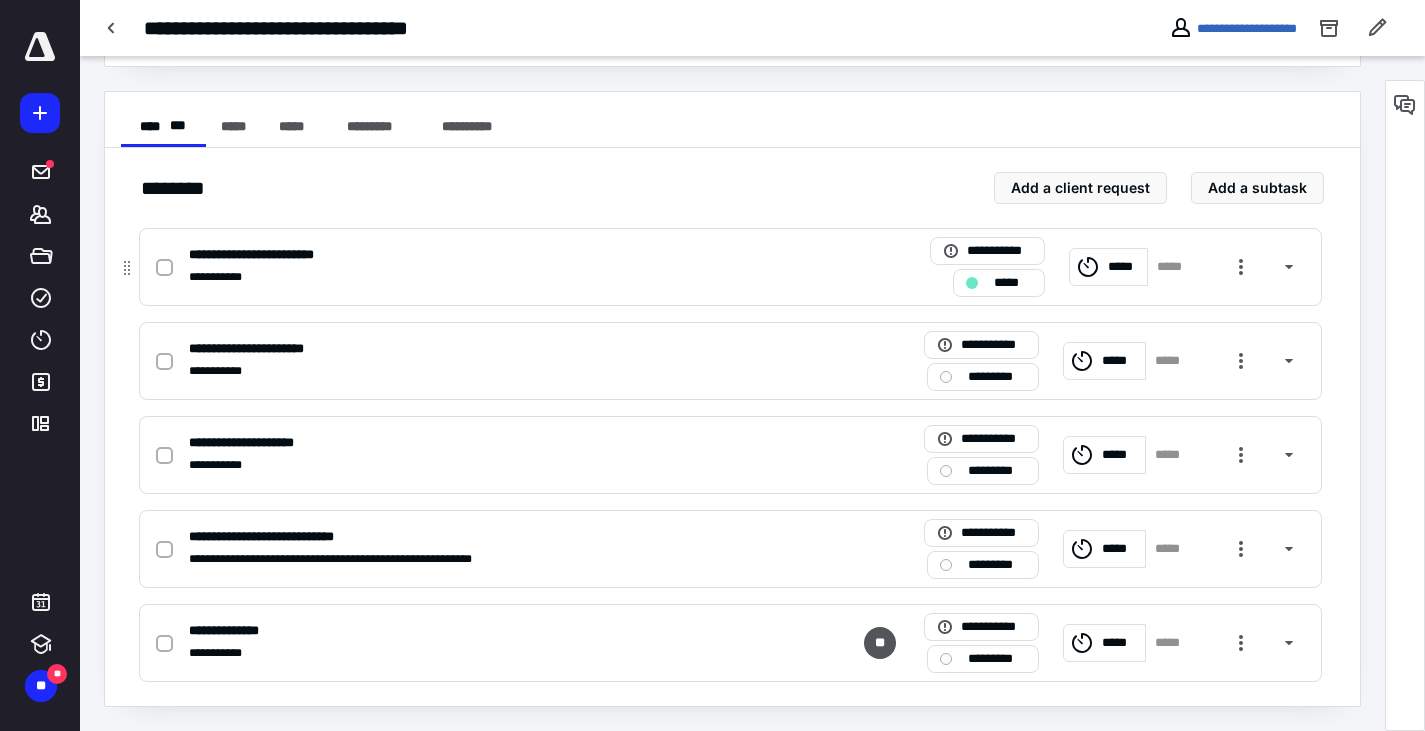 click 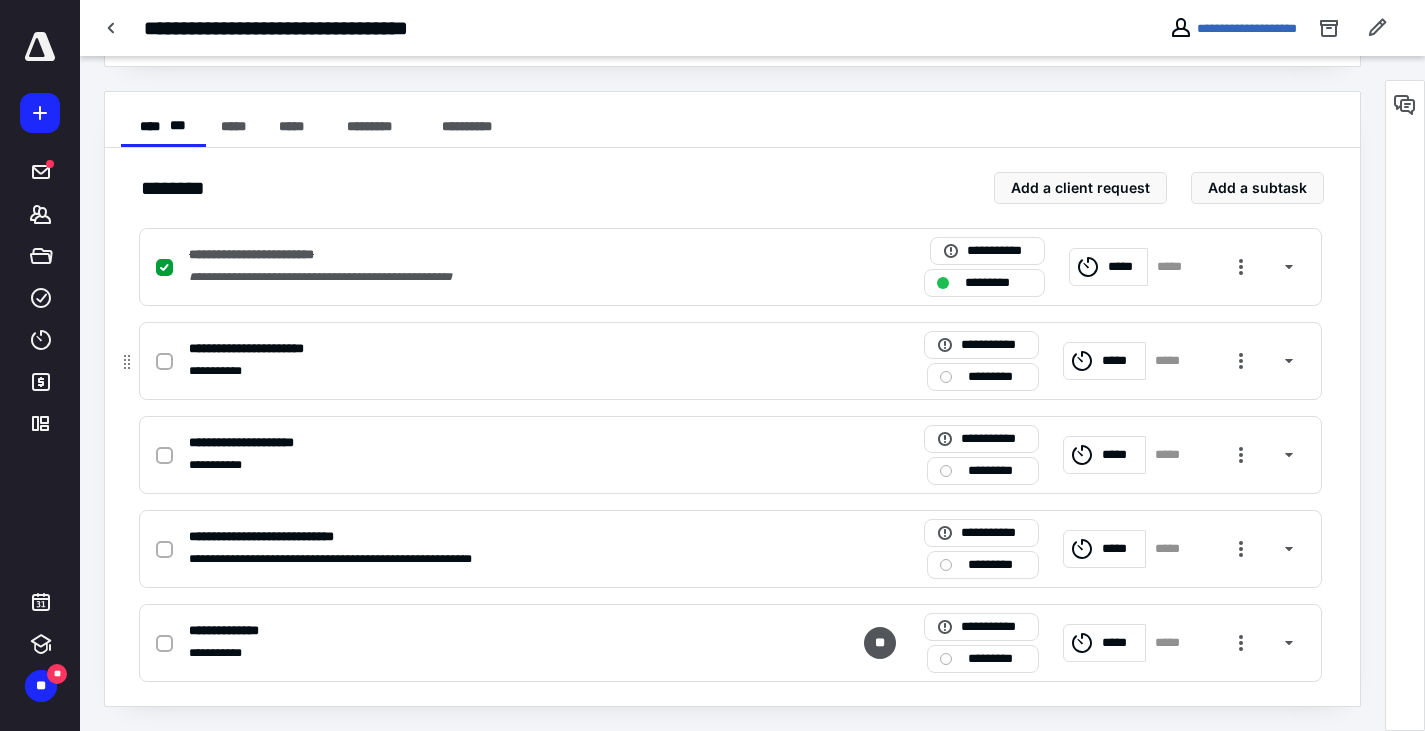 click at bounding box center [168, 361] 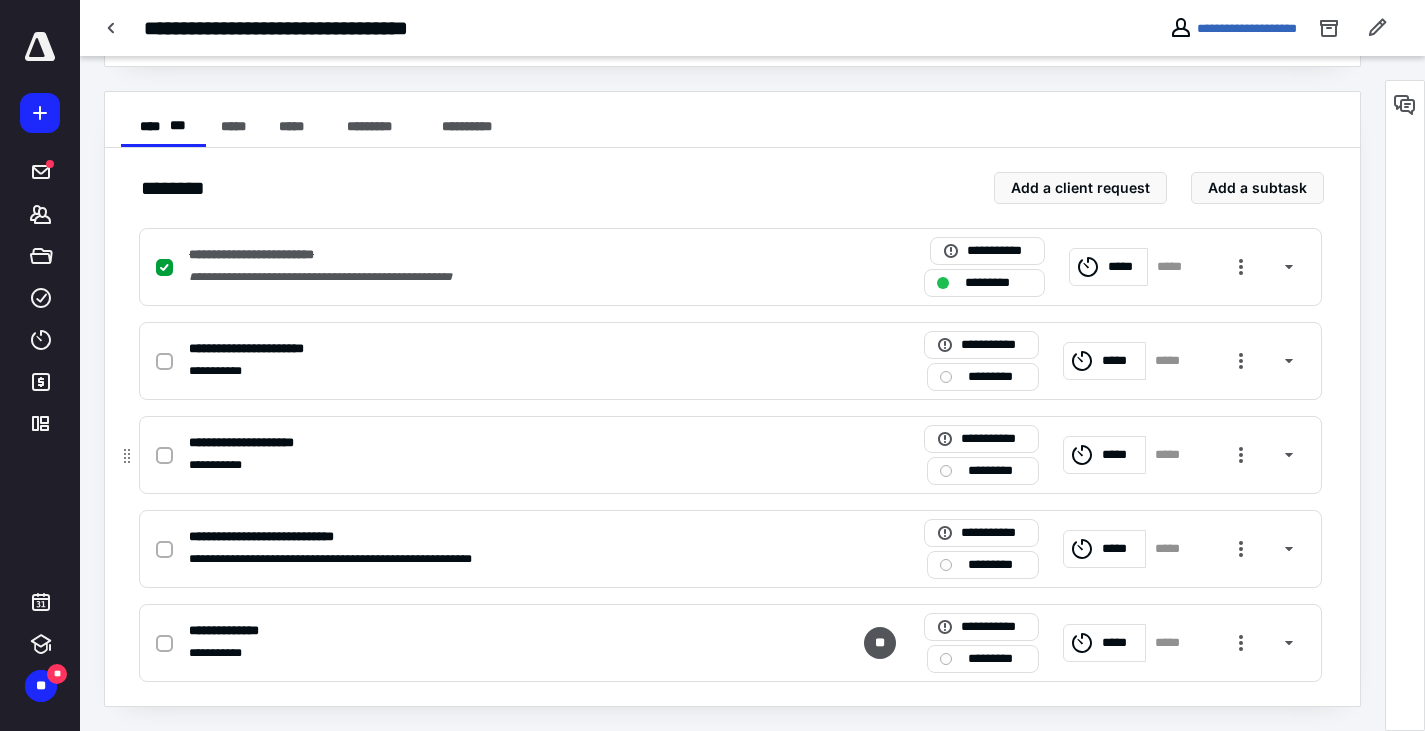 click at bounding box center (168, 455) 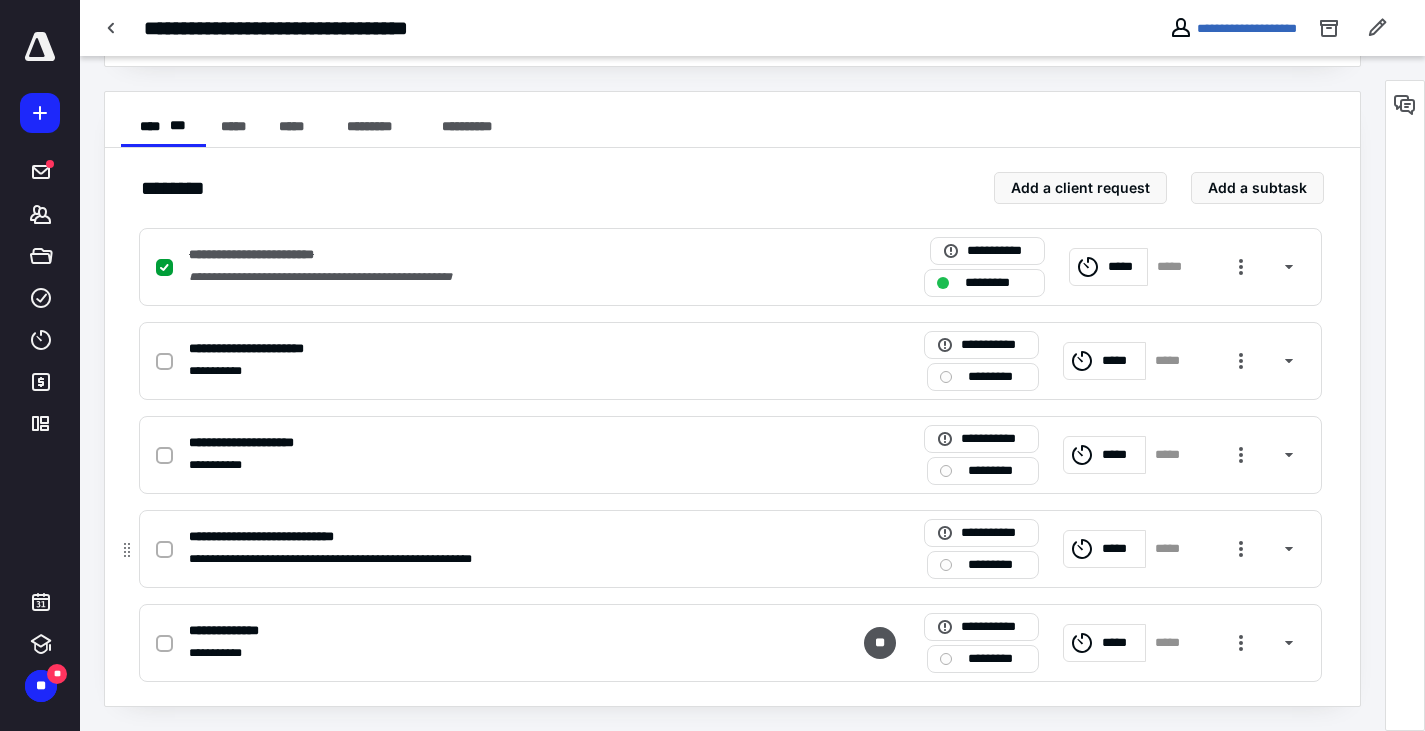 click at bounding box center [164, 550] 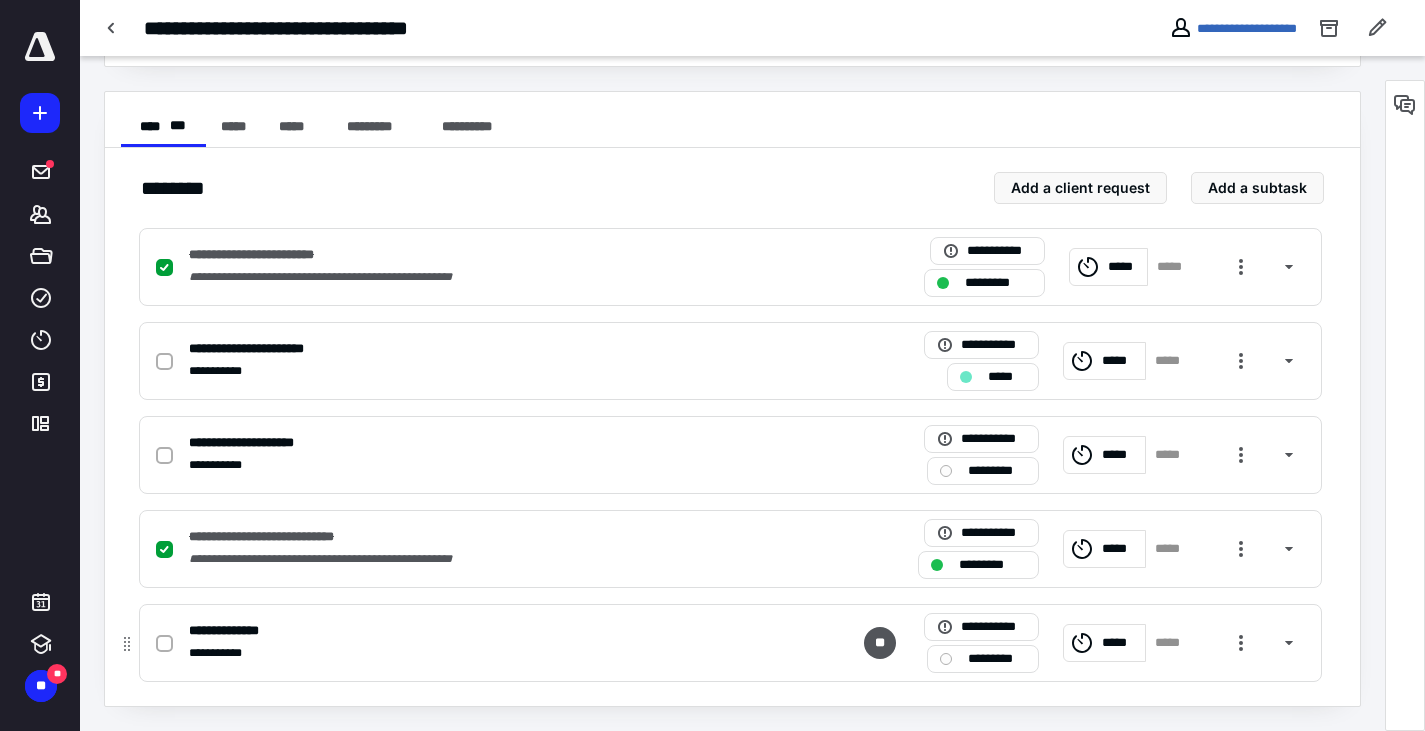 click on "**********" at bounding box center [232, 631] 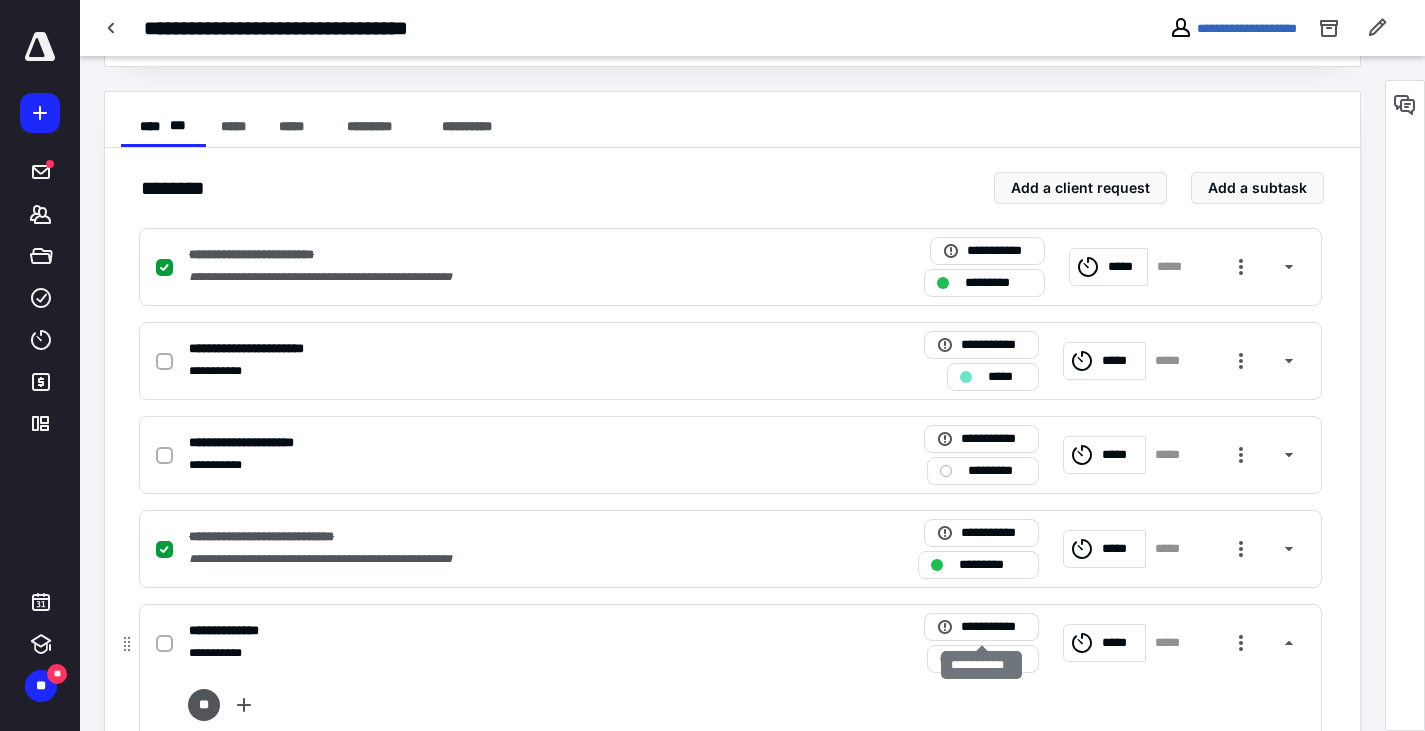 click on "**********" at bounding box center [993, 627] 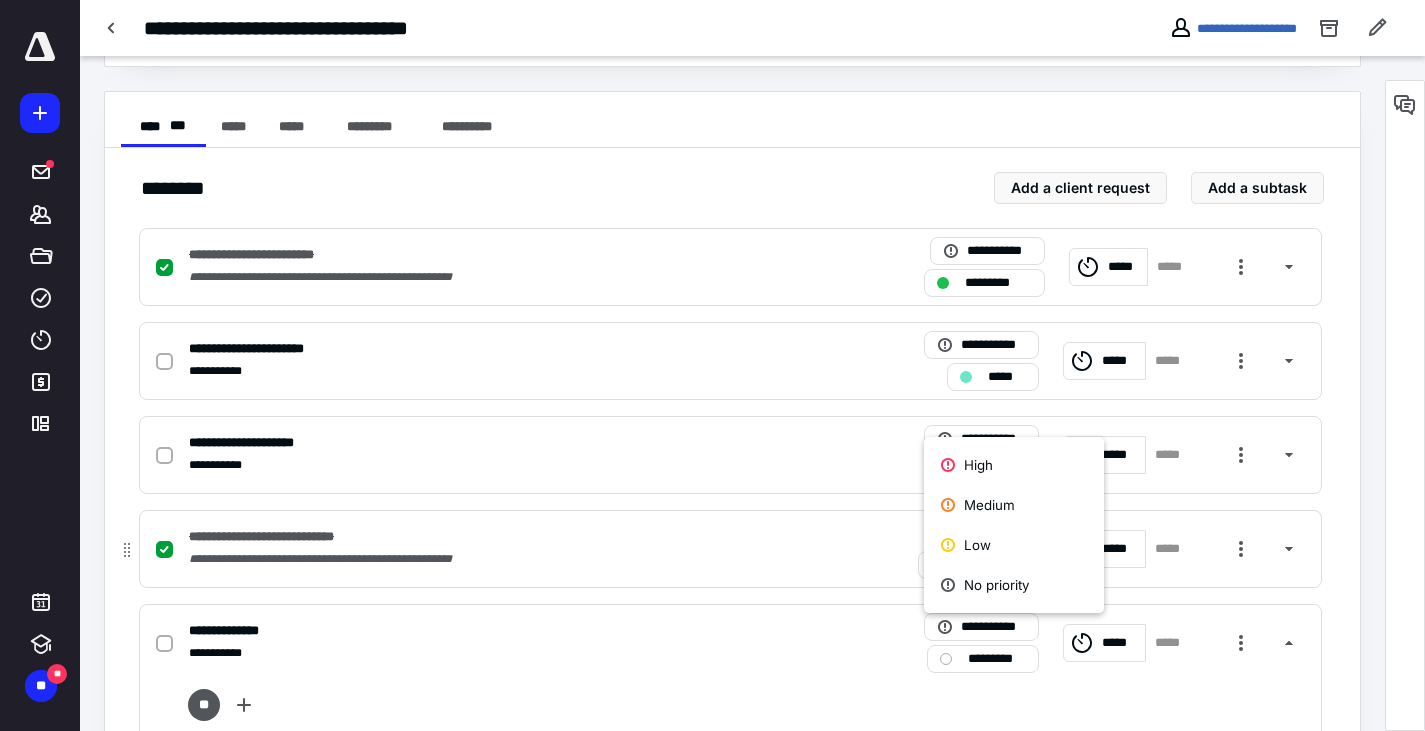 click on "**********" at bounding box center (730, 549) 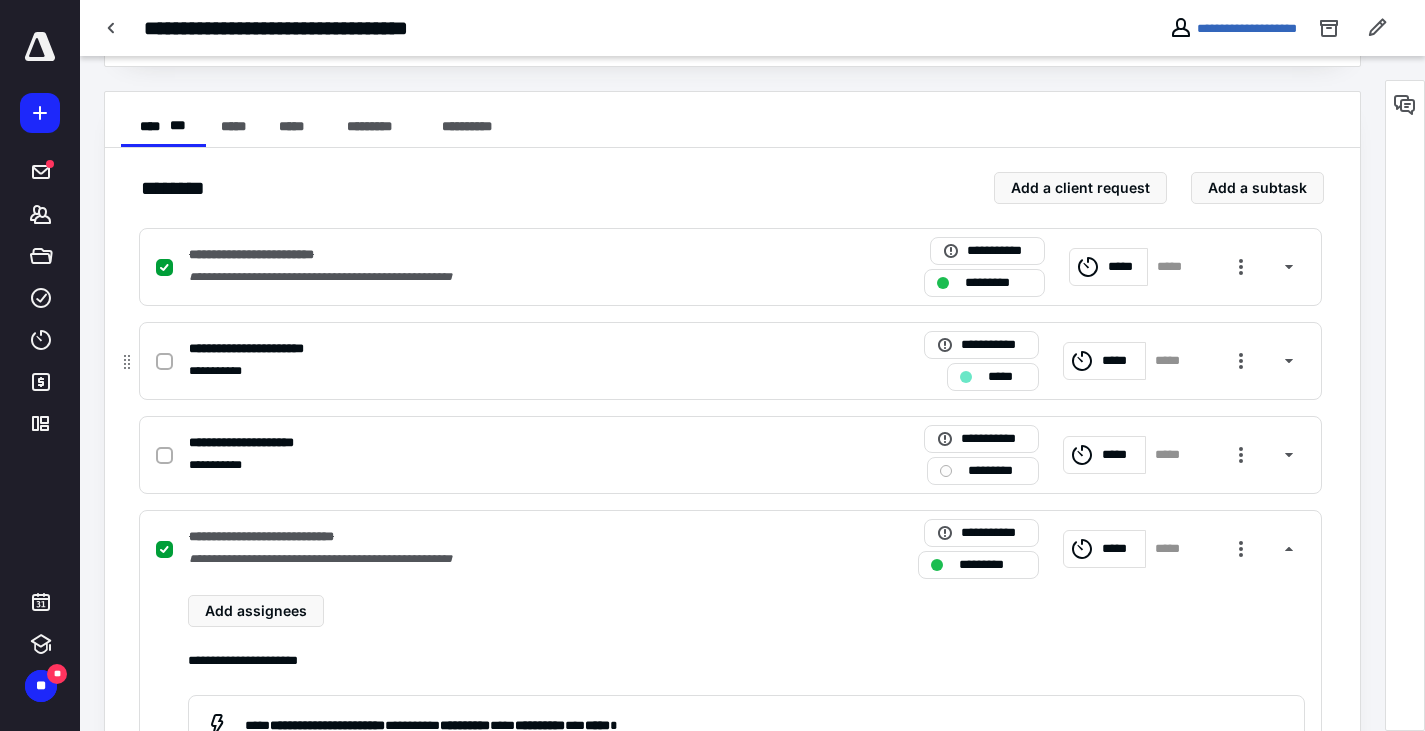click at bounding box center [168, 361] 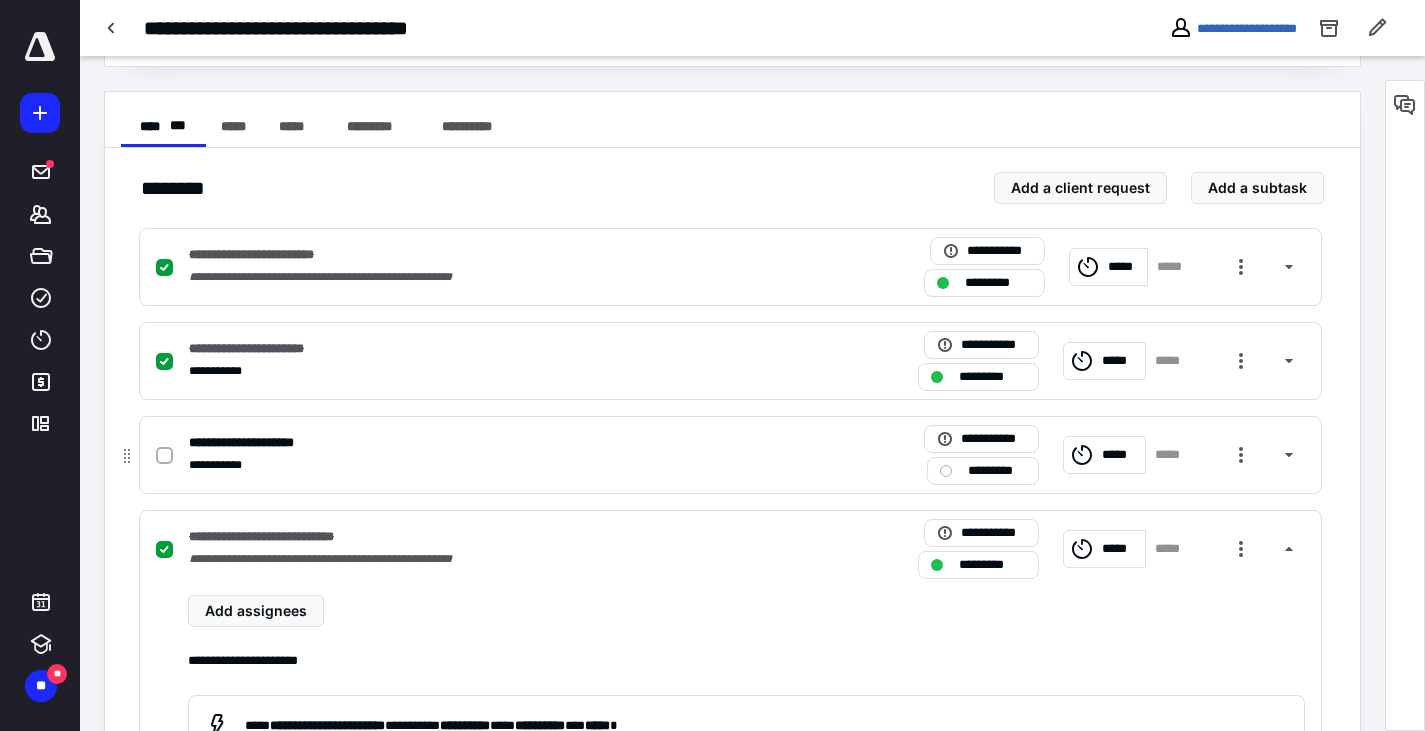 click at bounding box center (164, 456) 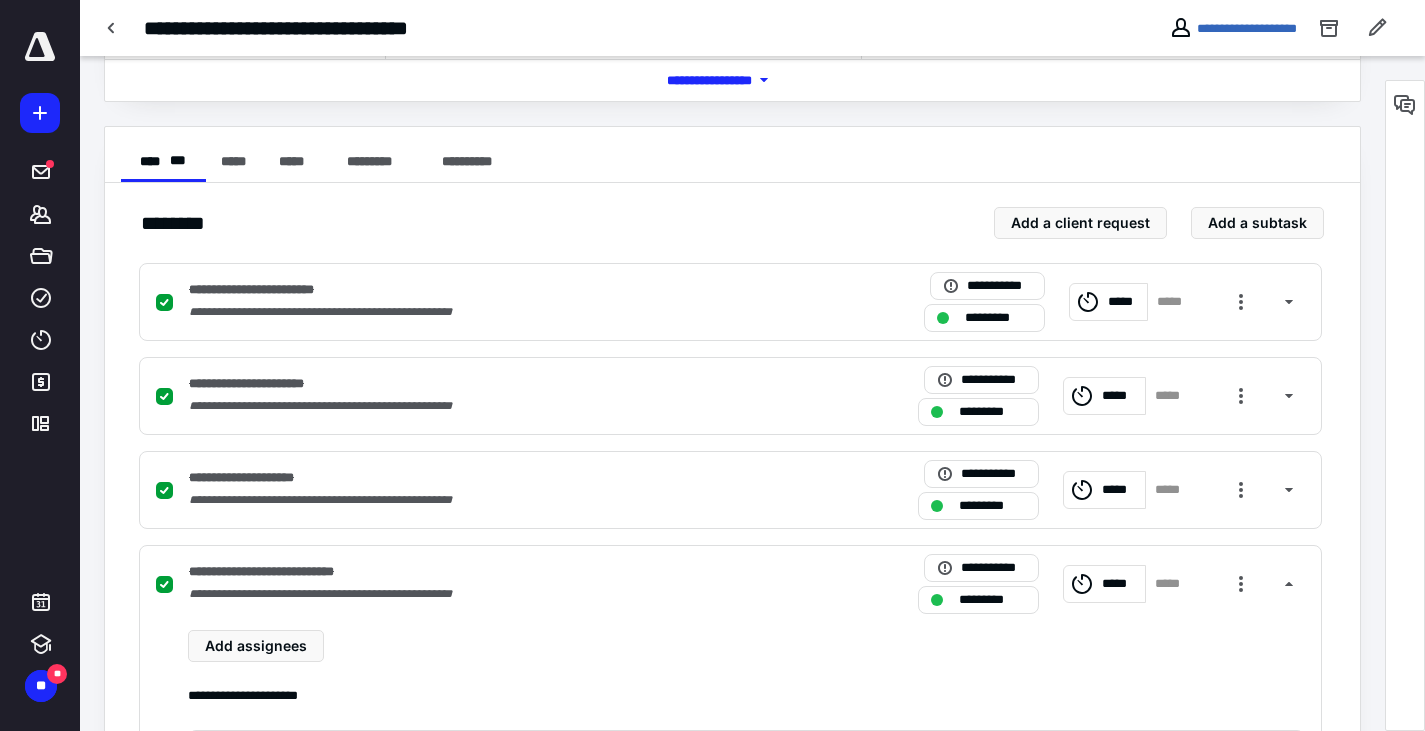scroll, scrollTop: 250, scrollLeft: 0, axis: vertical 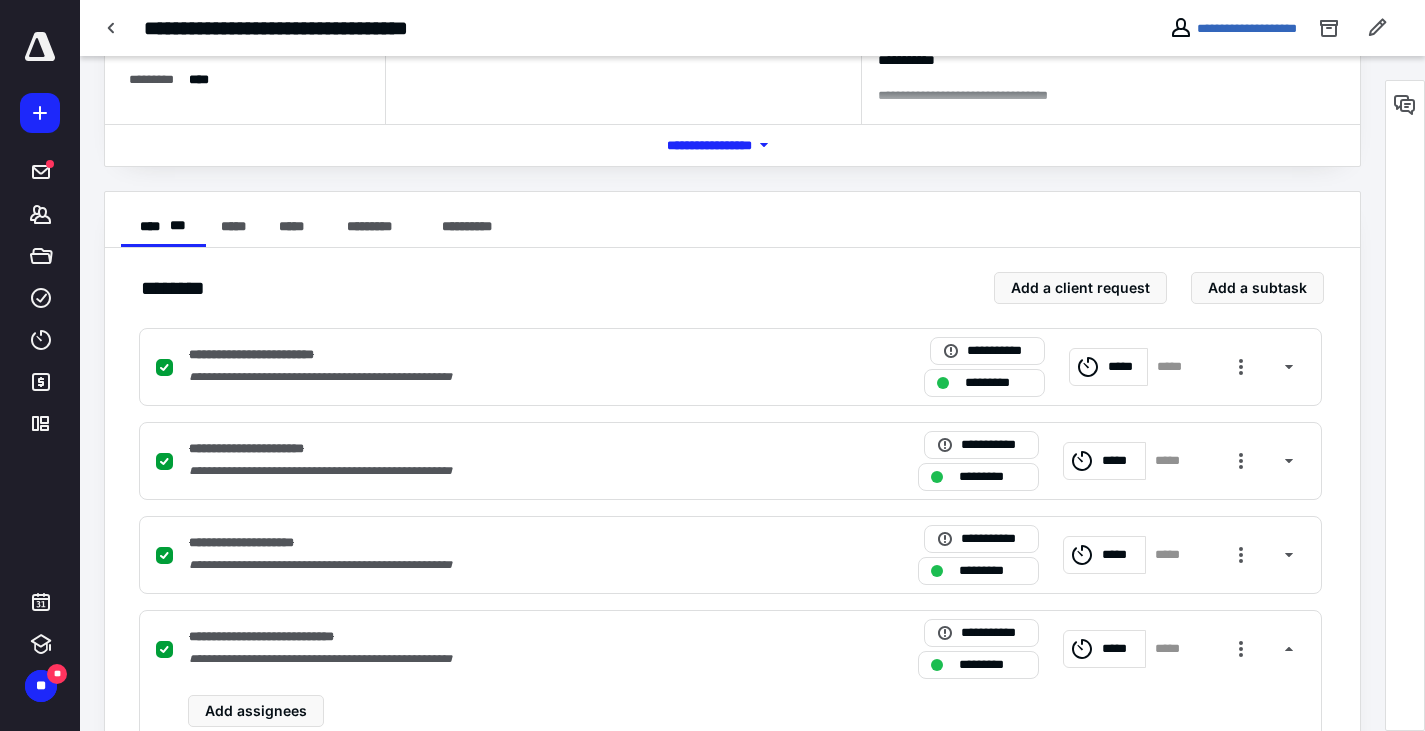 checkbox on "false" 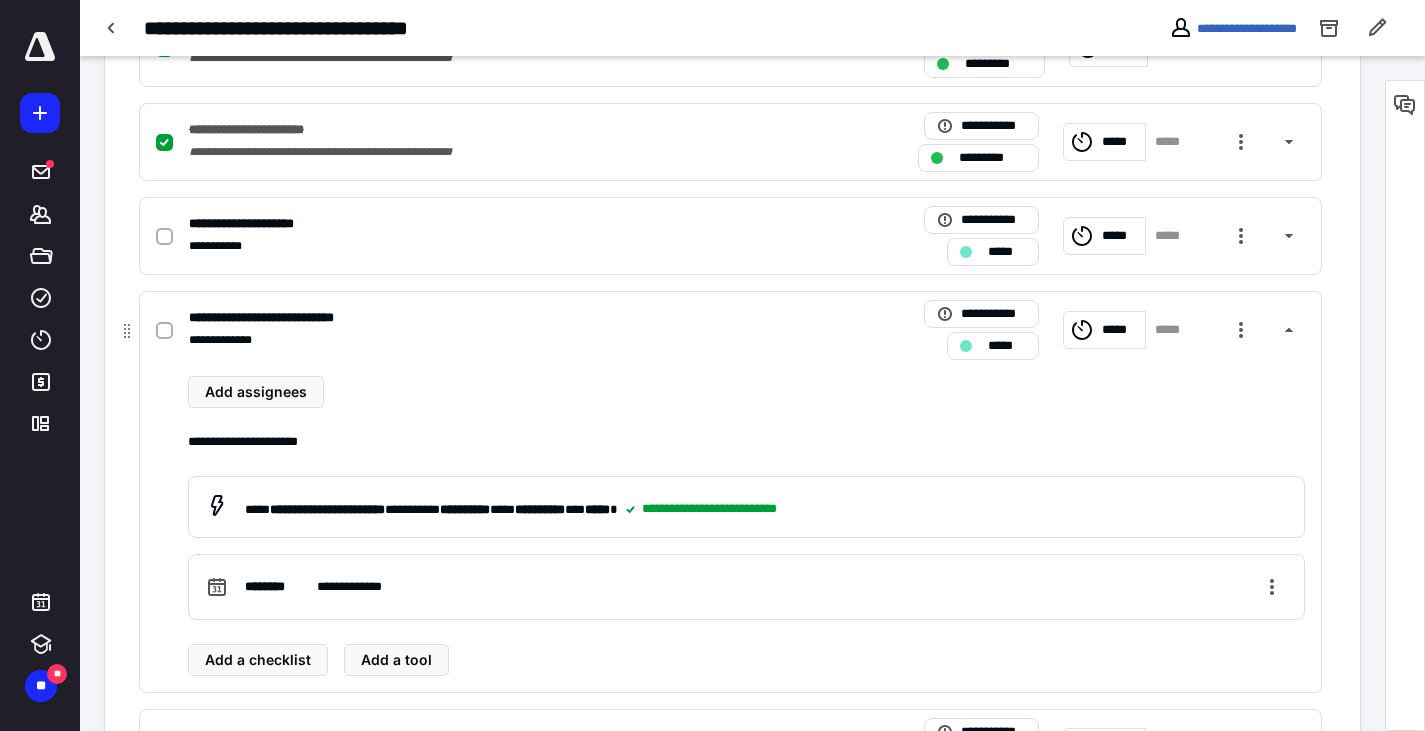 scroll, scrollTop: 674, scrollLeft: 0, axis: vertical 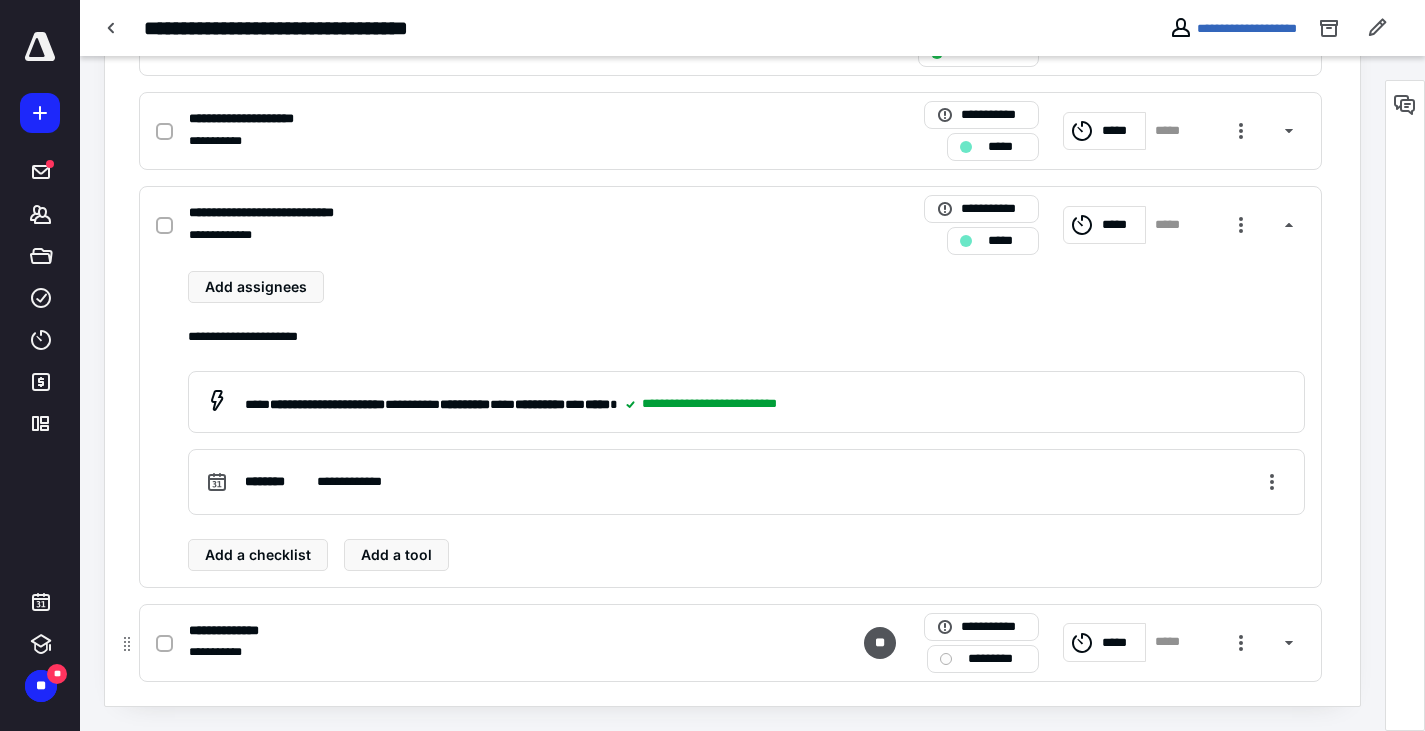 click on "*********" at bounding box center (997, 659) 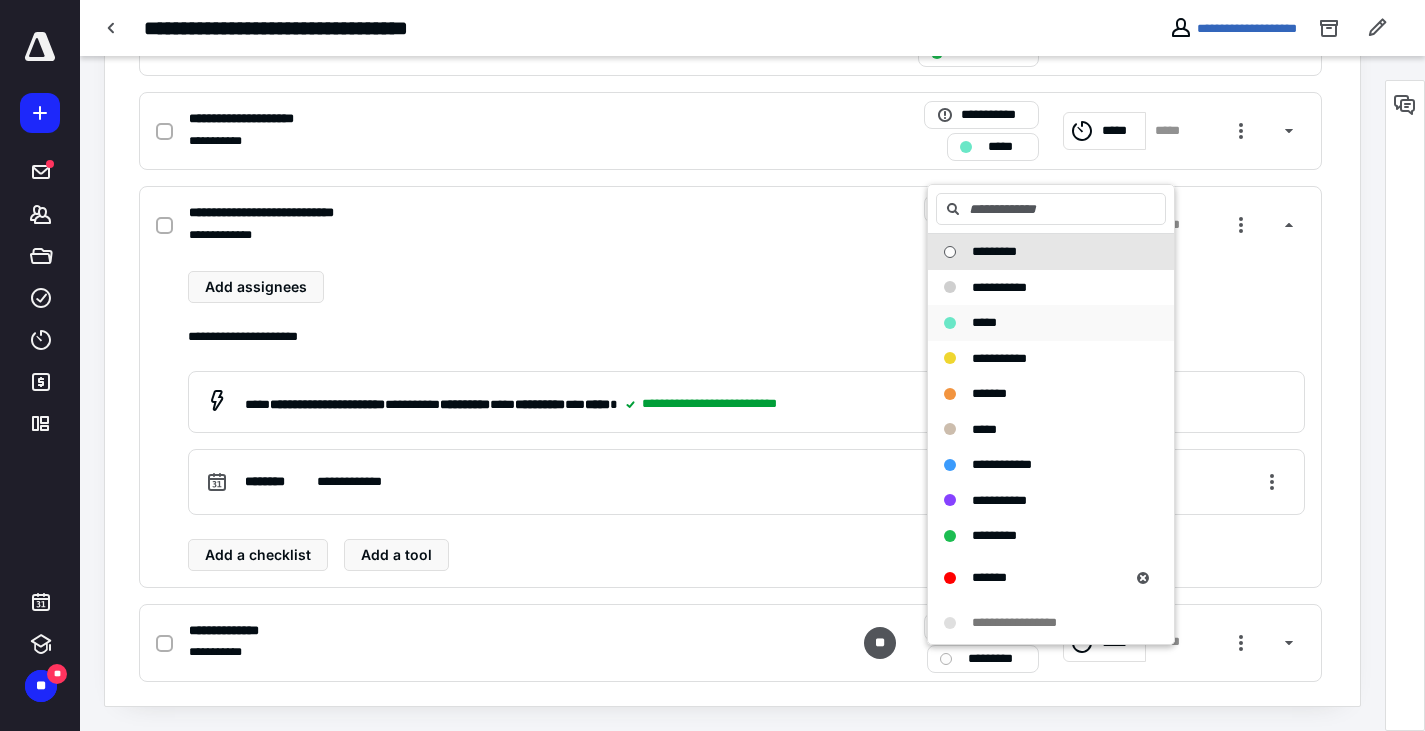 click on "*****" at bounding box center [984, 322] 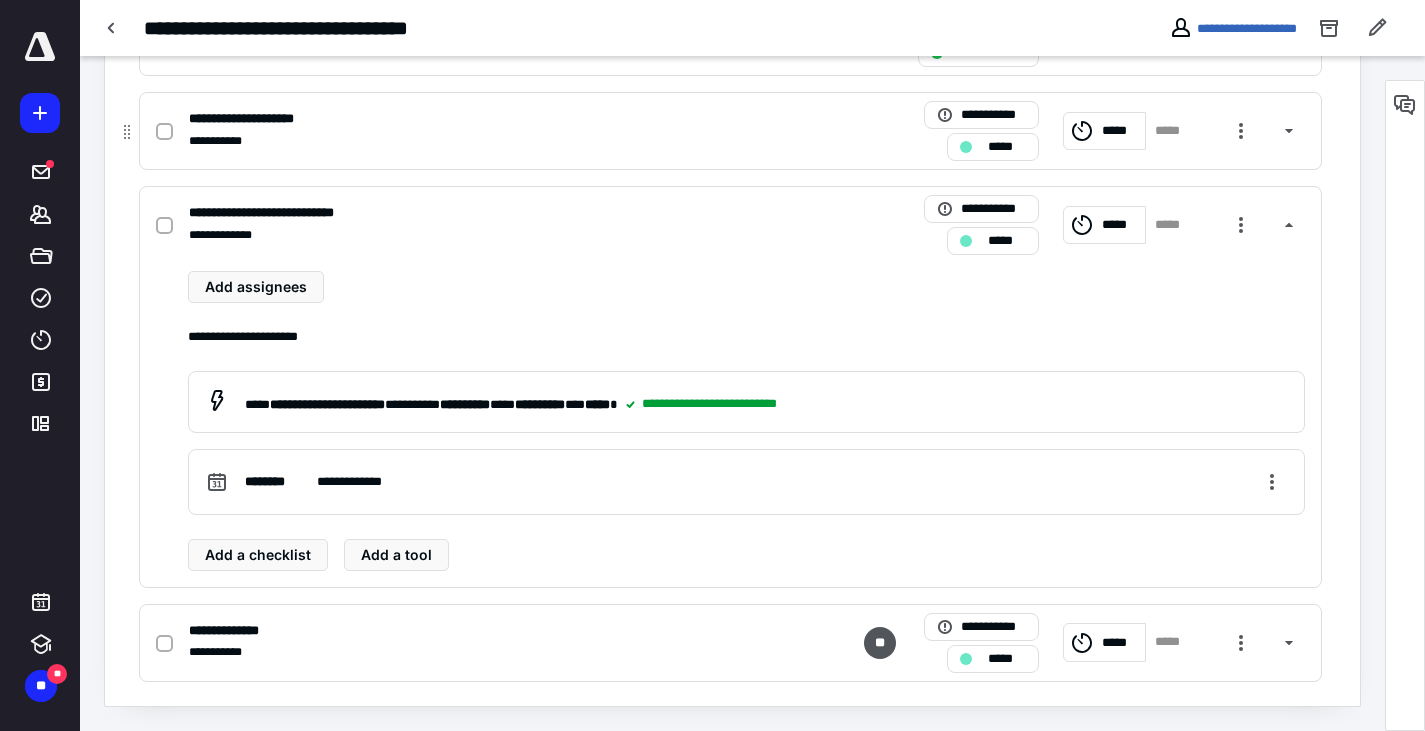 click at bounding box center [164, 132] 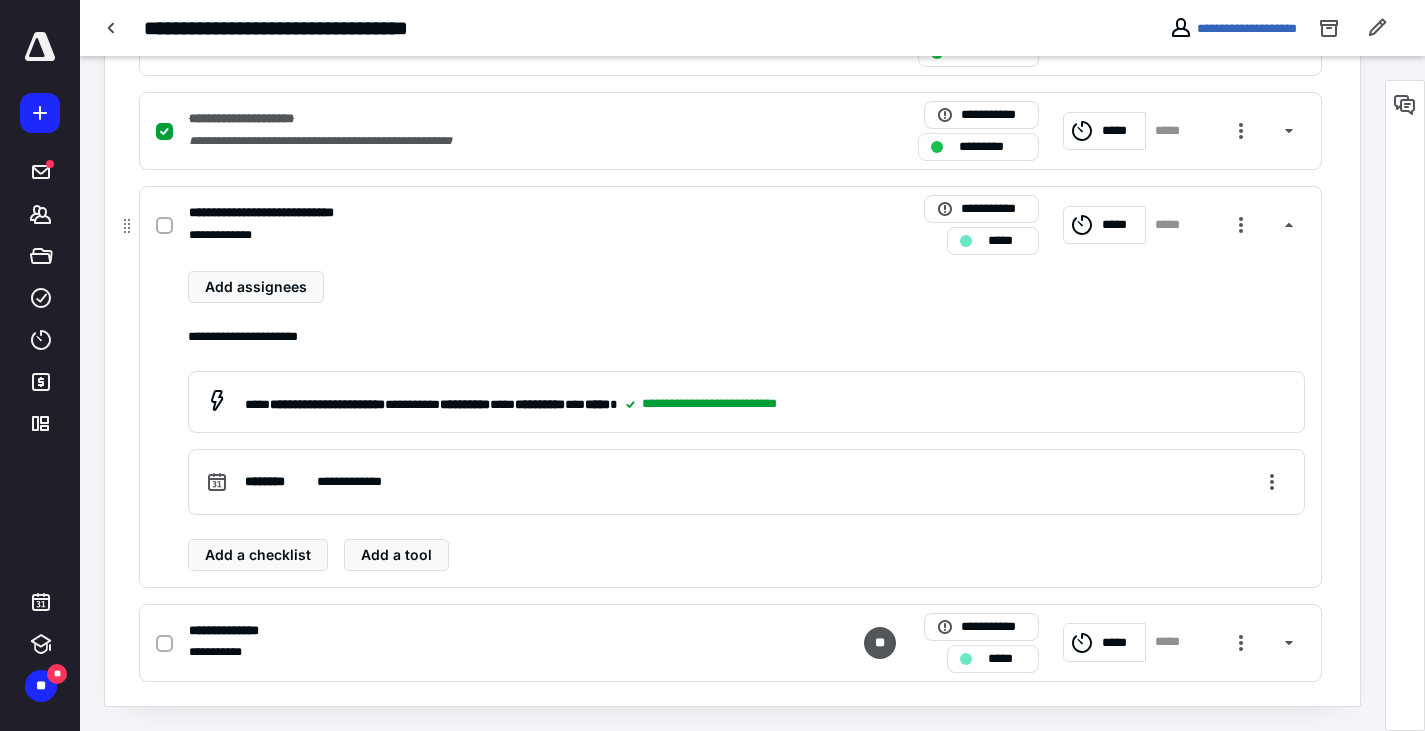 click 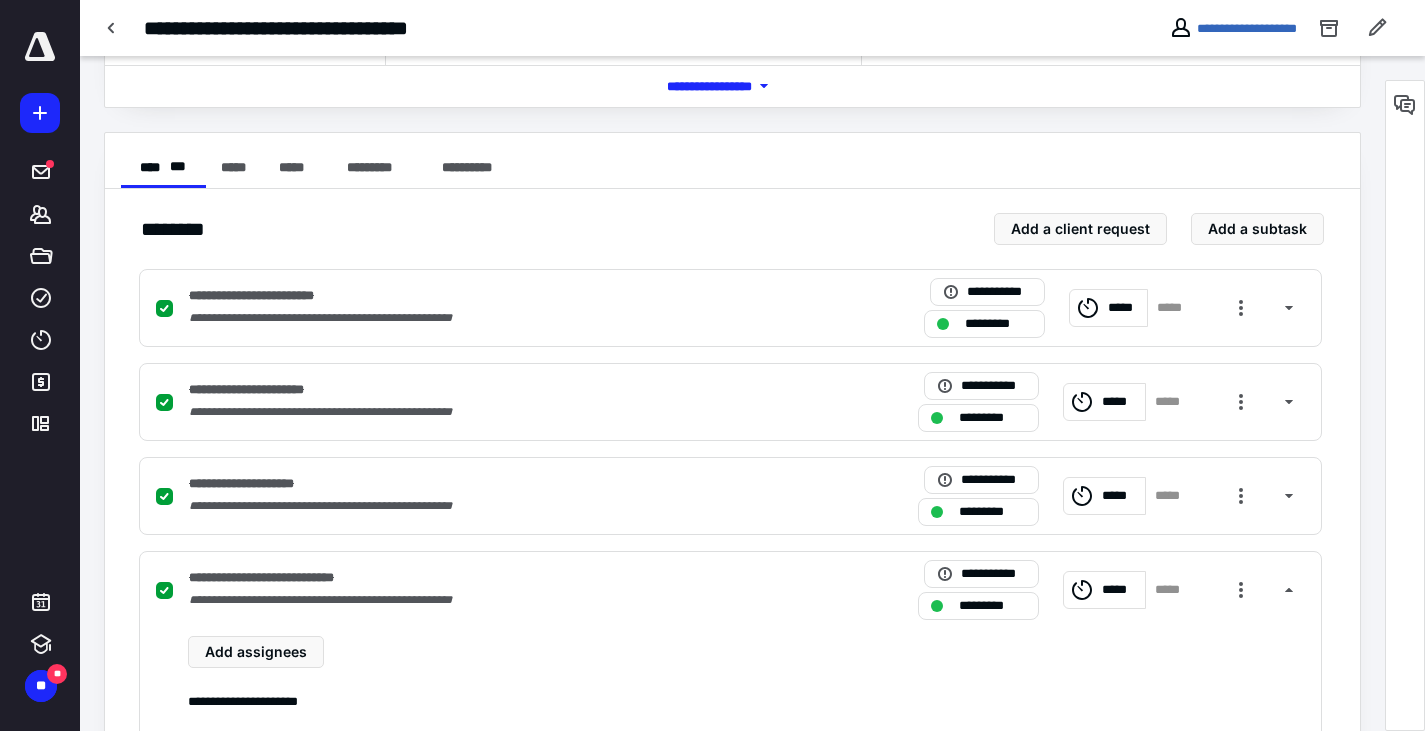 scroll, scrollTop: 274, scrollLeft: 0, axis: vertical 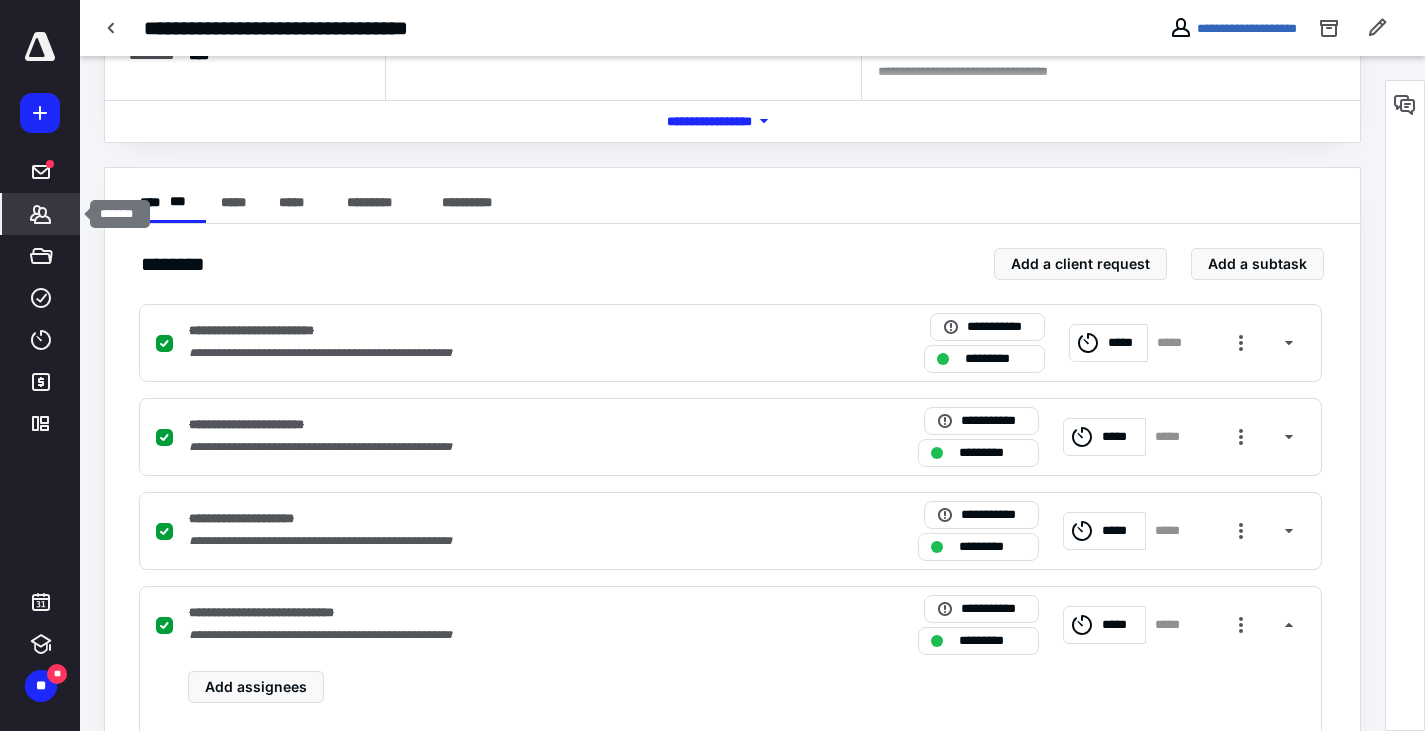 click 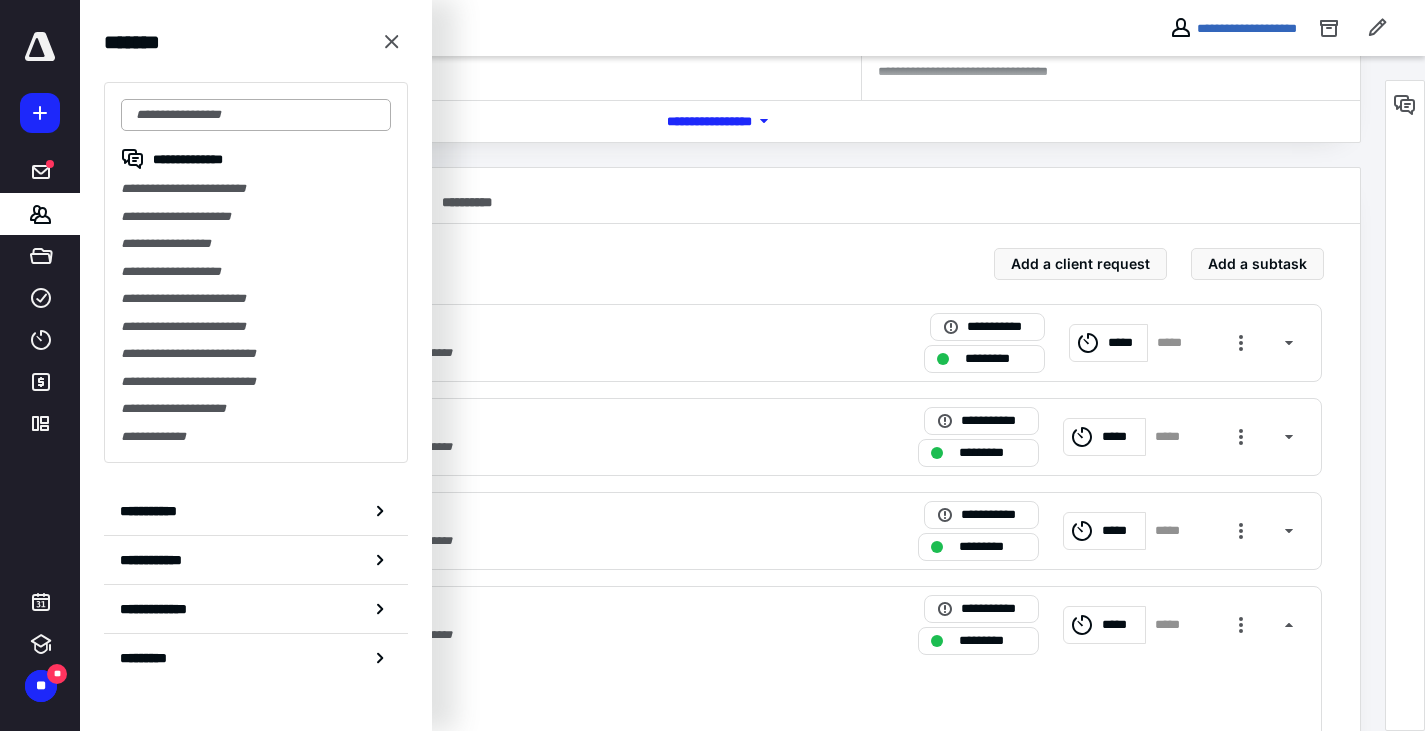 click at bounding box center (256, 115) 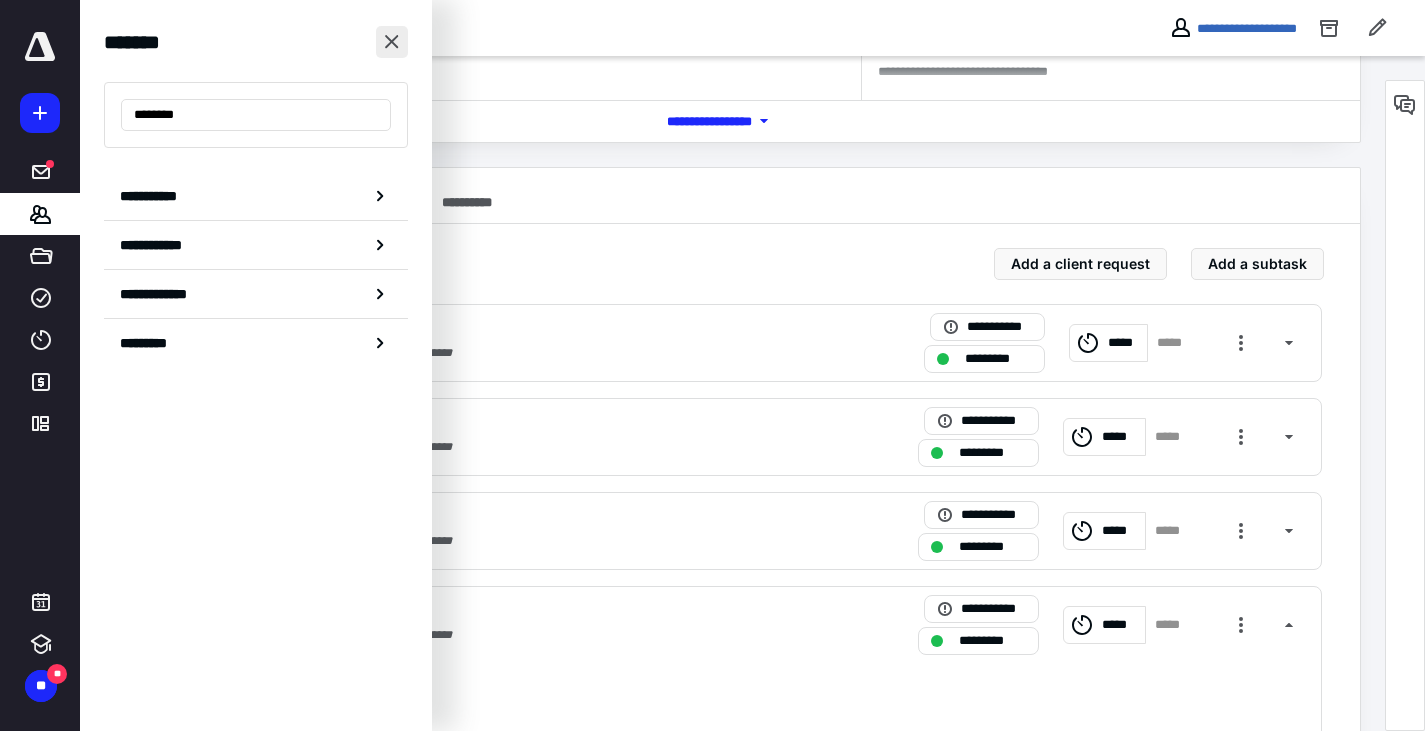 type on "********" 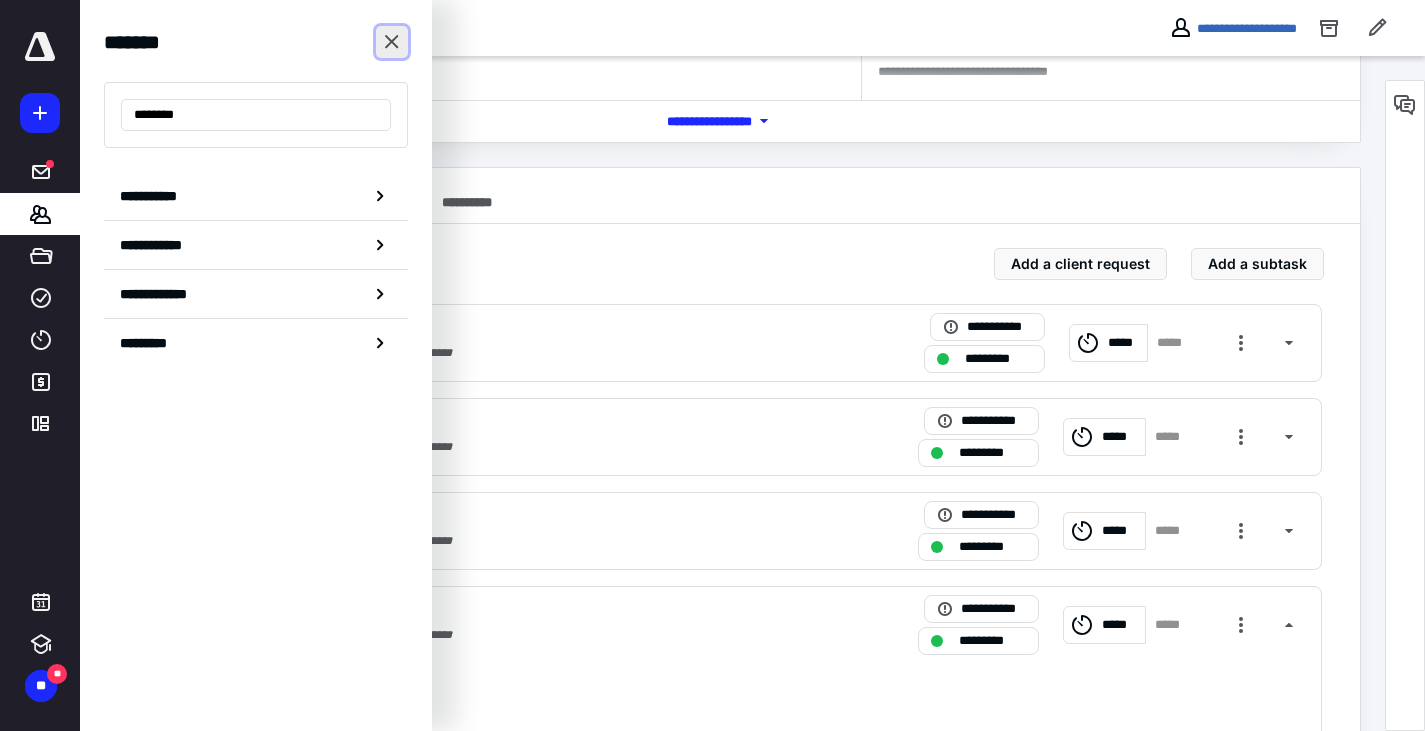 click at bounding box center (392, 42) 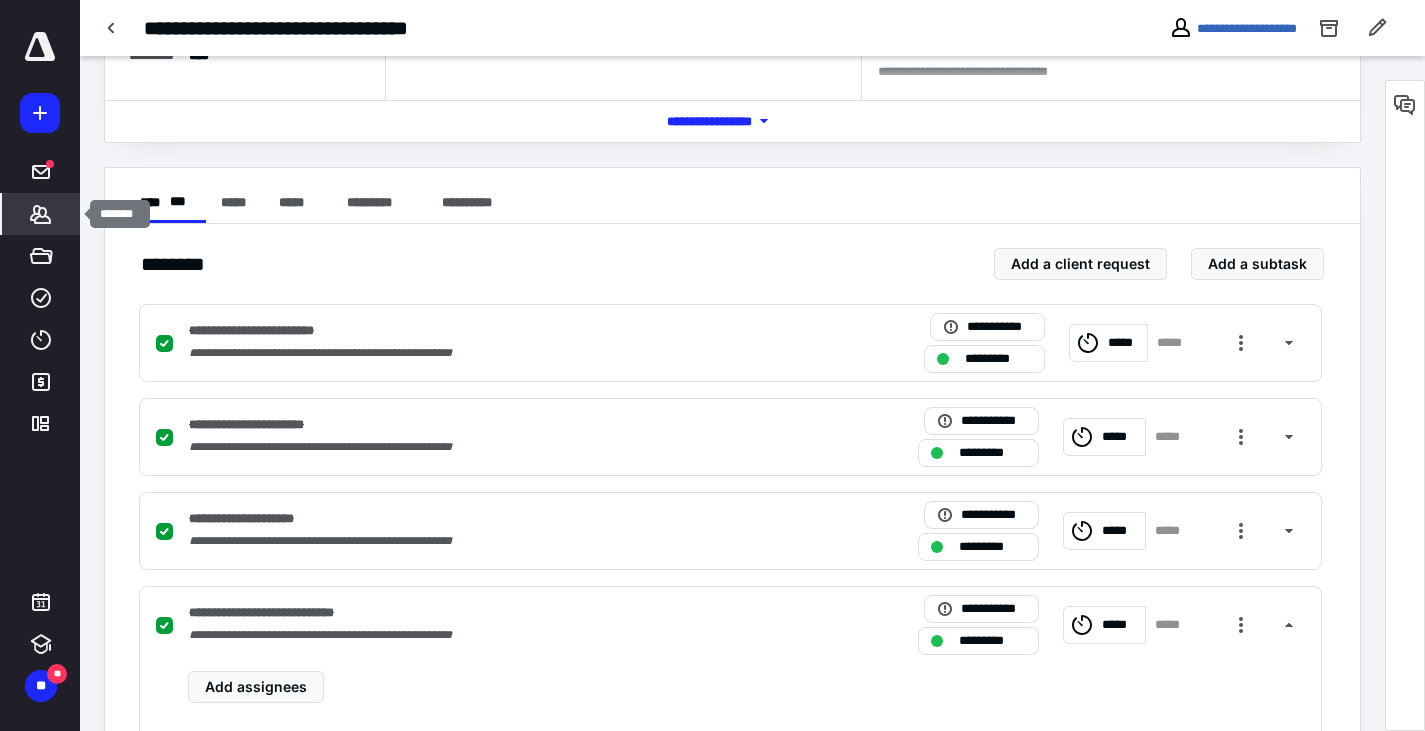 click 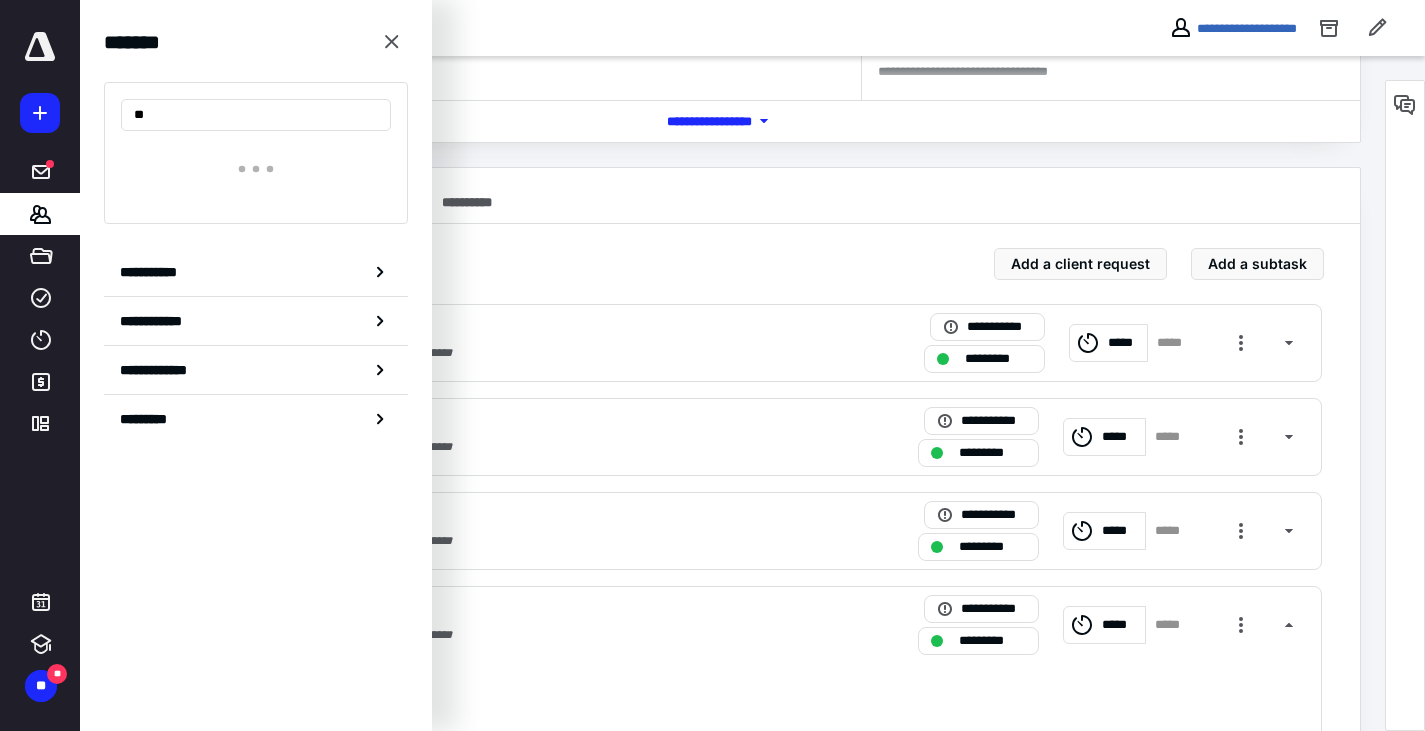 type on "*" 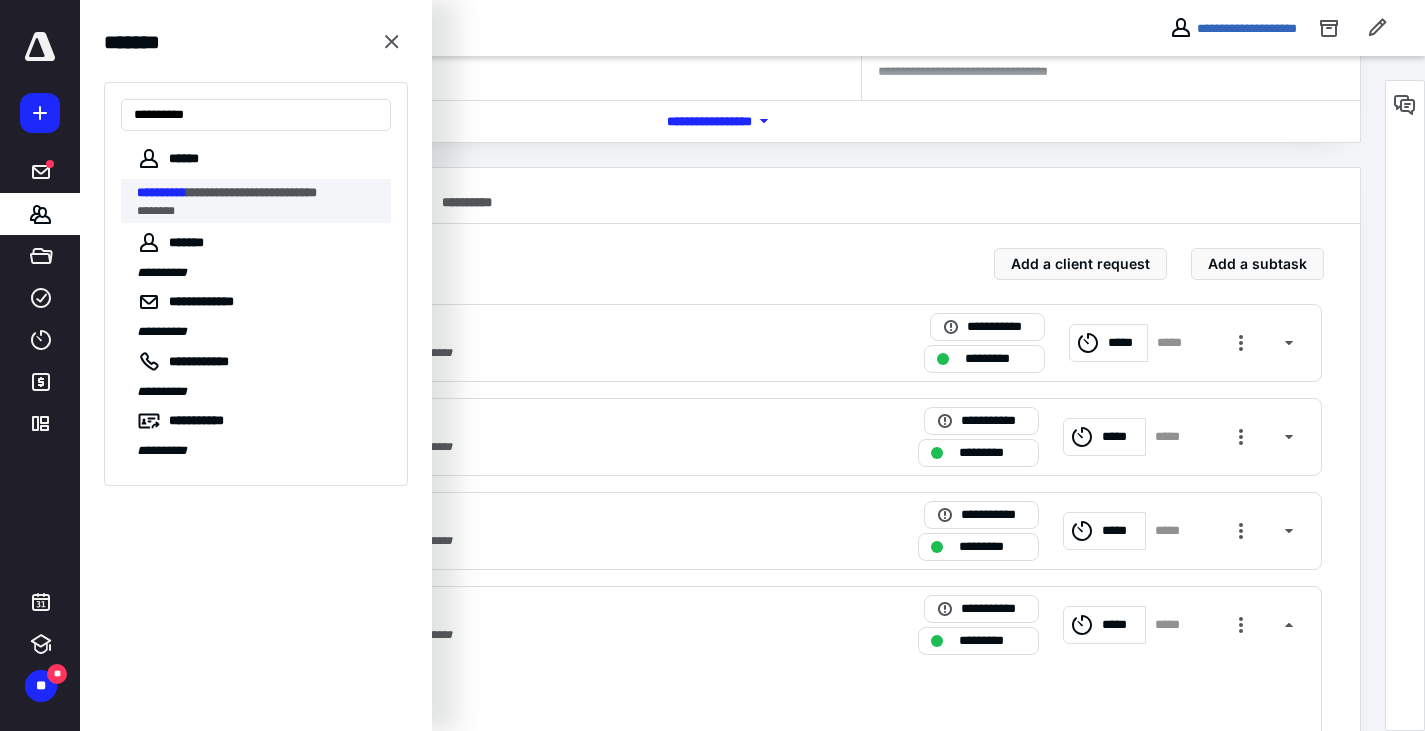 type on "**********" 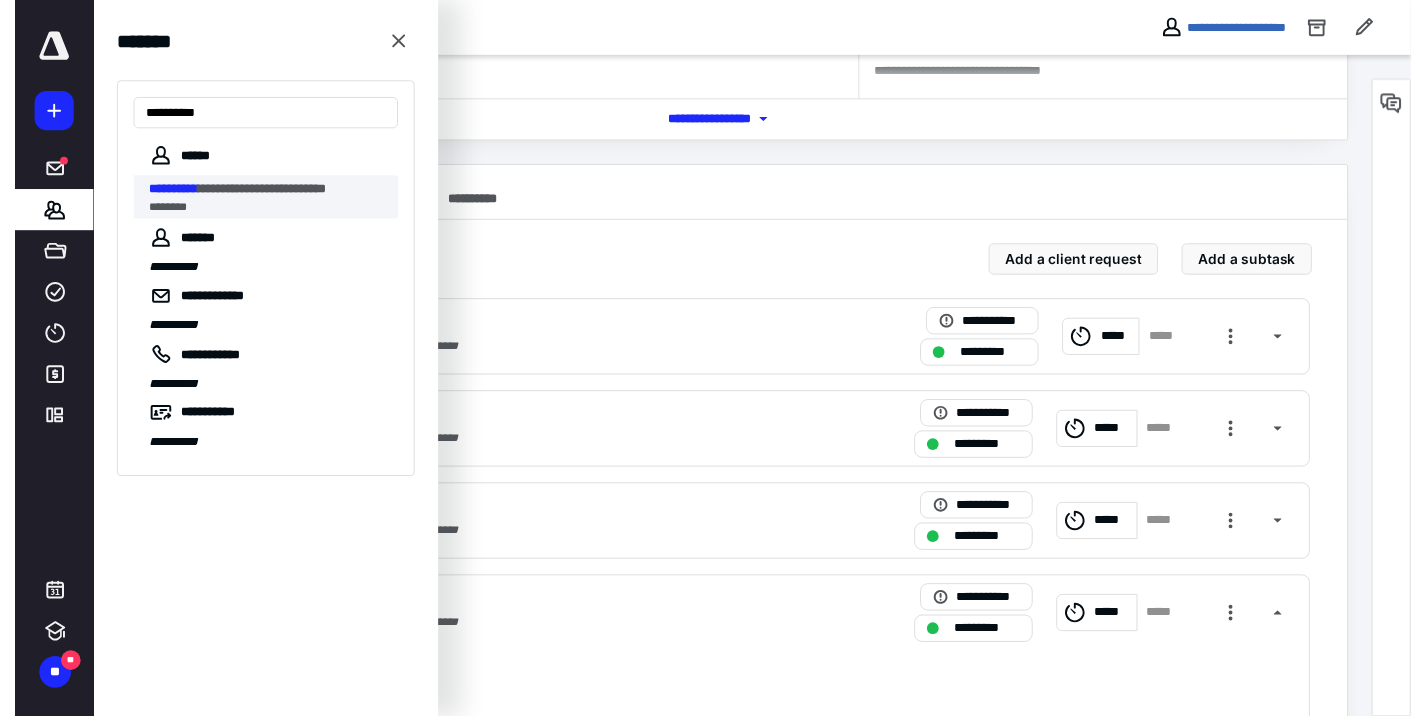 scroll, scrollTop: 0, scrollLeft: 0, axis: both 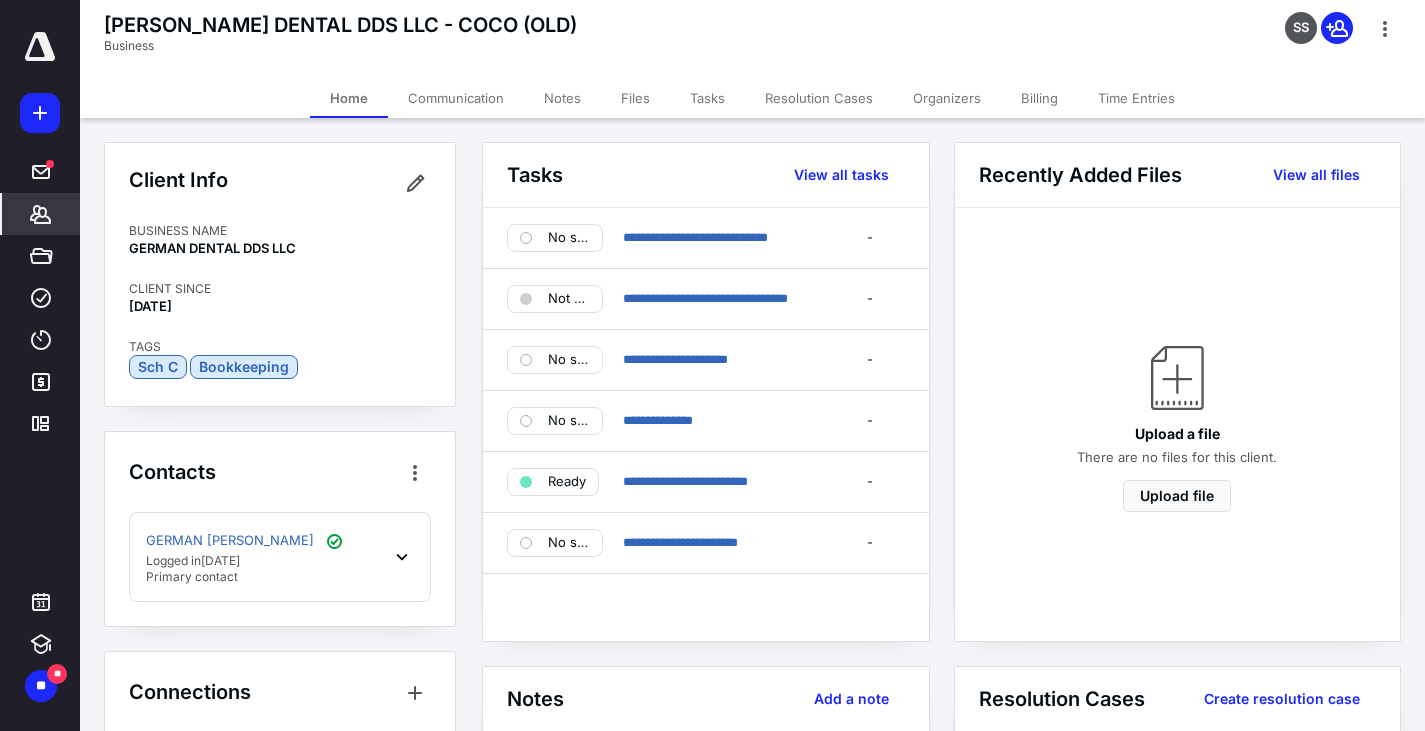 click on "Tasks" at bounding box center (707, 98) 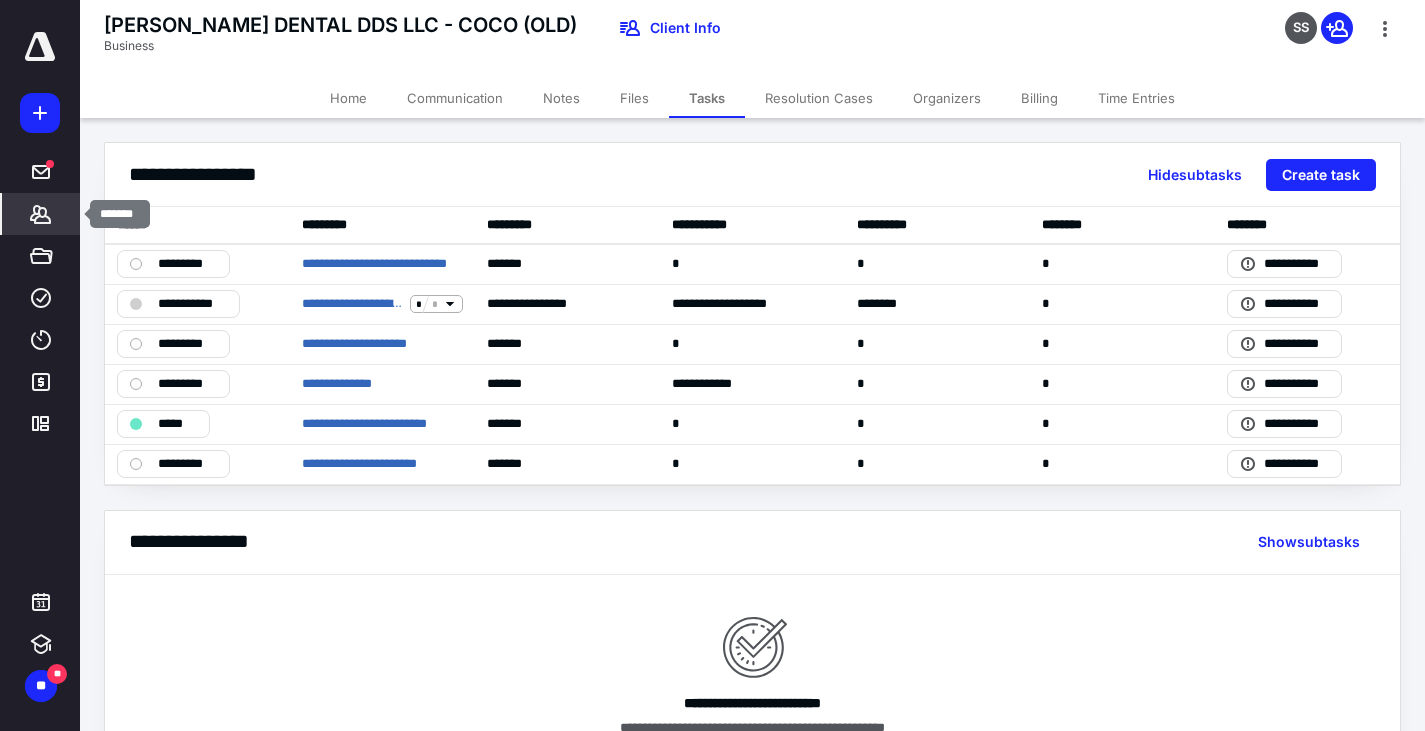 click 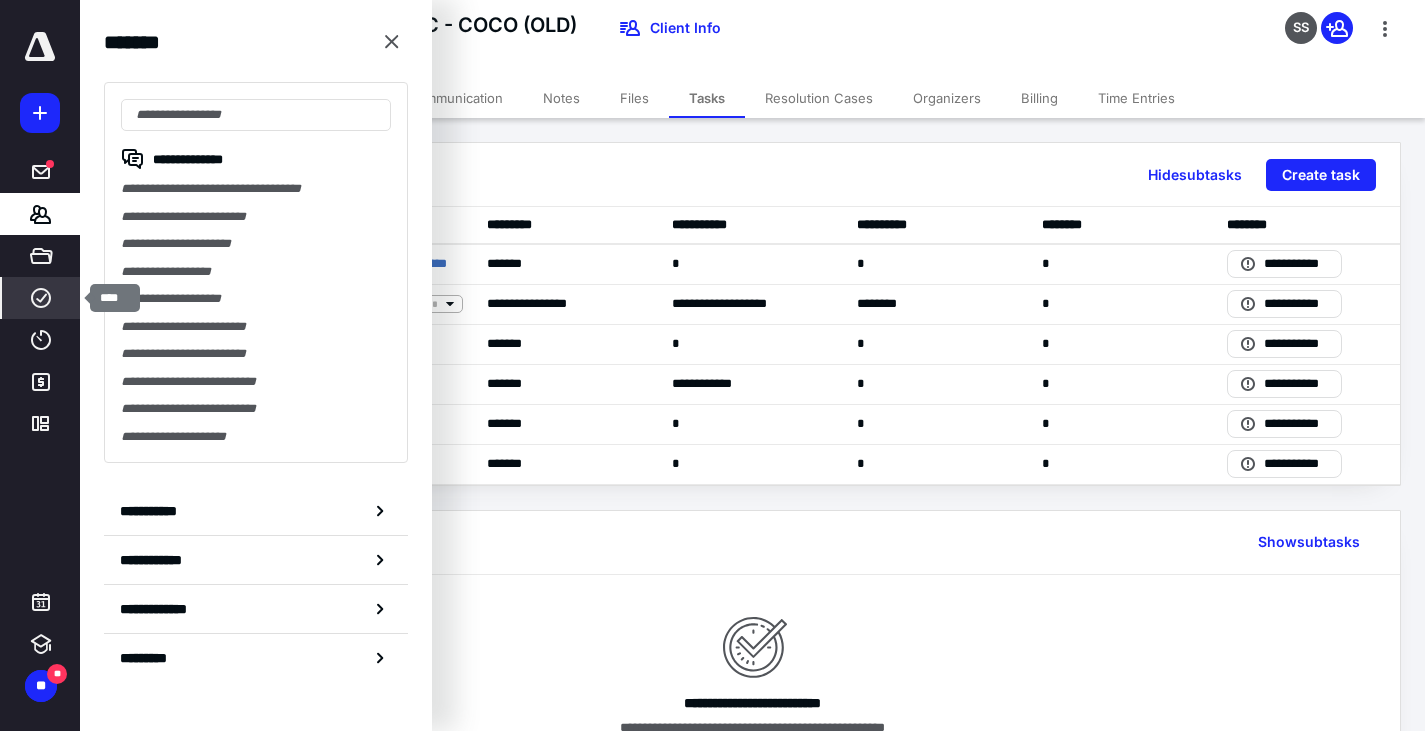 click 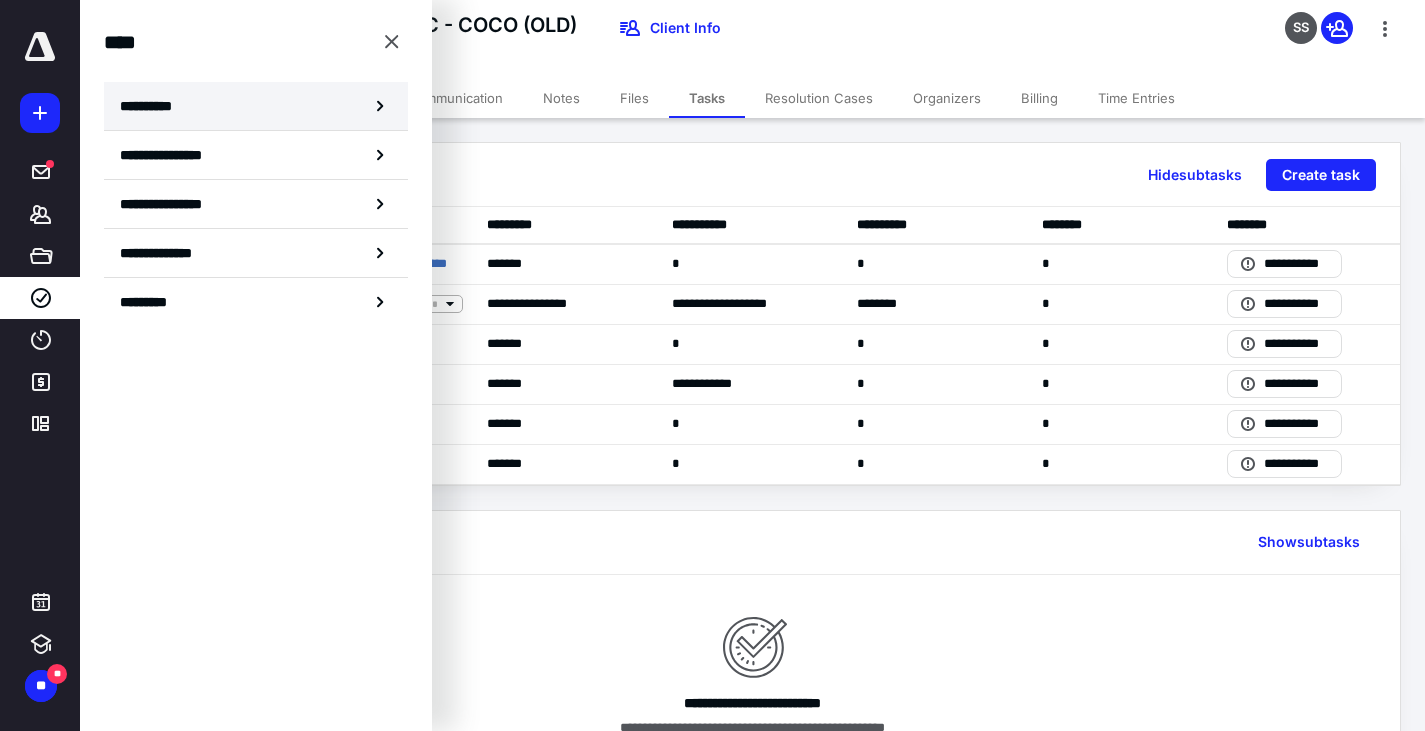 click on "**********" at bounding box center [153, 106] 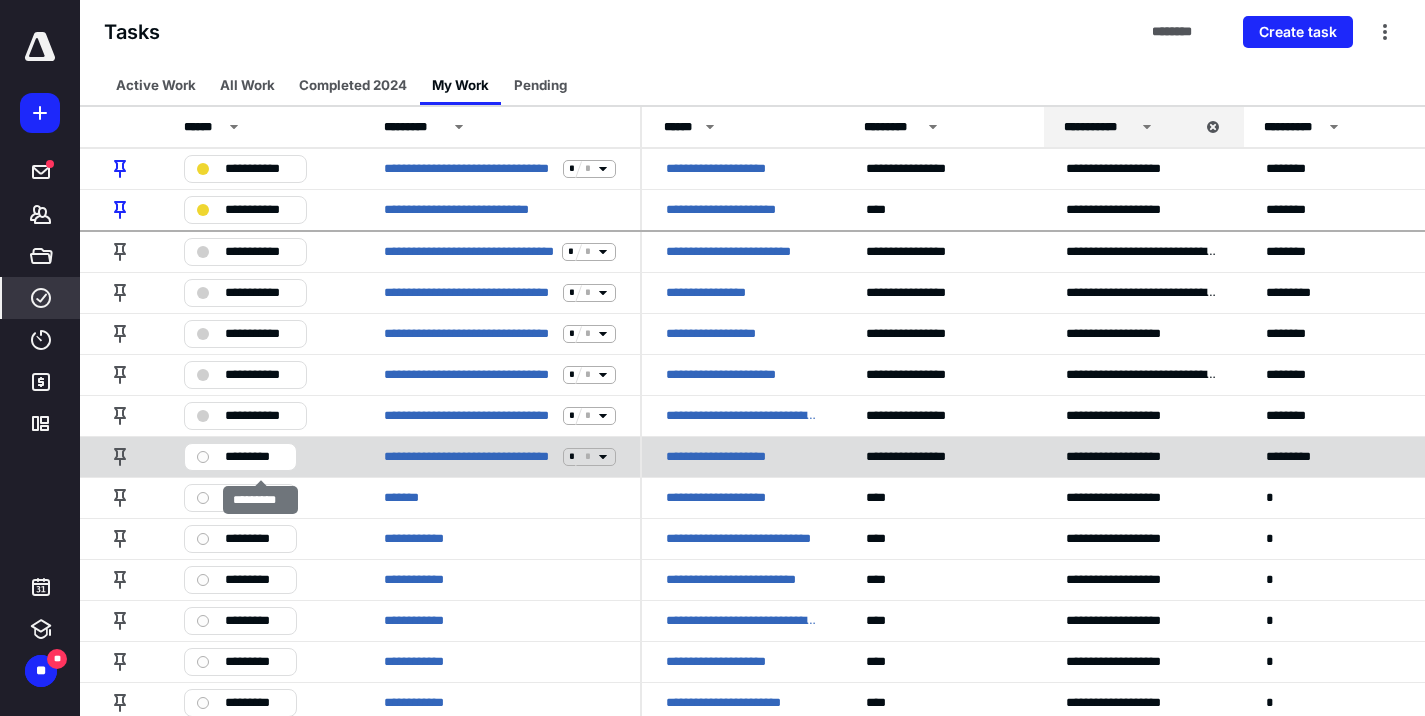 click on "*********" at bounding box center (254, 457) 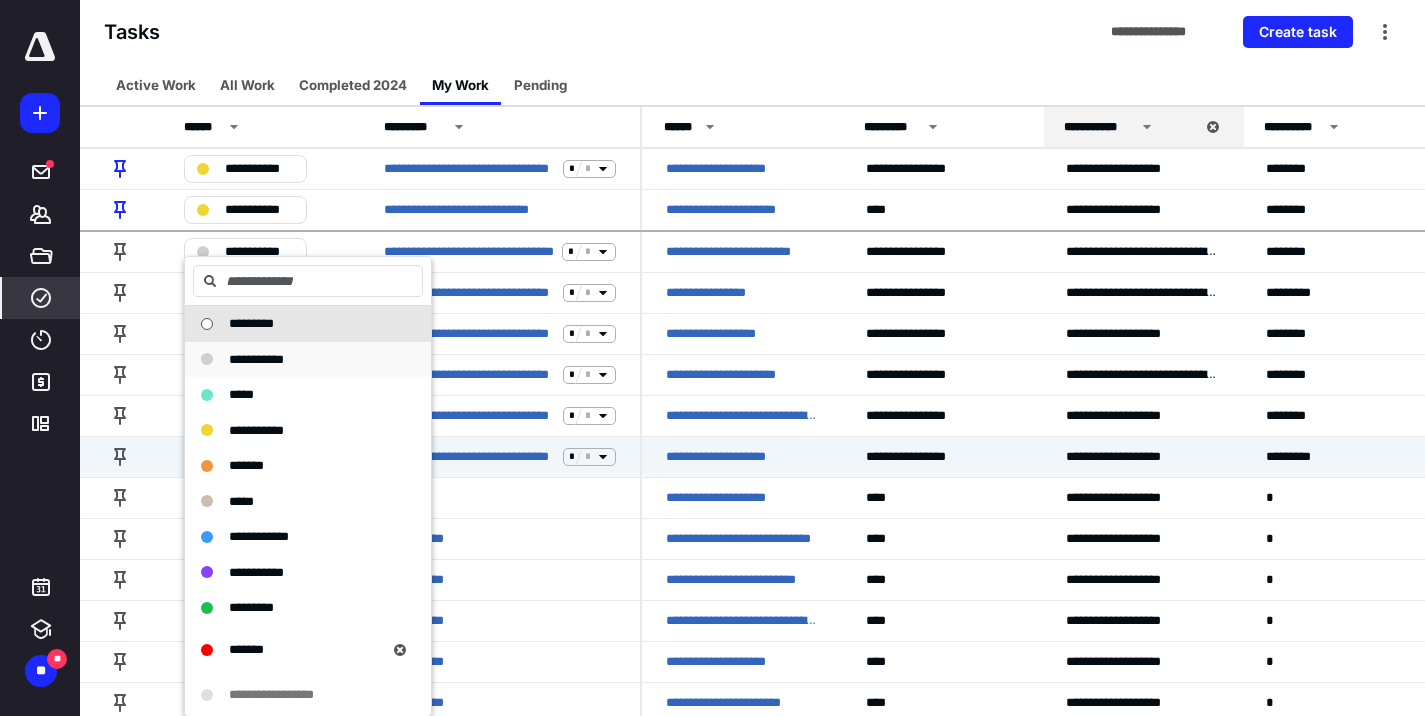 click on "**********" at bounding box center [256, 359] 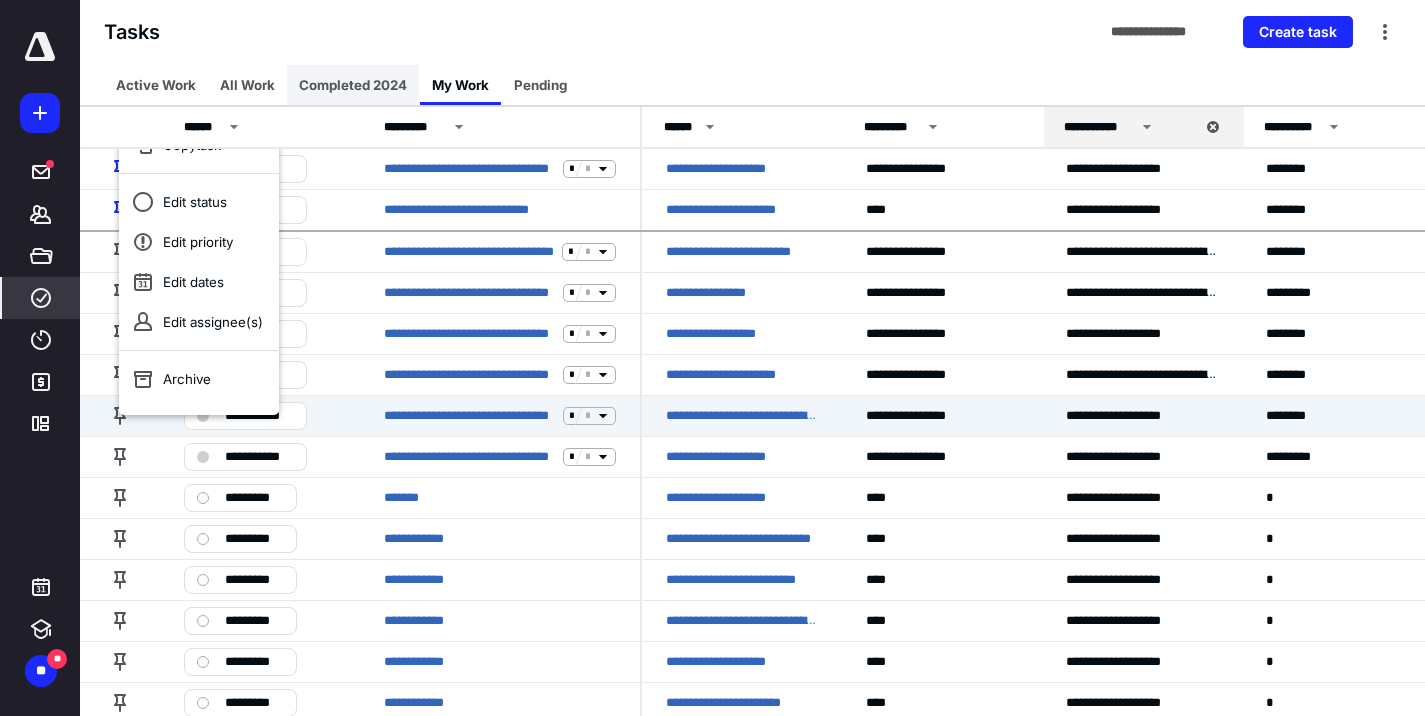 click on "Completed 2024" at bounding box center [353, 85] 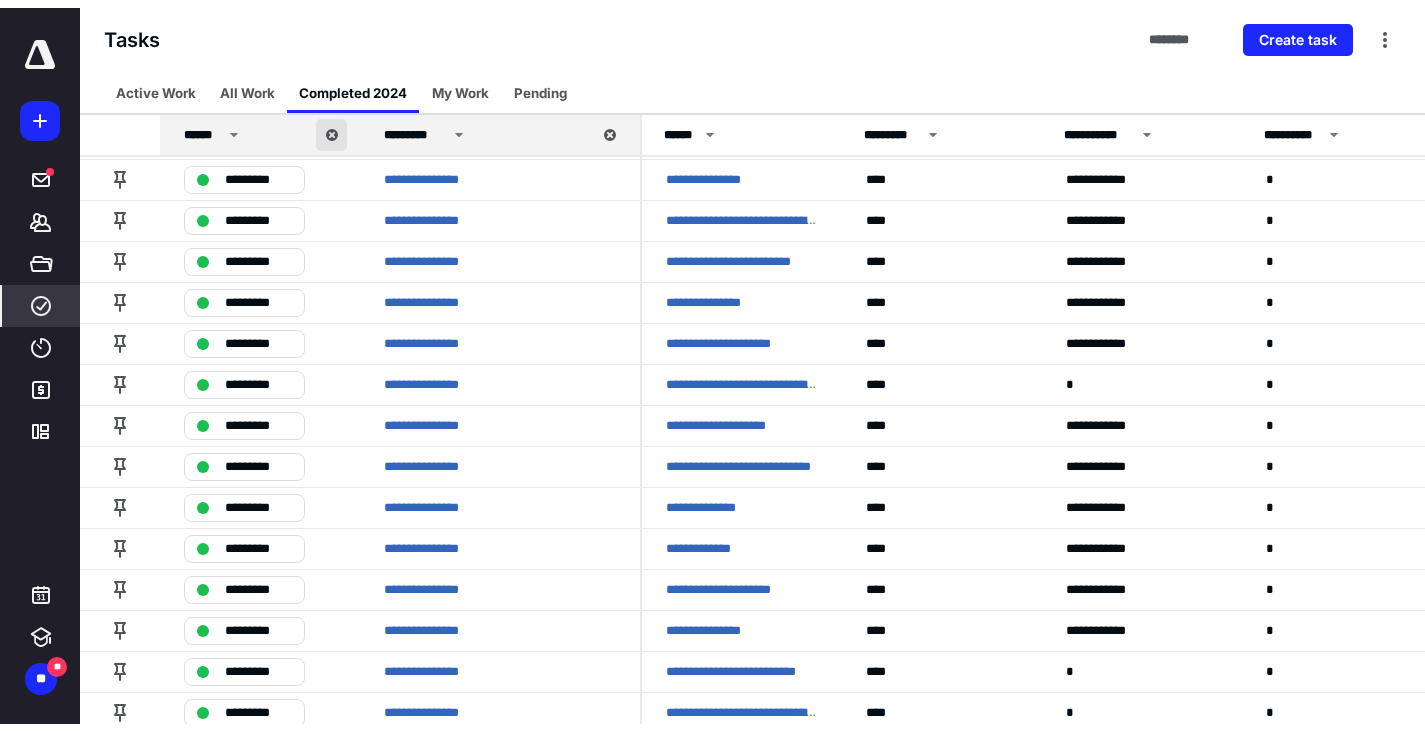 scroll, scrollTop: 0, scrollLeft: 0, axis: both 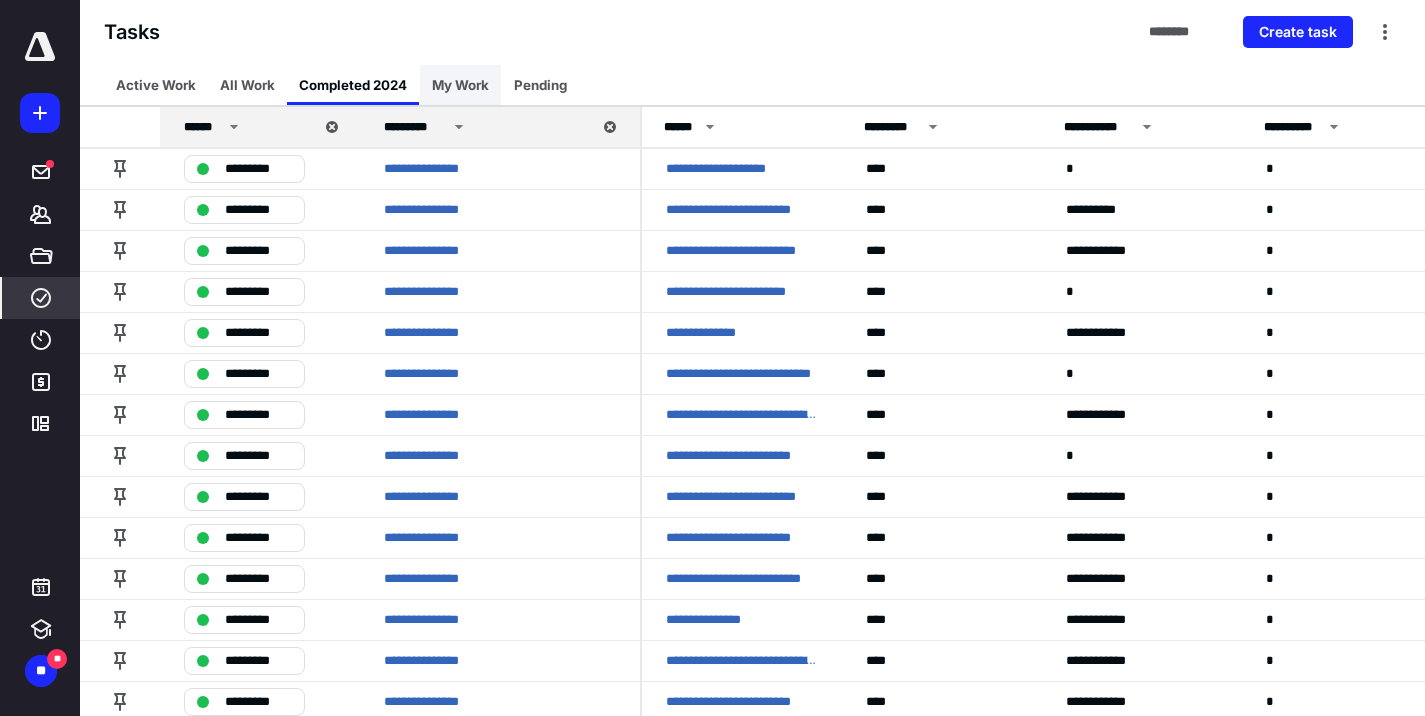 click on "My Work" at bounding box center [460, 85] 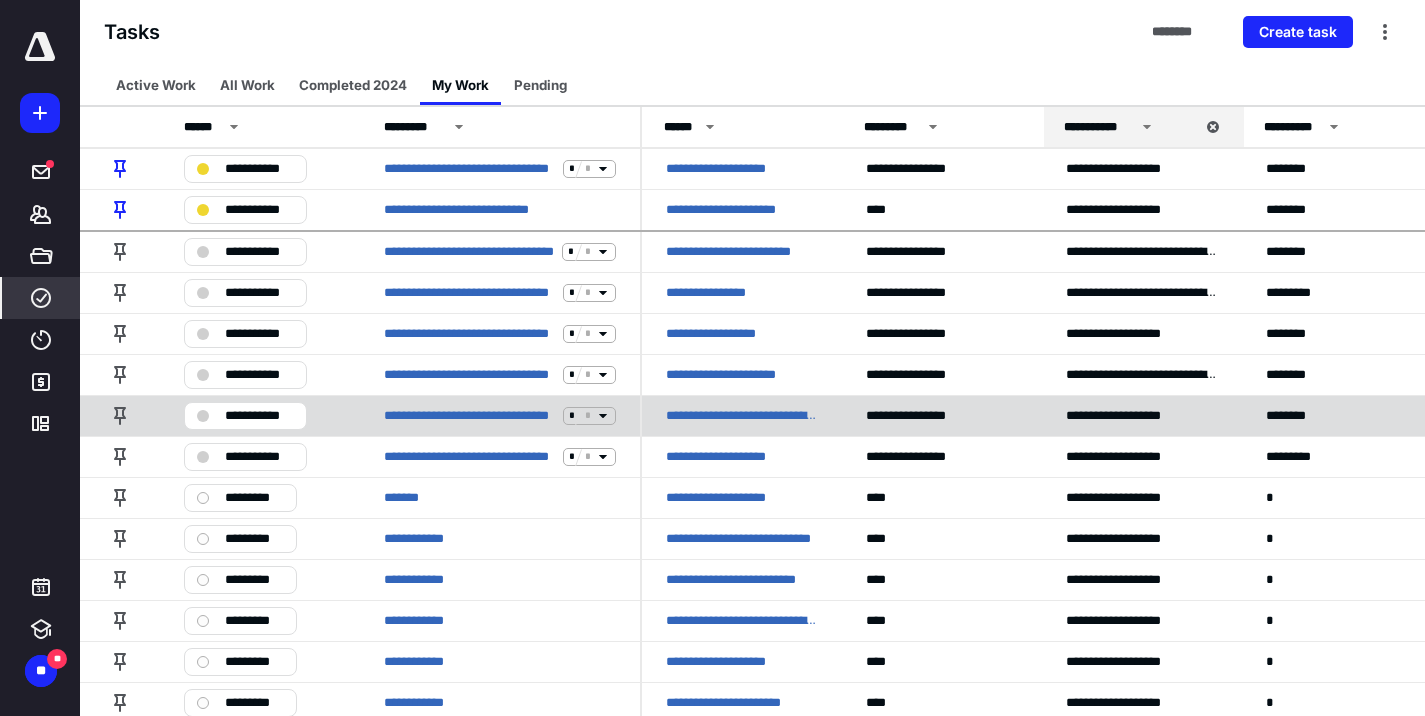 click on "**********" at bounding box center [742, 416] 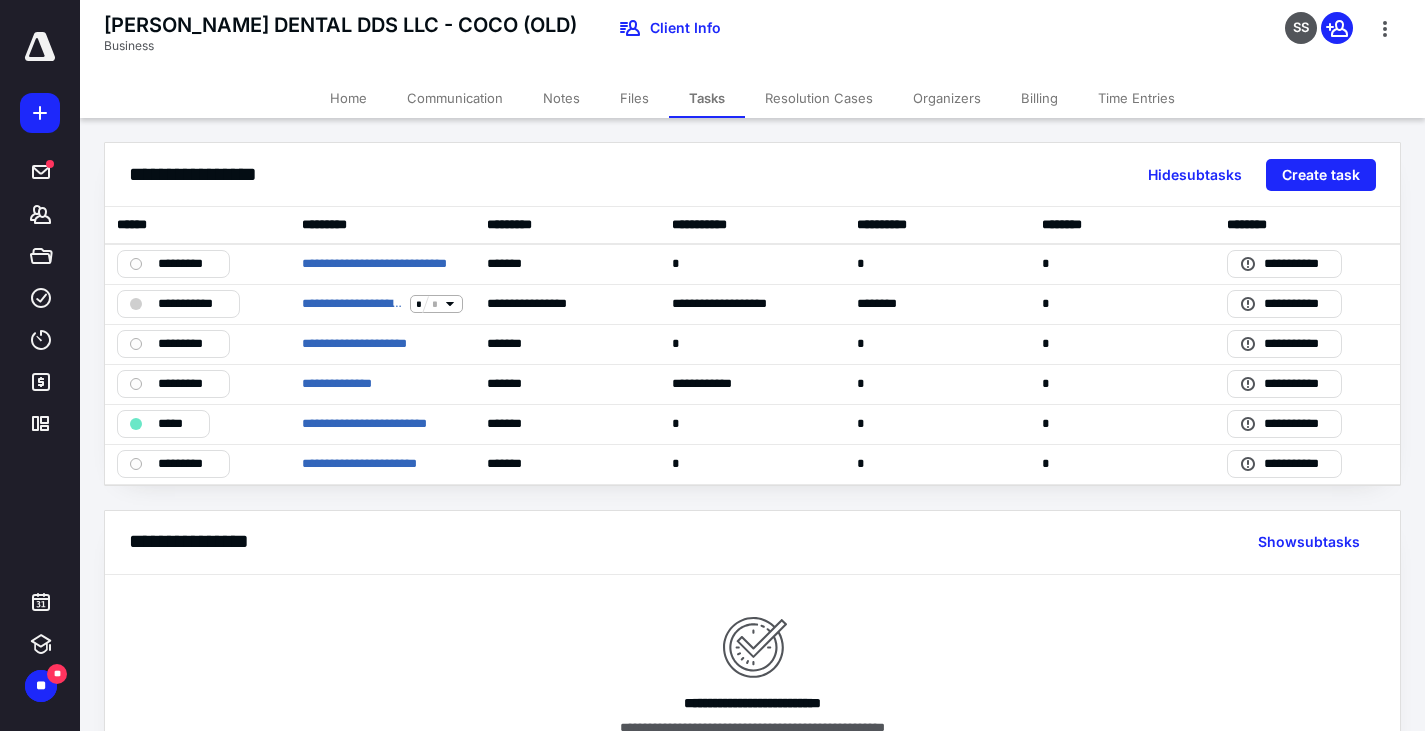 click on "Time Entries" at bounding box center [1136, 98] 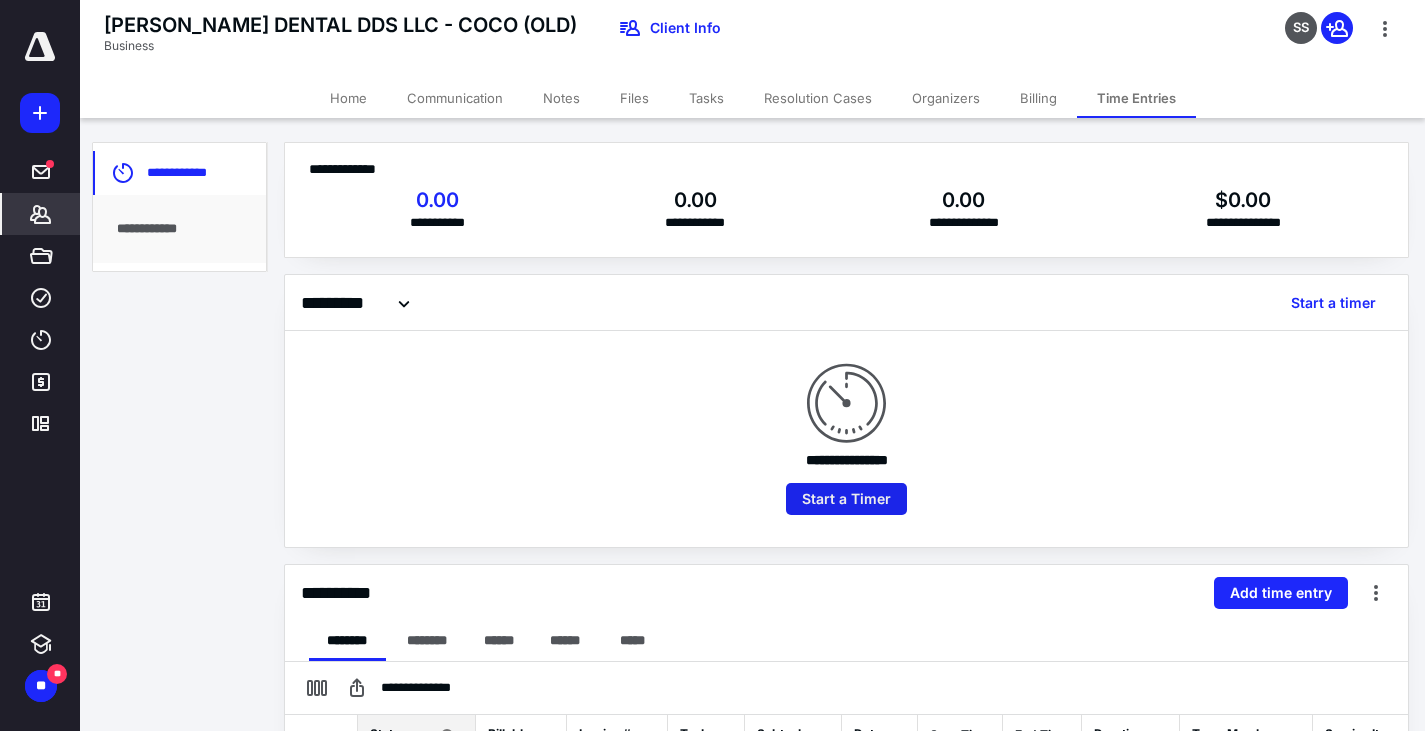 click on "Start a Timer" at bounding box center [846, 499] 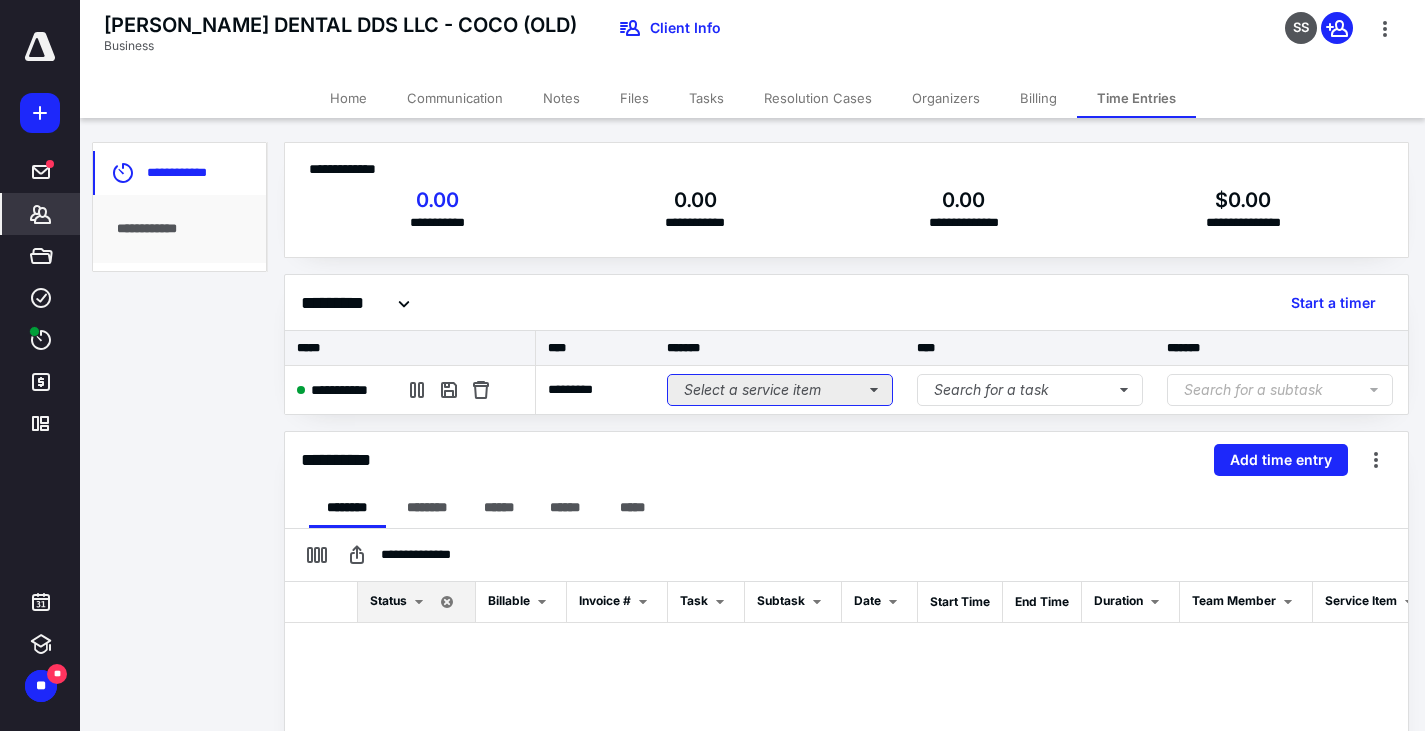 click on "Select a service item" at bounding box center (780, 390) 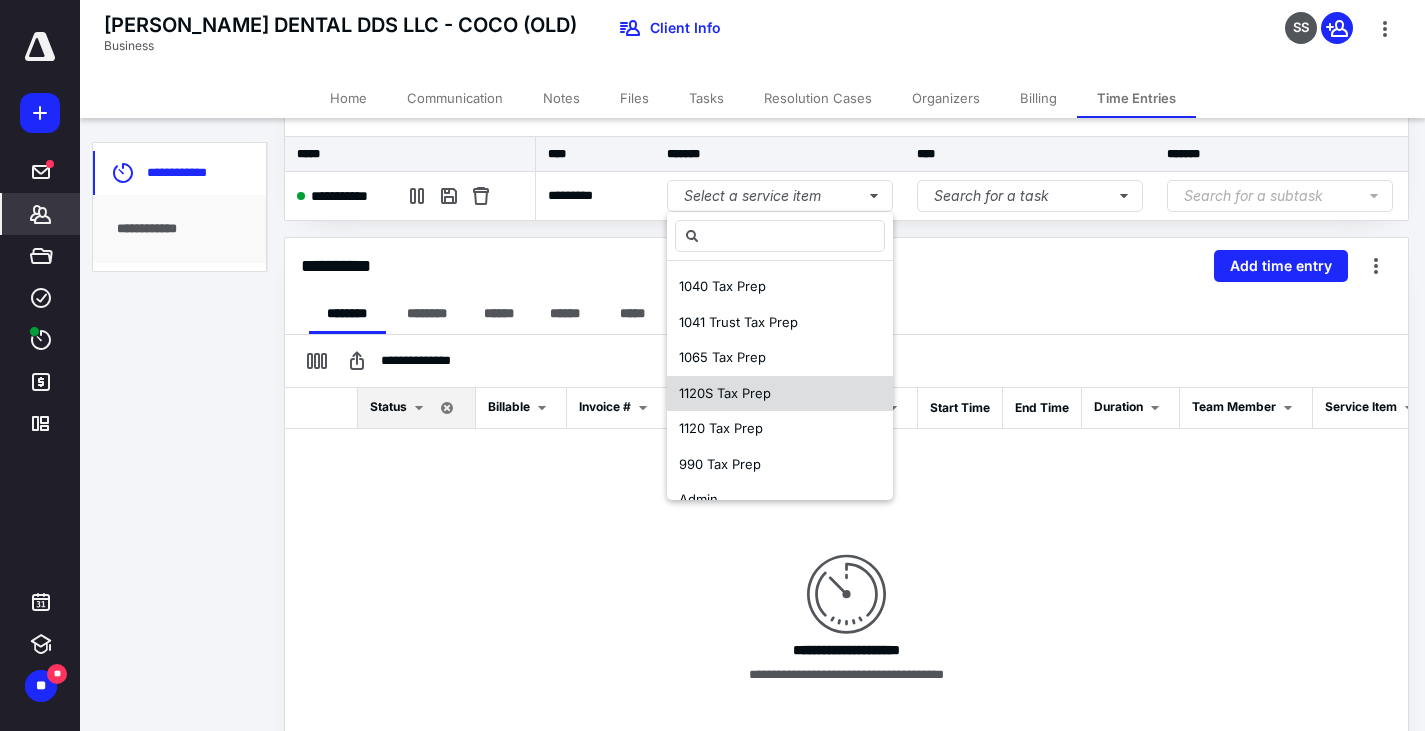 scroll, scrollTop: 200, scrollLeft: 0, axis: vertical 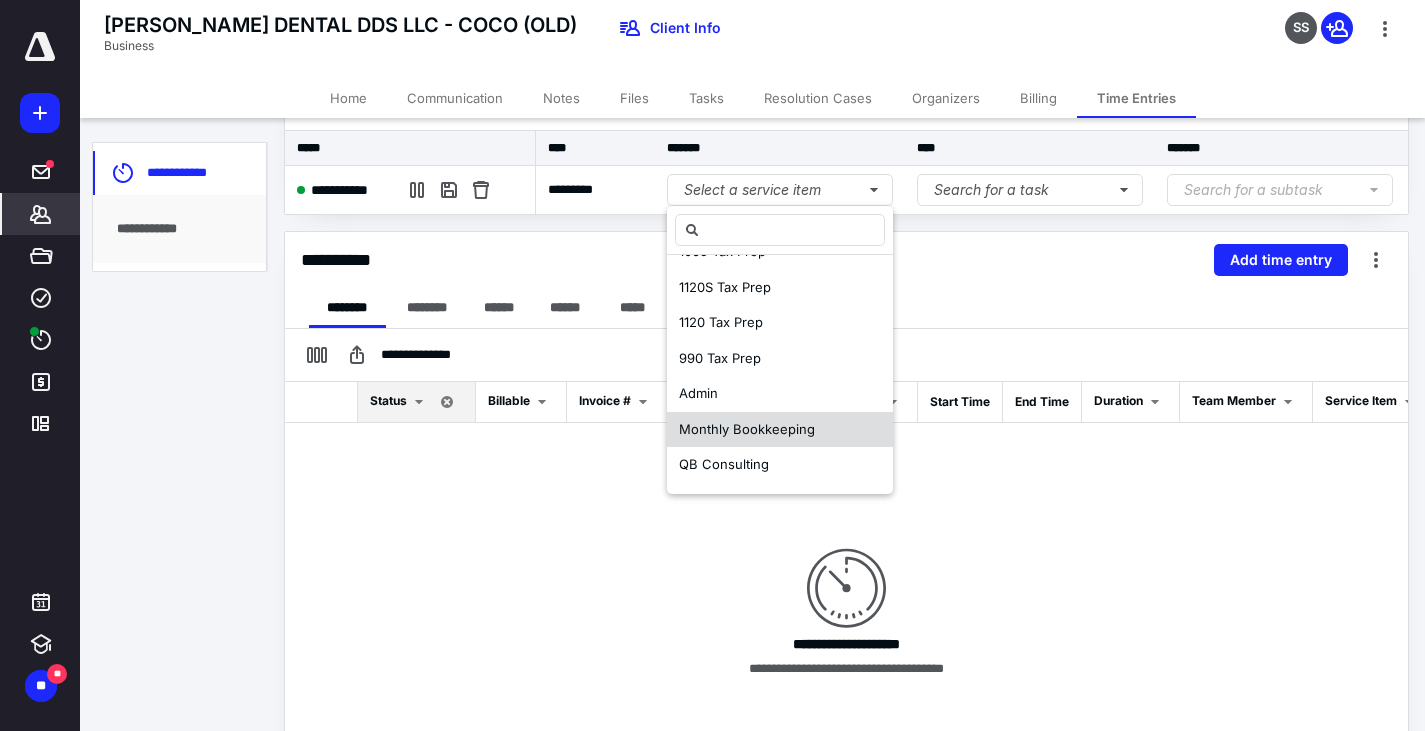 click on "Monthly Bookkeeping" at bounding box center (747, 429) 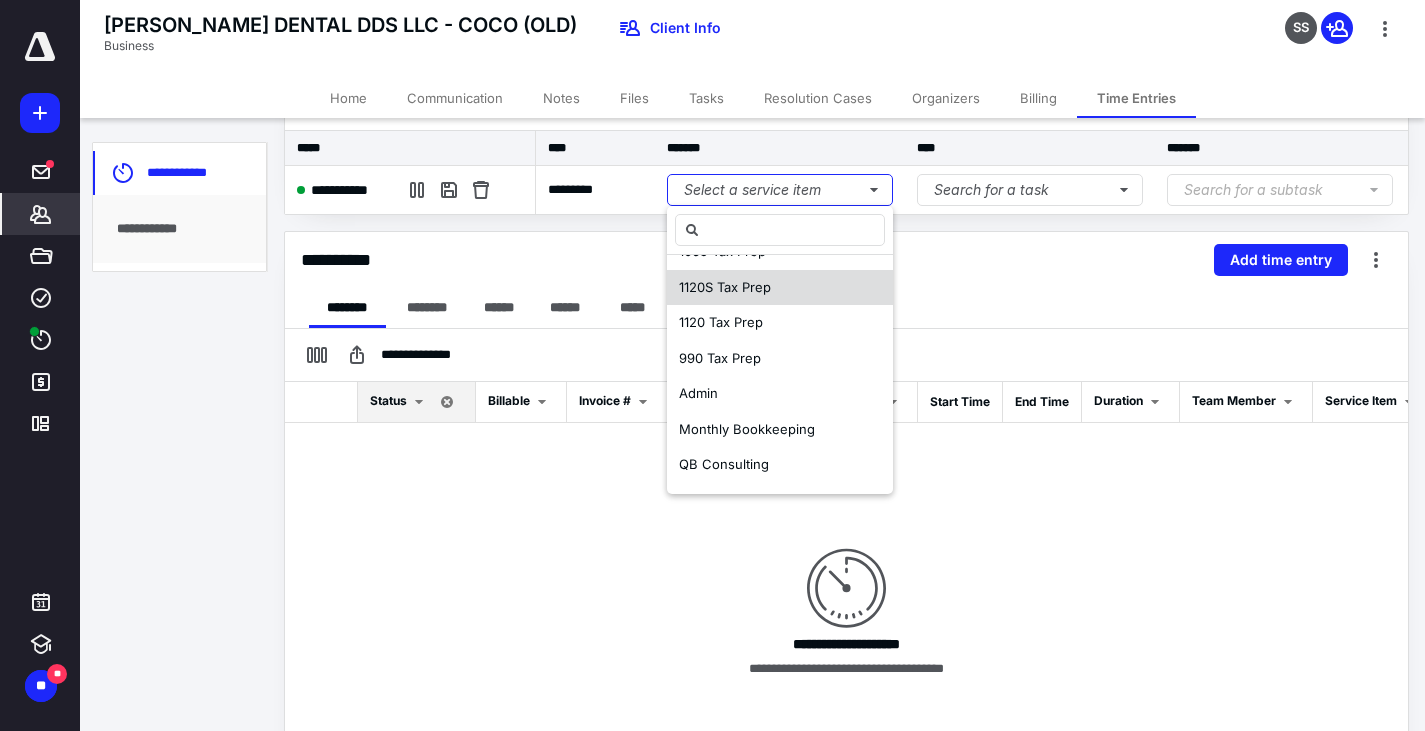 scroll, scrollTop: 0, scrollLeft: 0, axis: both 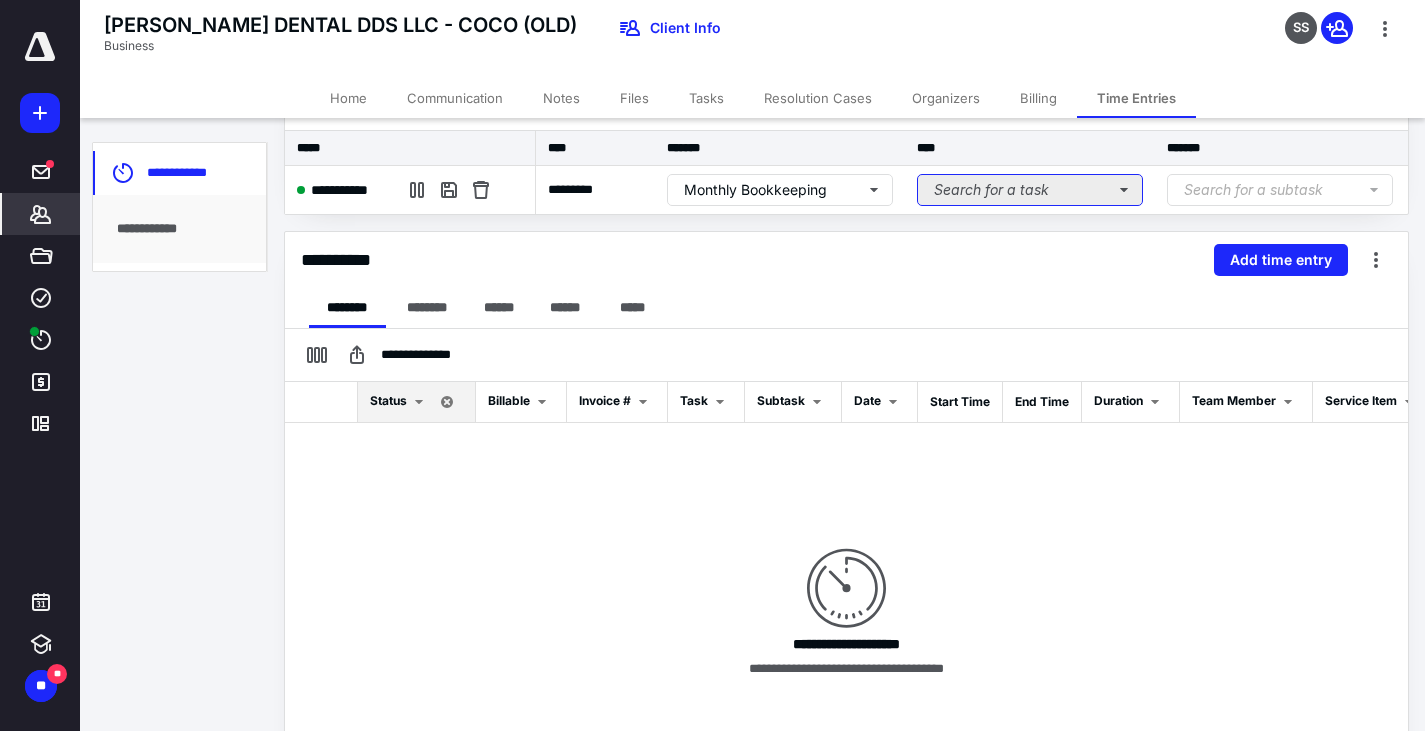 click on "Search for a task" at bounding box center [1030, 190] 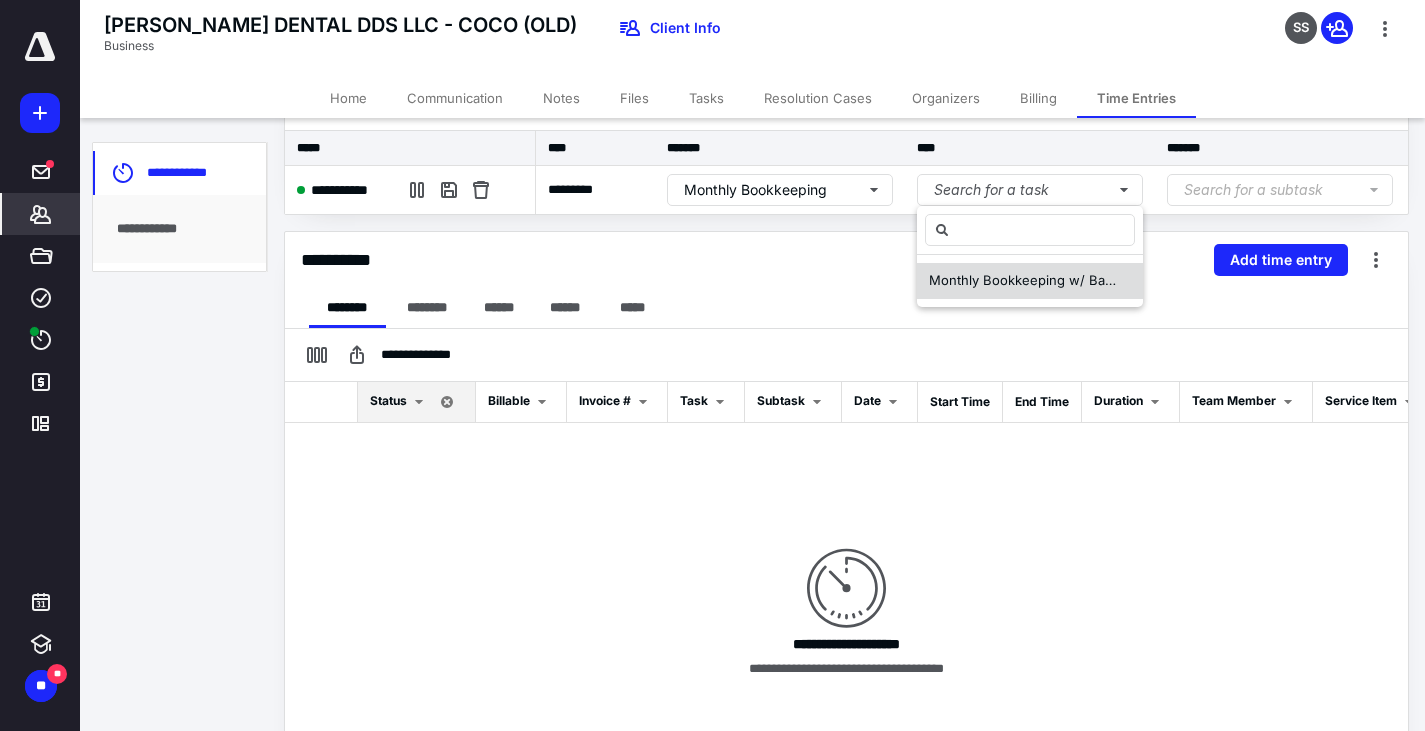click on "Monthly Bookkeeping w/ Bank Login" at bounding box center [1043, 280] 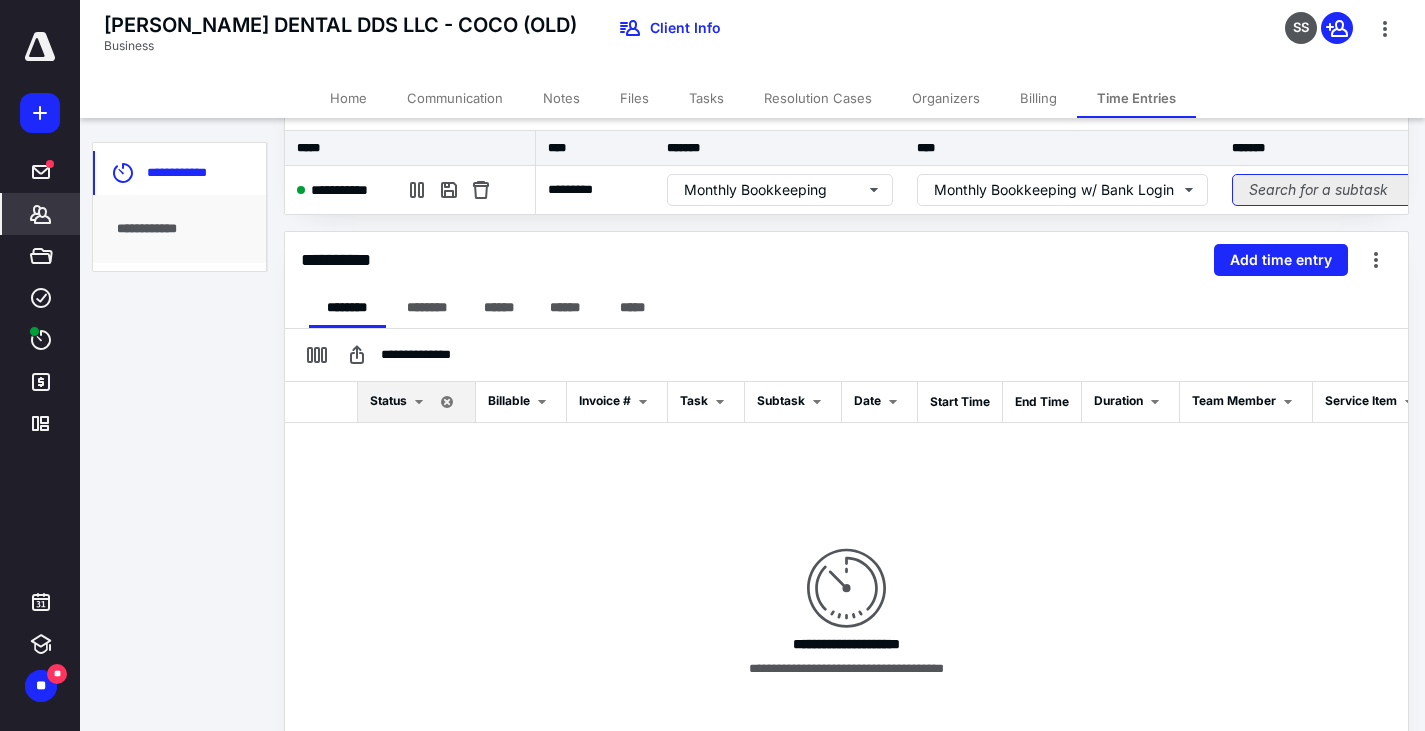 click on "Search for a subtask" at bounding box center [1345, 190] 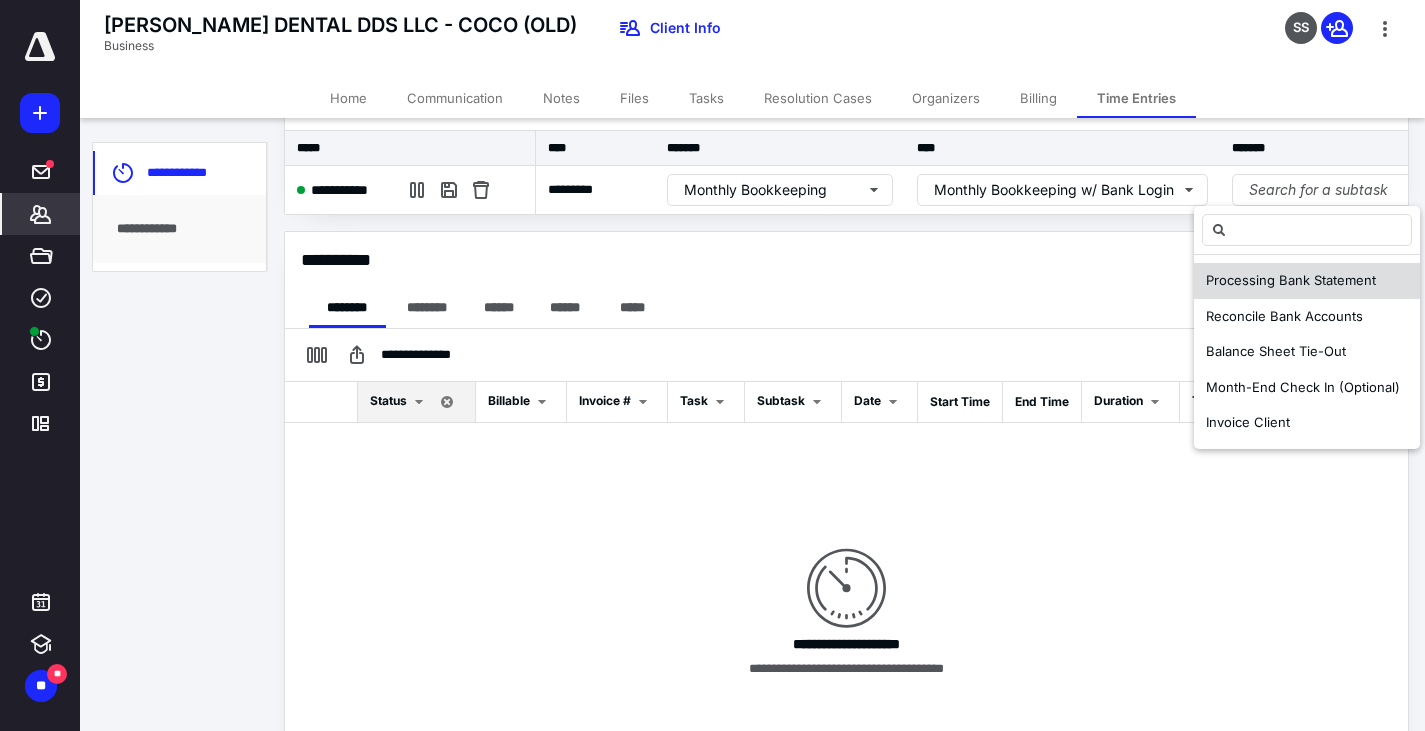 click on "Processing Bank Statement" at bounding box center [1291, 280] 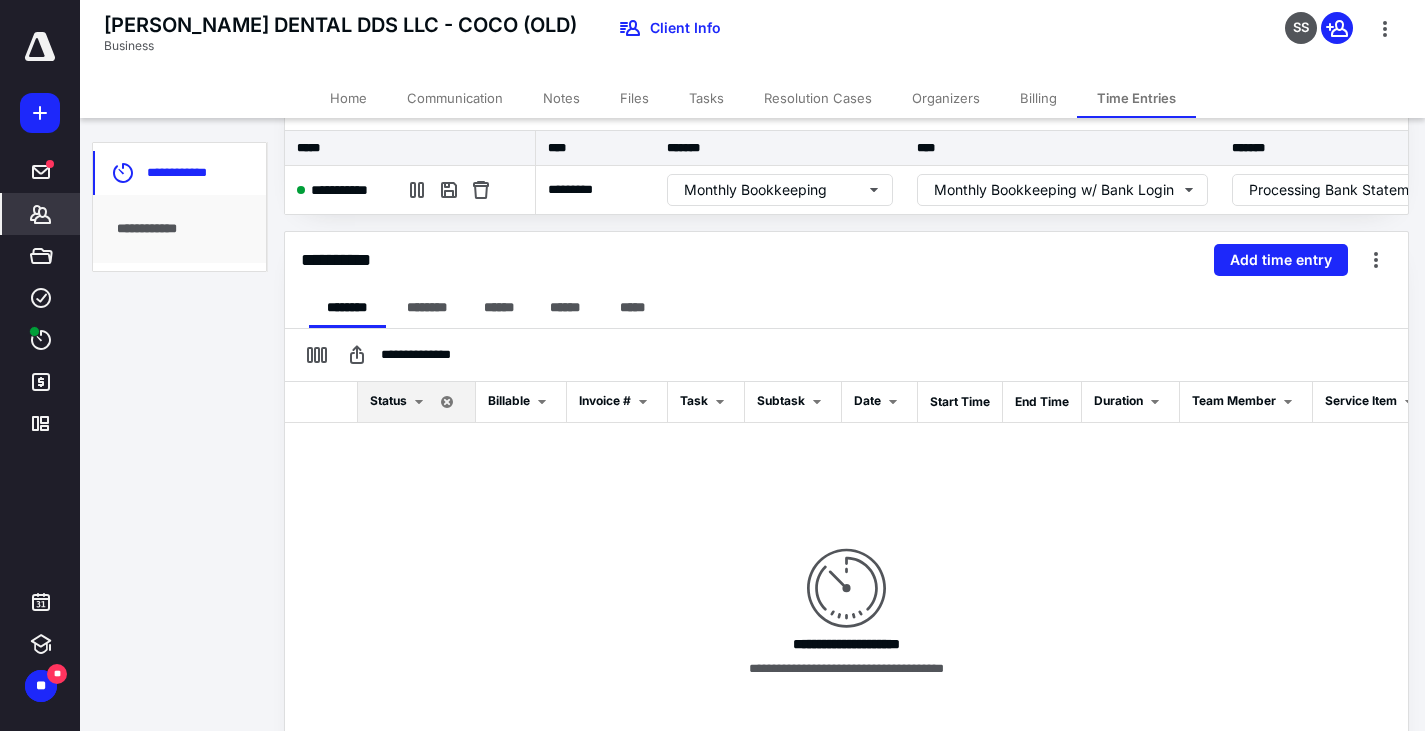 click on "Notes" at bounding box center [561, 98] 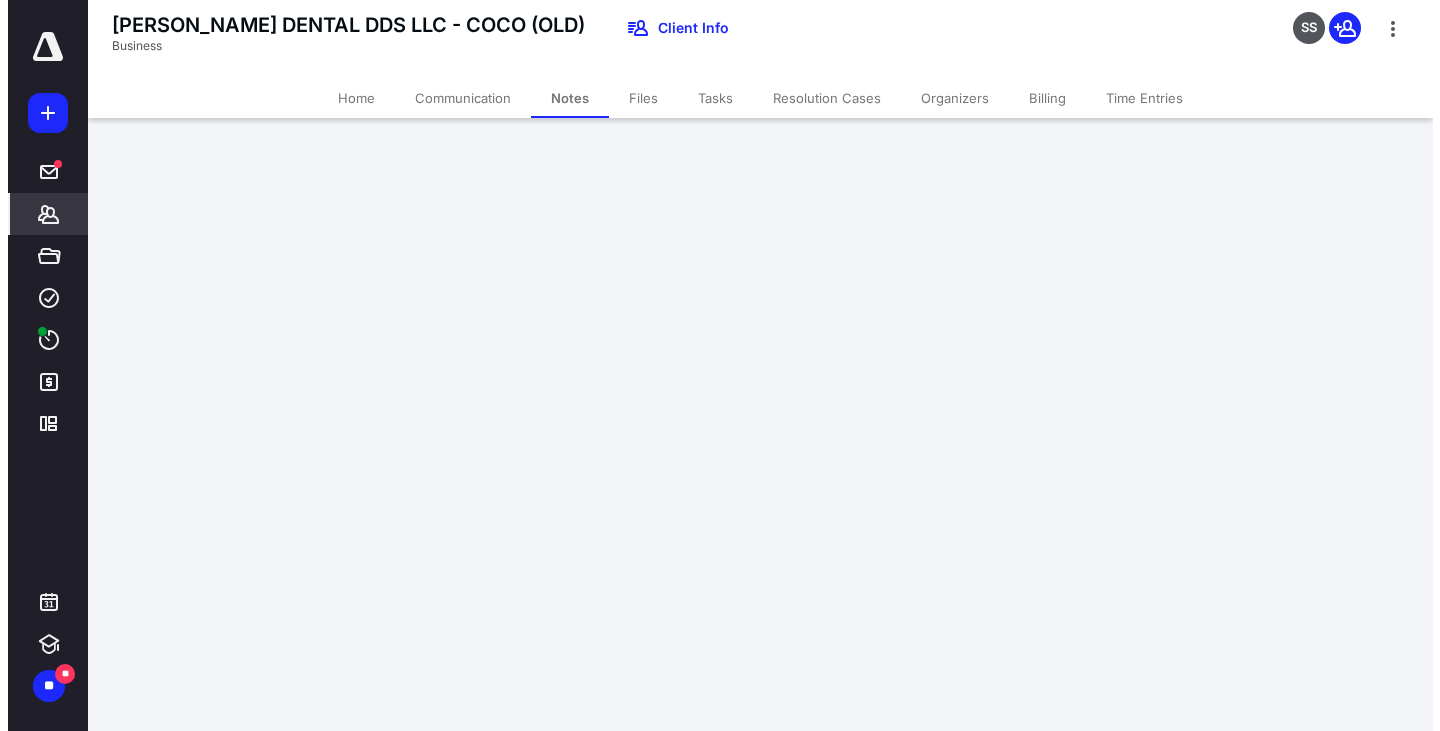 scroll, scrollTop: 0, scrollLeft: 0, axis: both 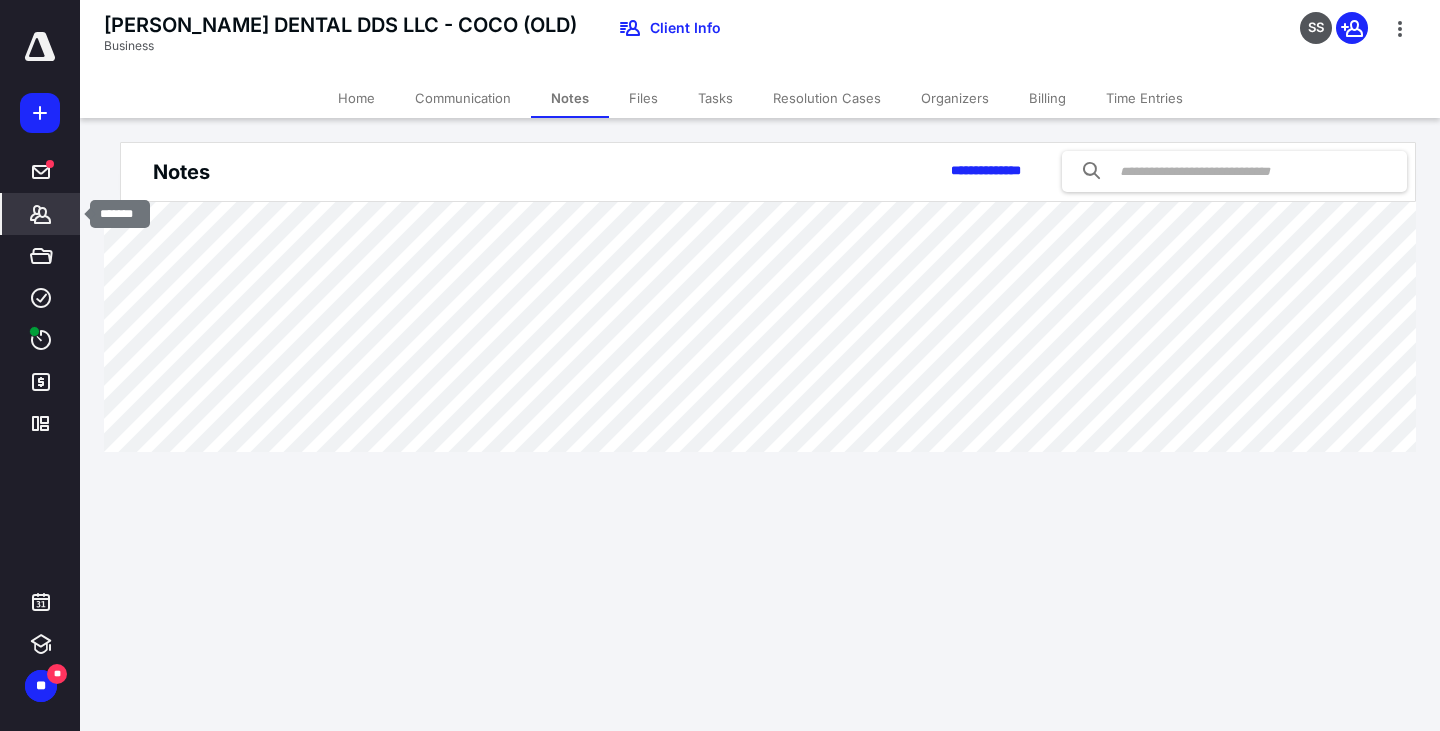 click 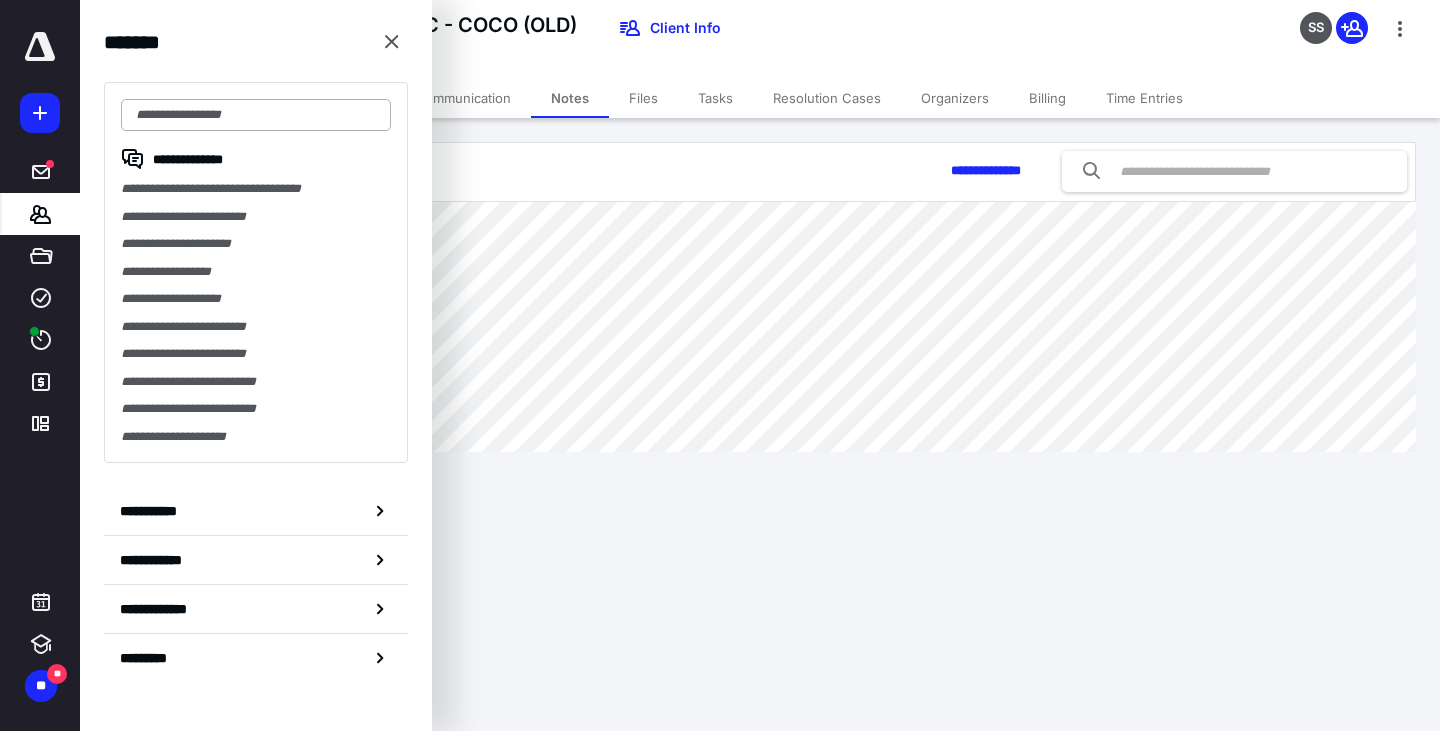 click at bounding box center (256, 115) 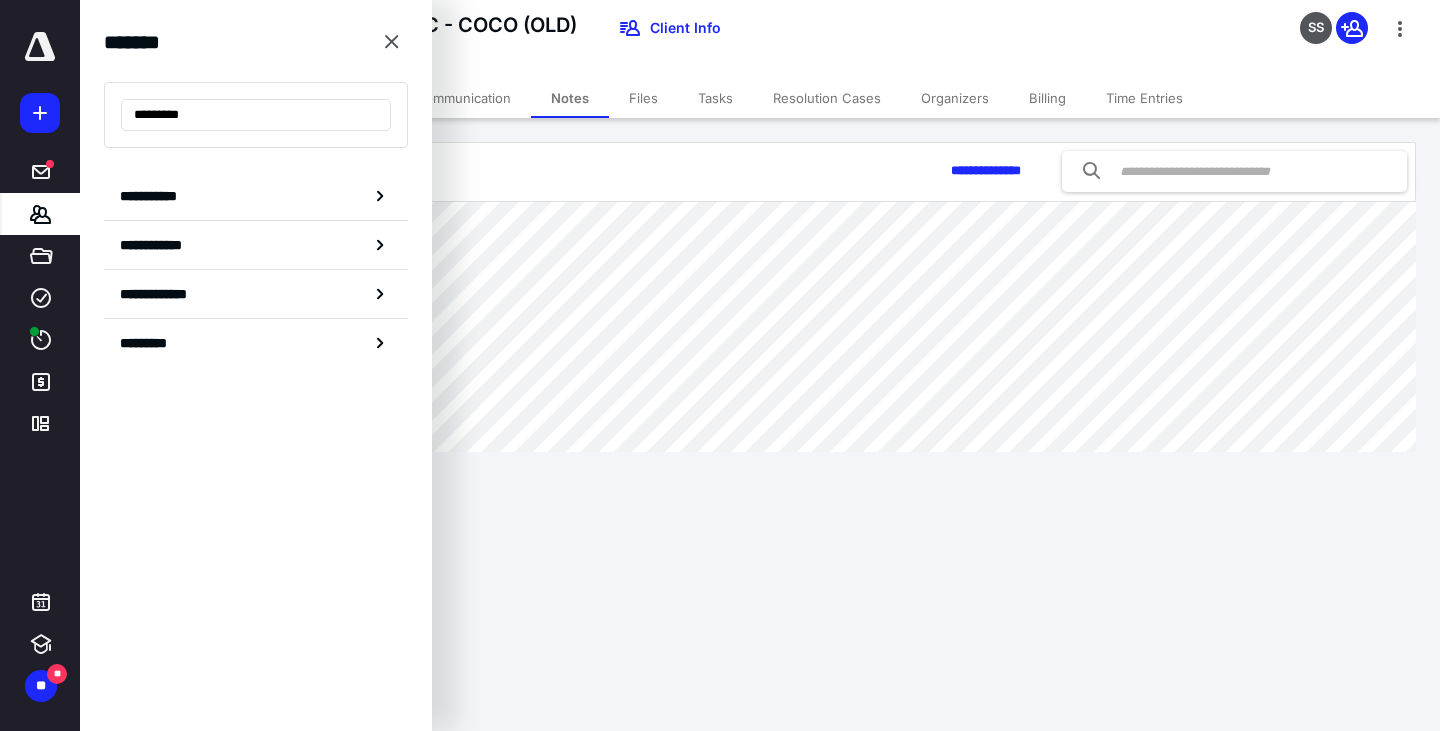 click on "*********" at bounding box center (256, 115) 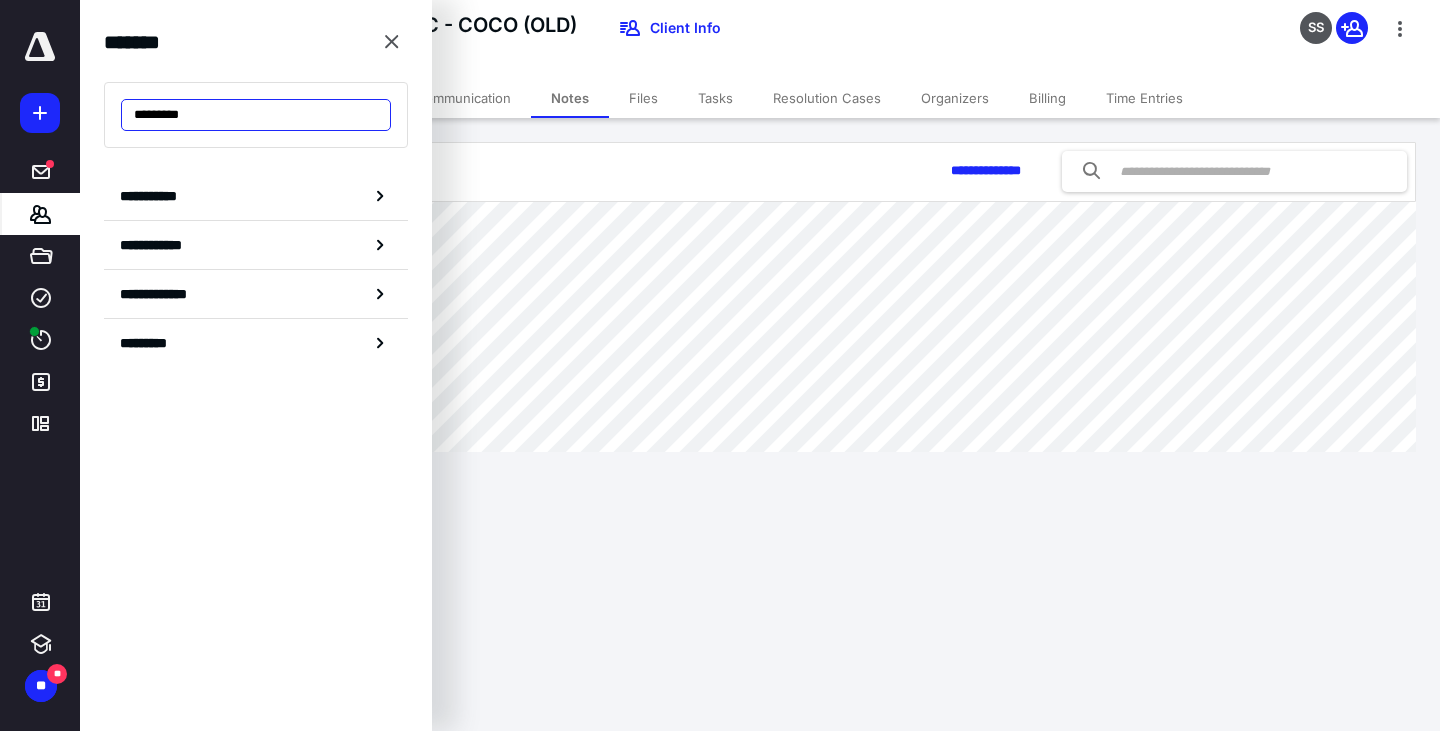 click on "*********" at bounding box center [256, 115] 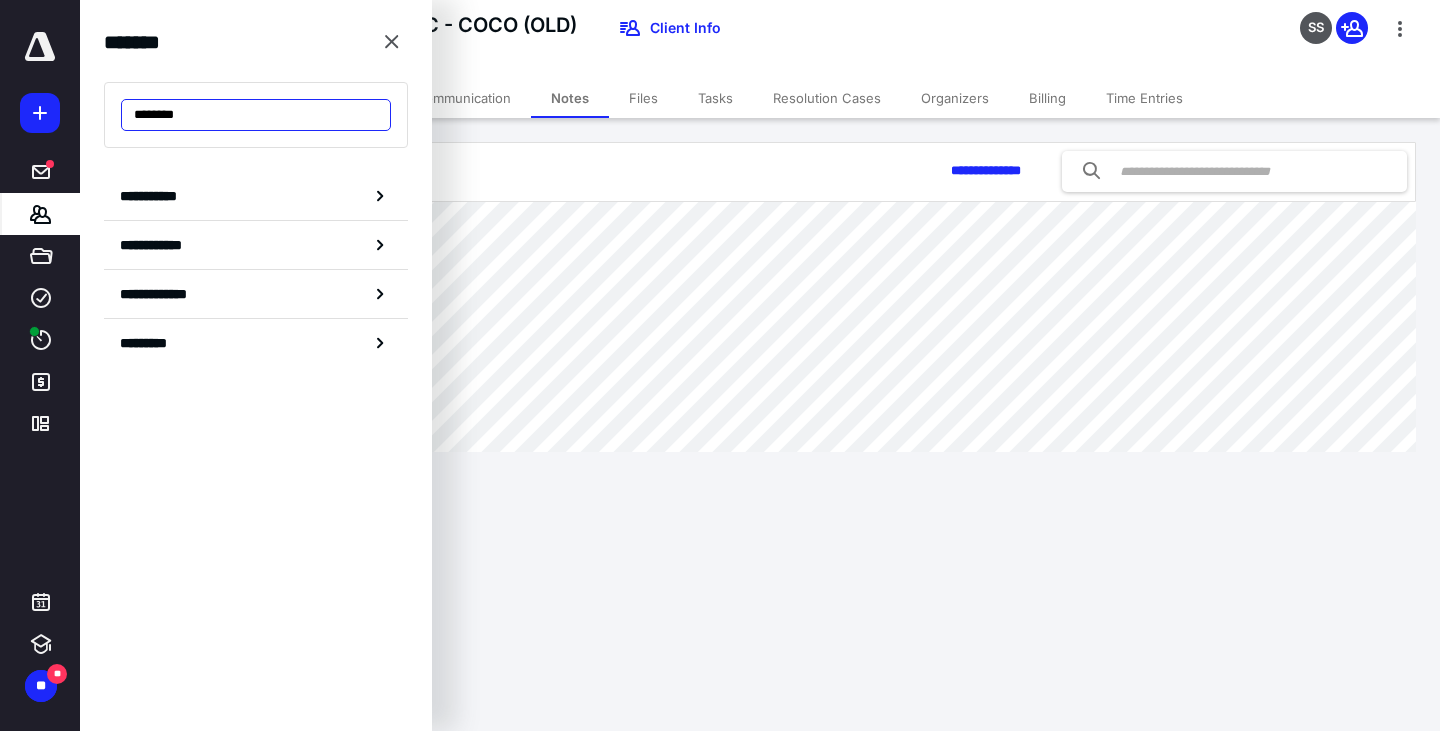 type on "*********" 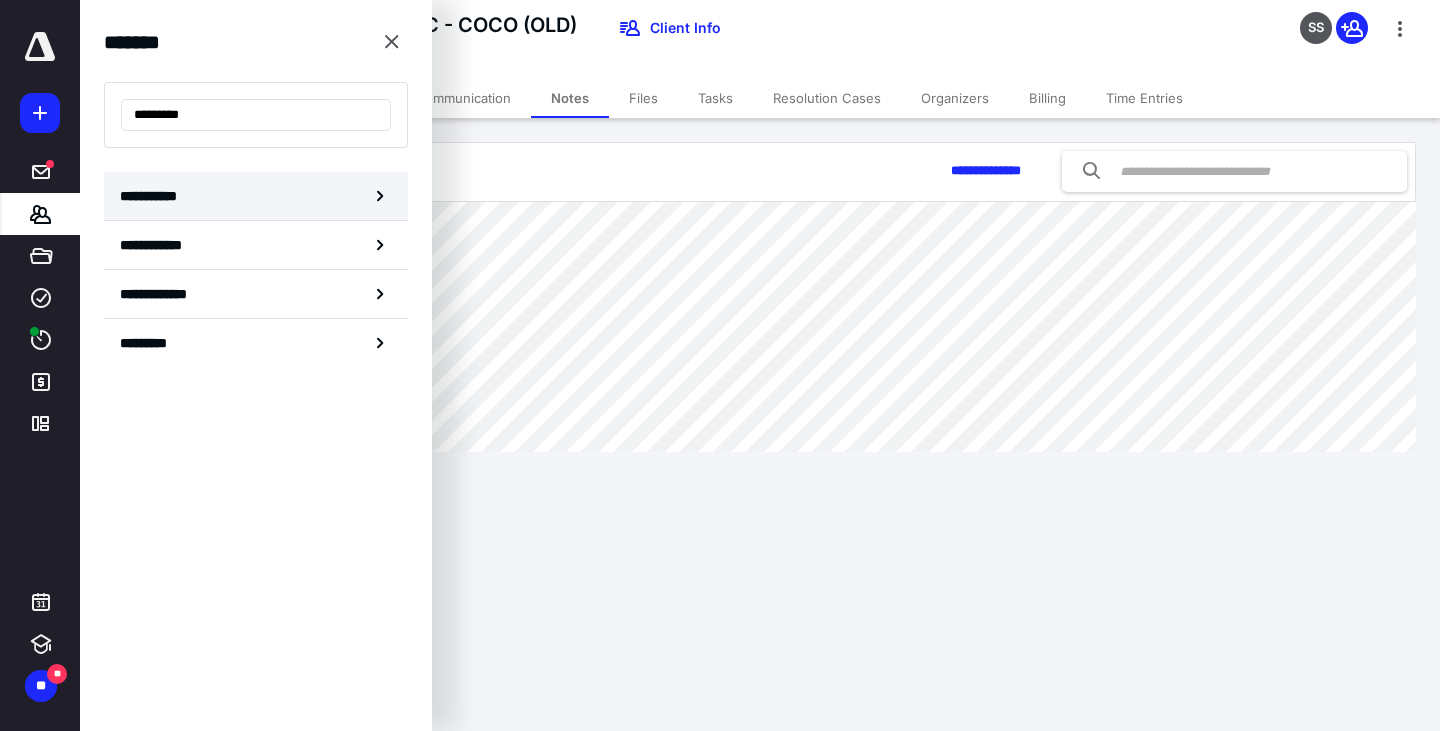 click on "**********" at bounding box center (153, 196) 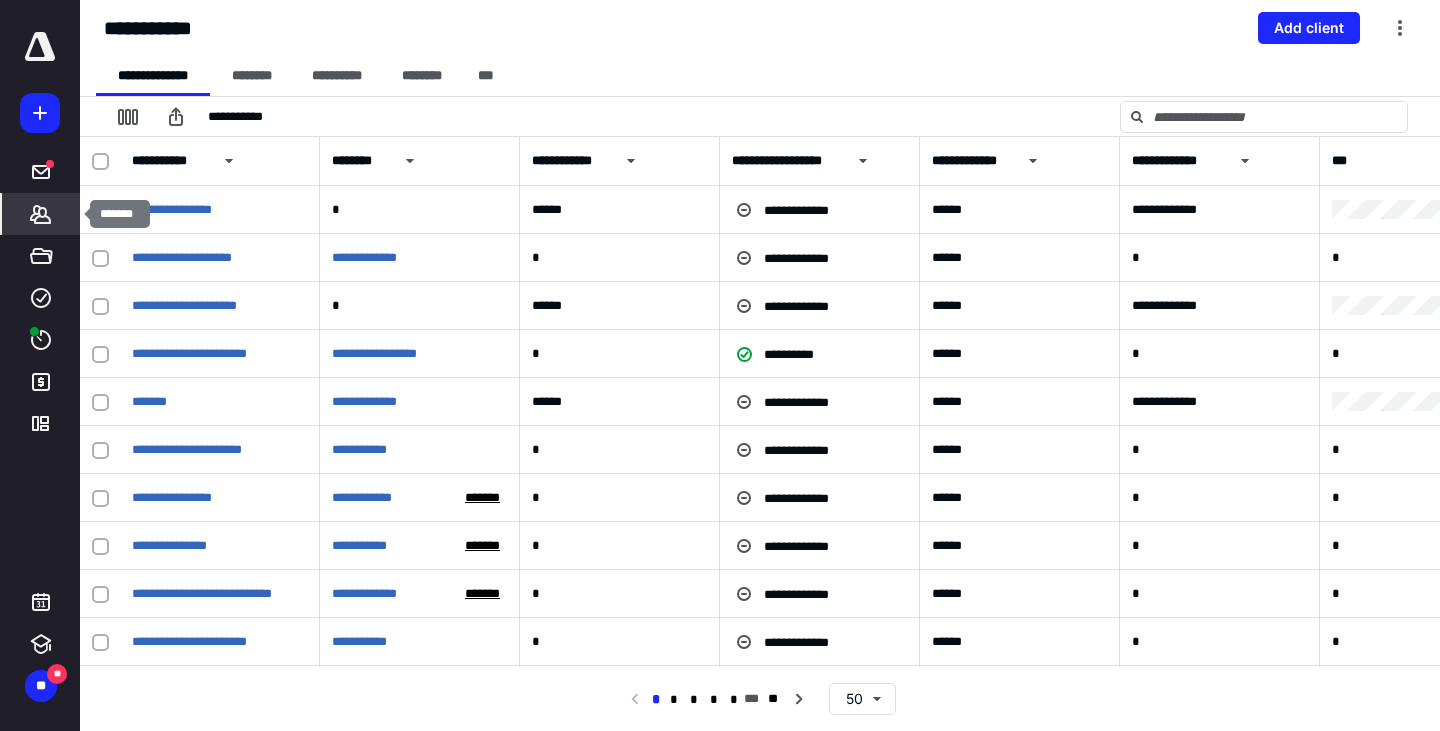 click 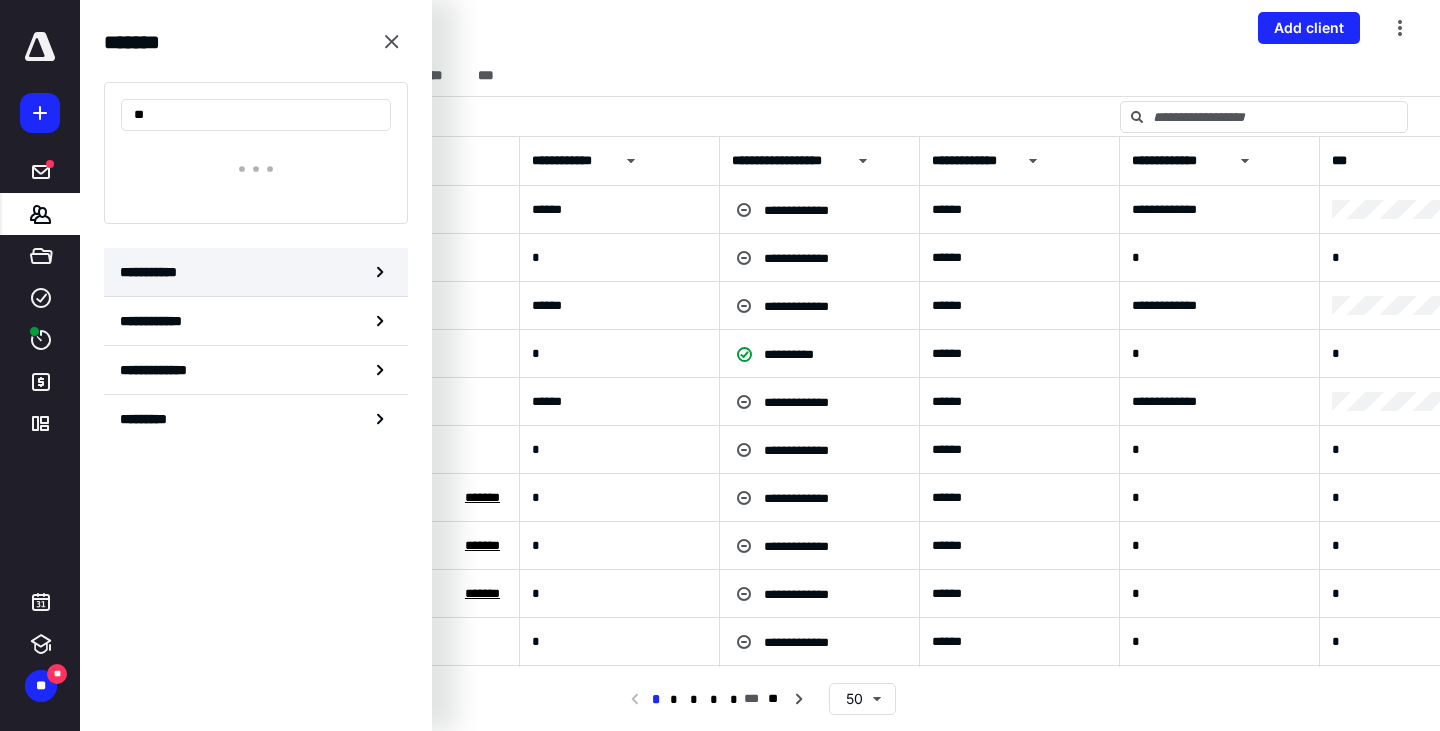 type on "*" 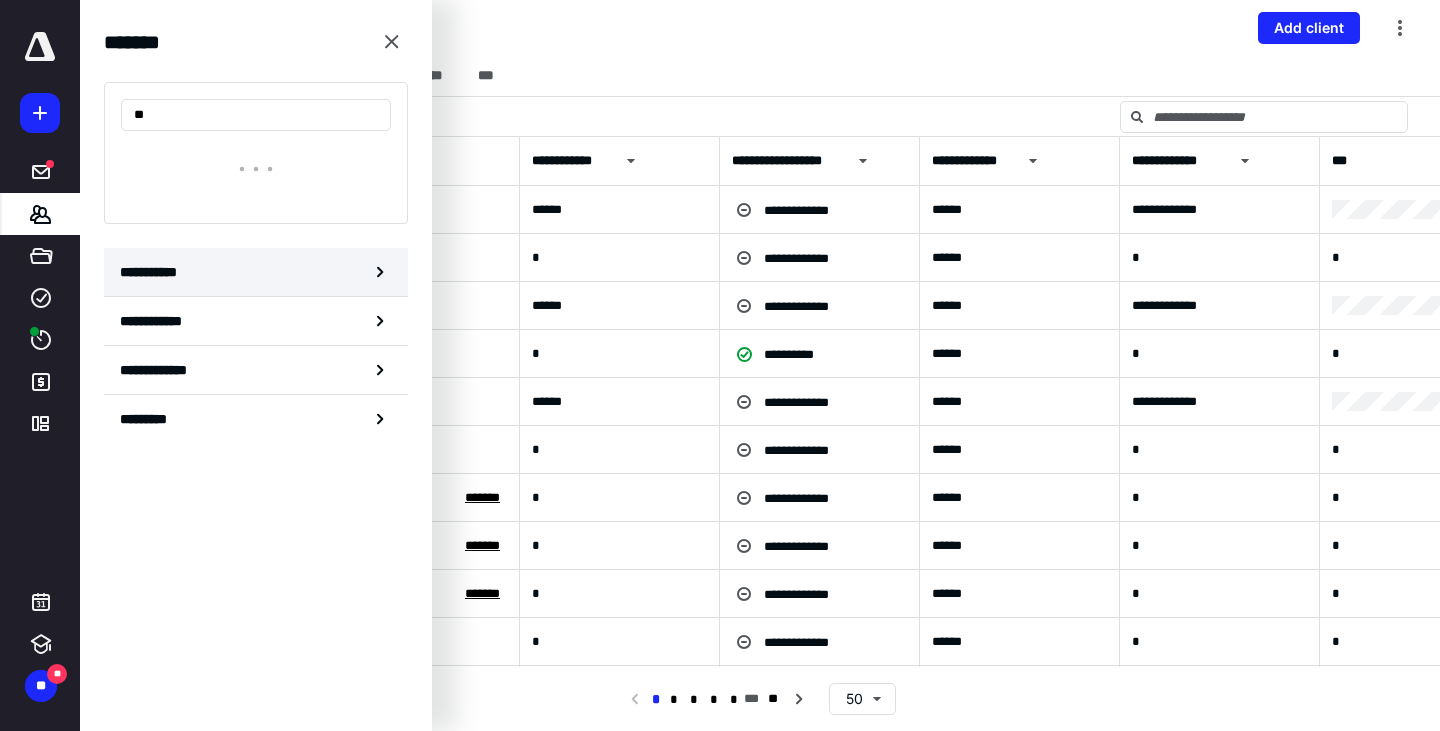 type on "*" 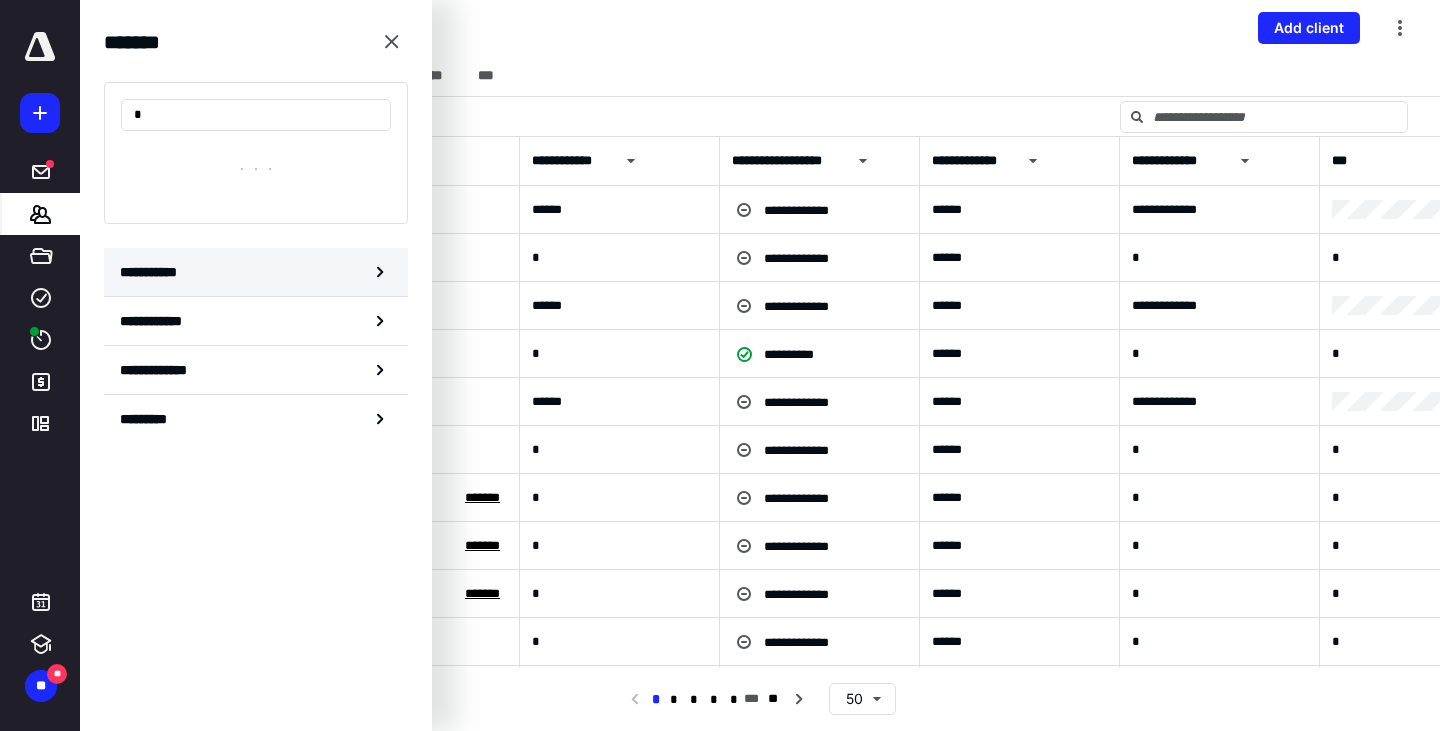 type 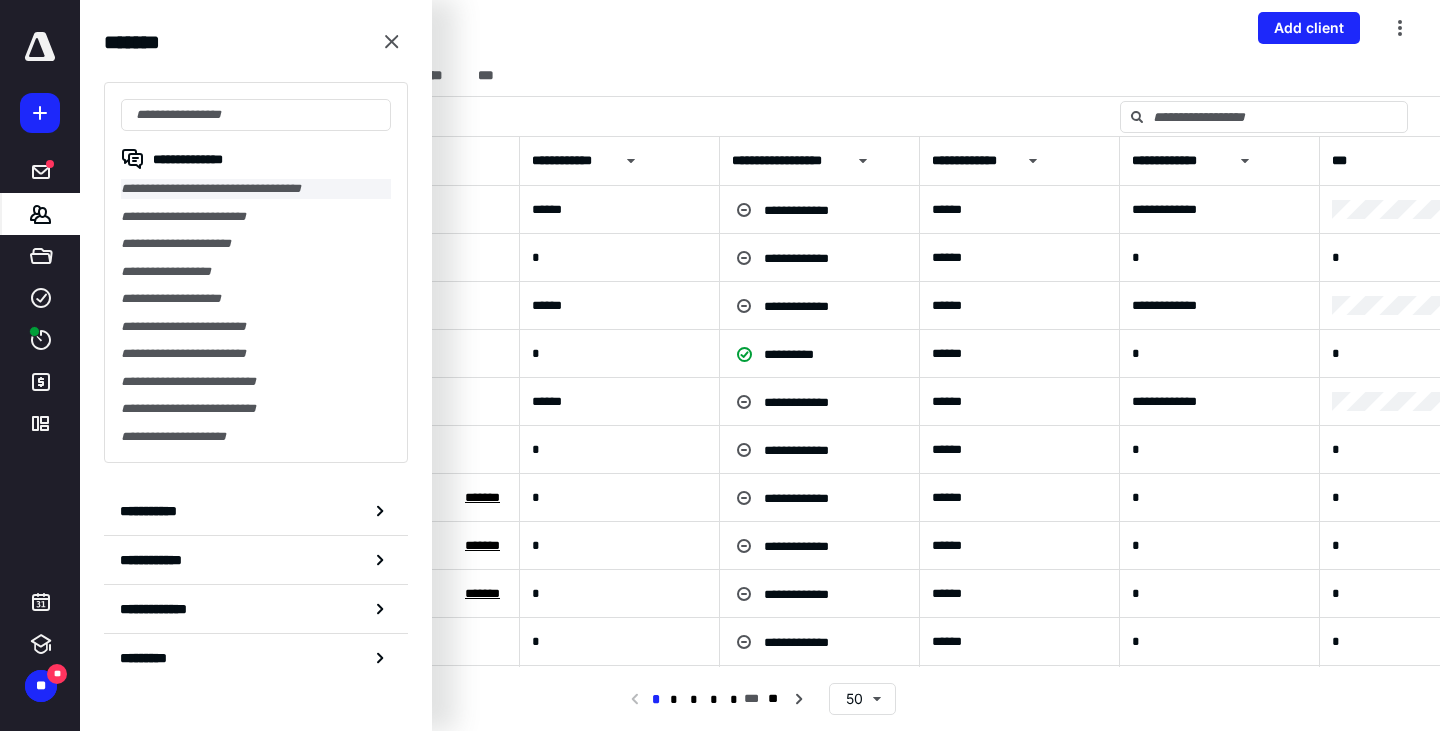 click on "**********" at bounding box center (256, 189) 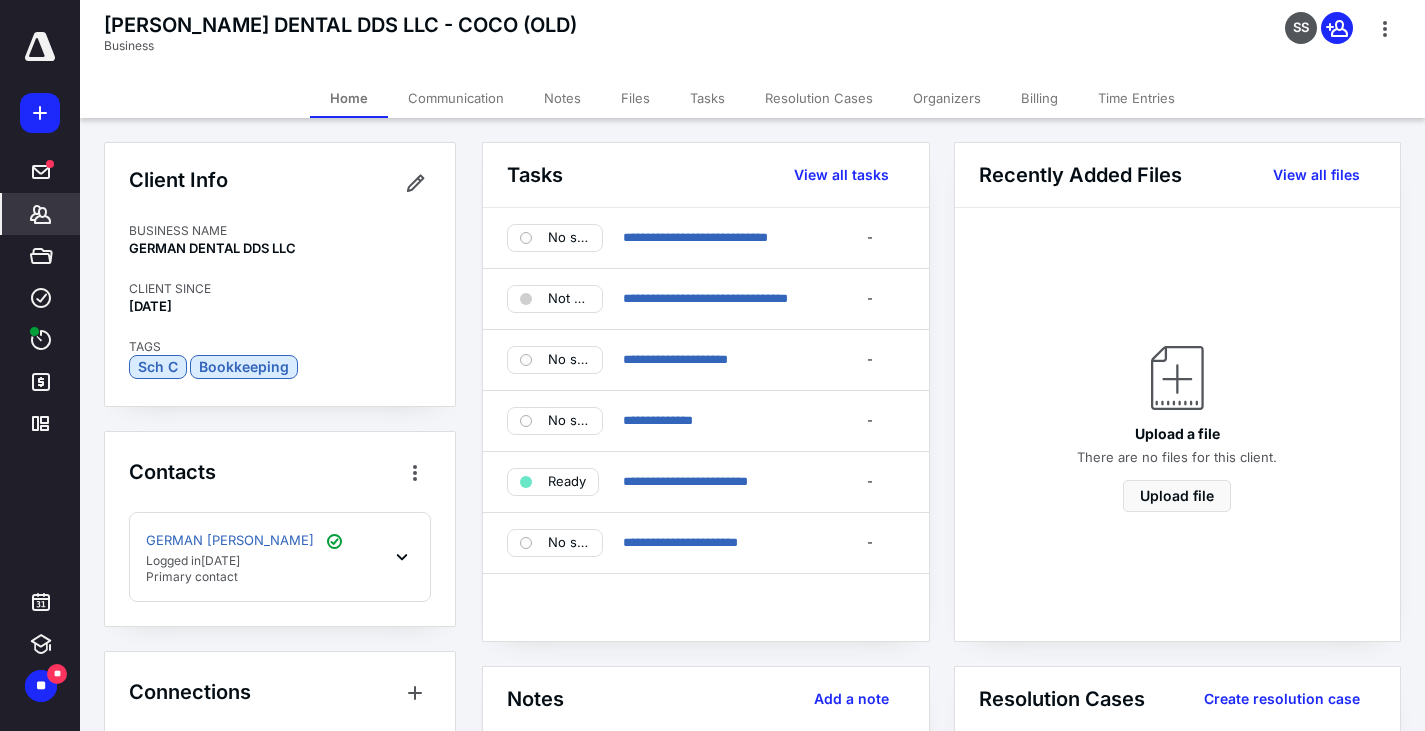 click on "Notes" at bounding box center [562, 98] 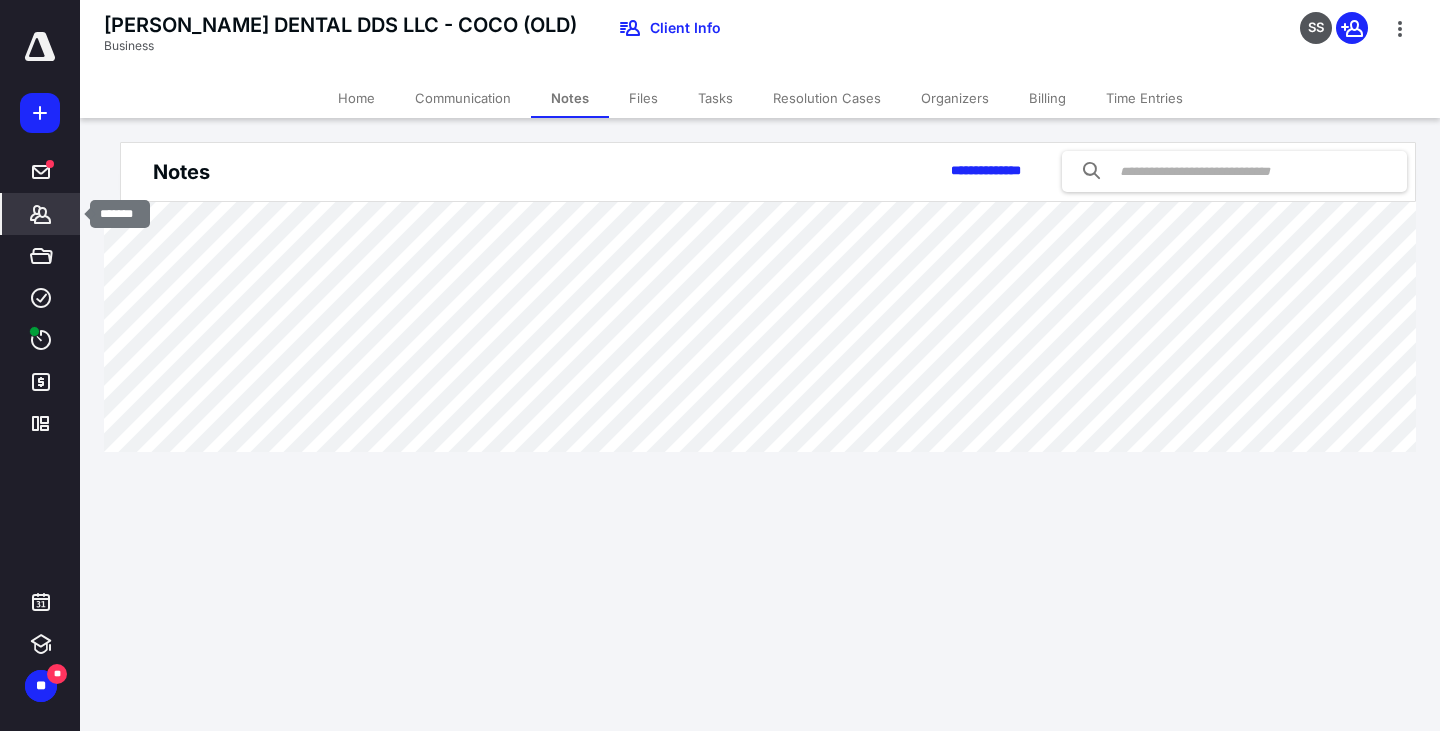 click 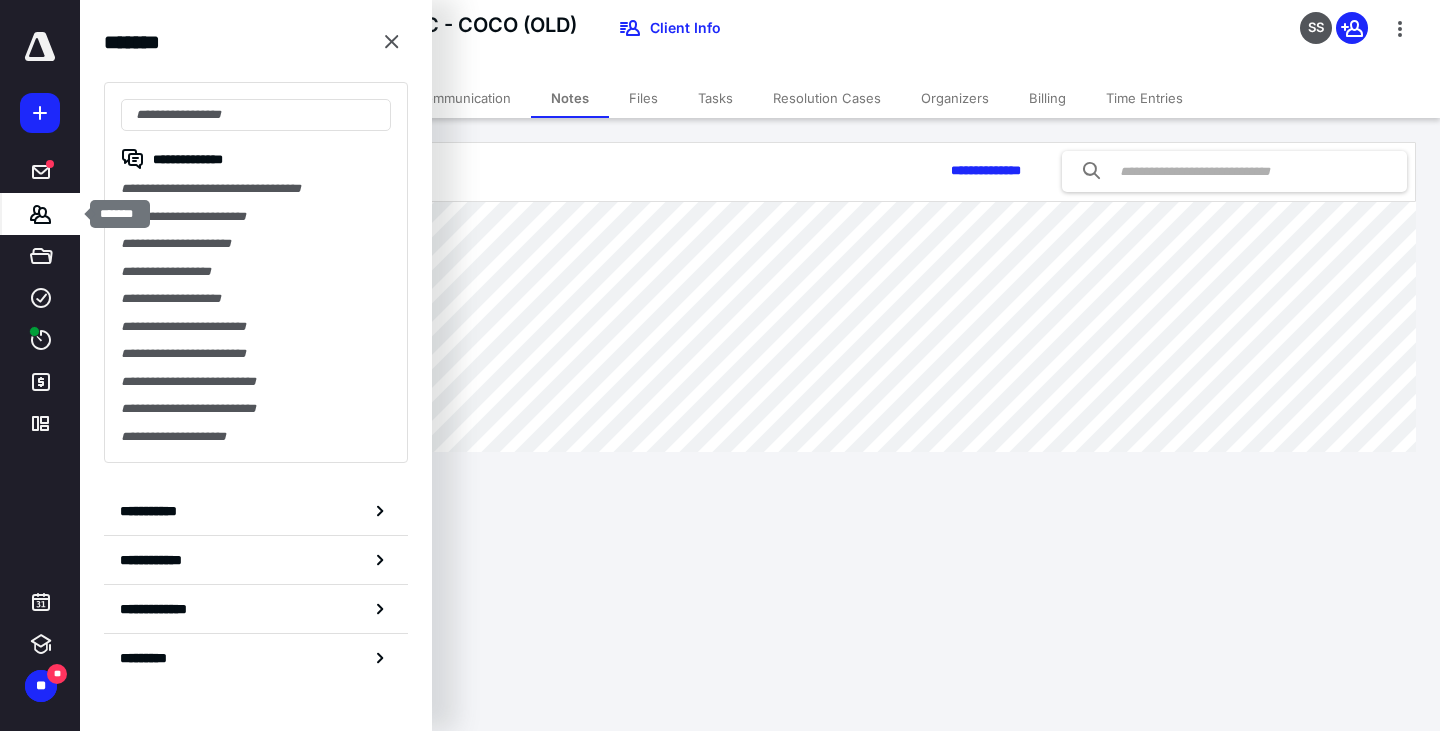 click 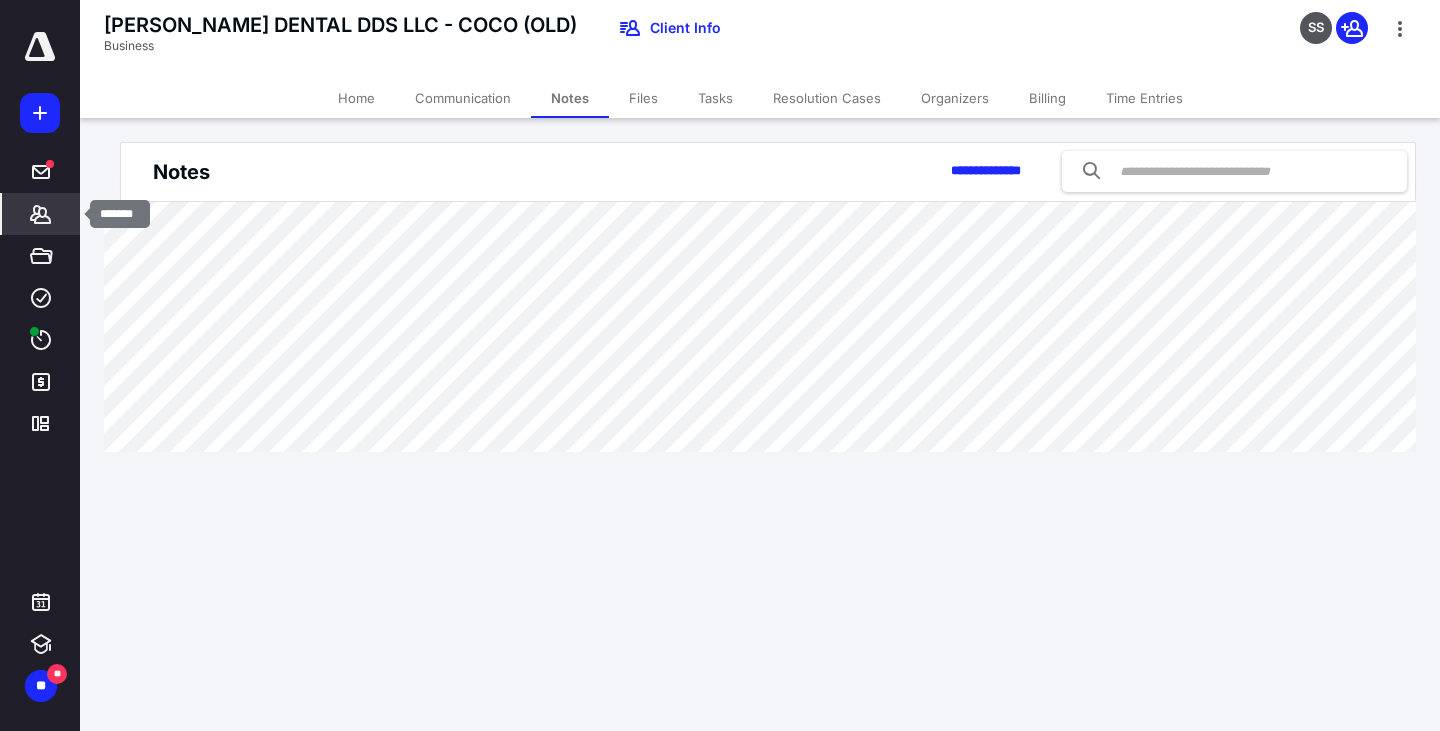 click 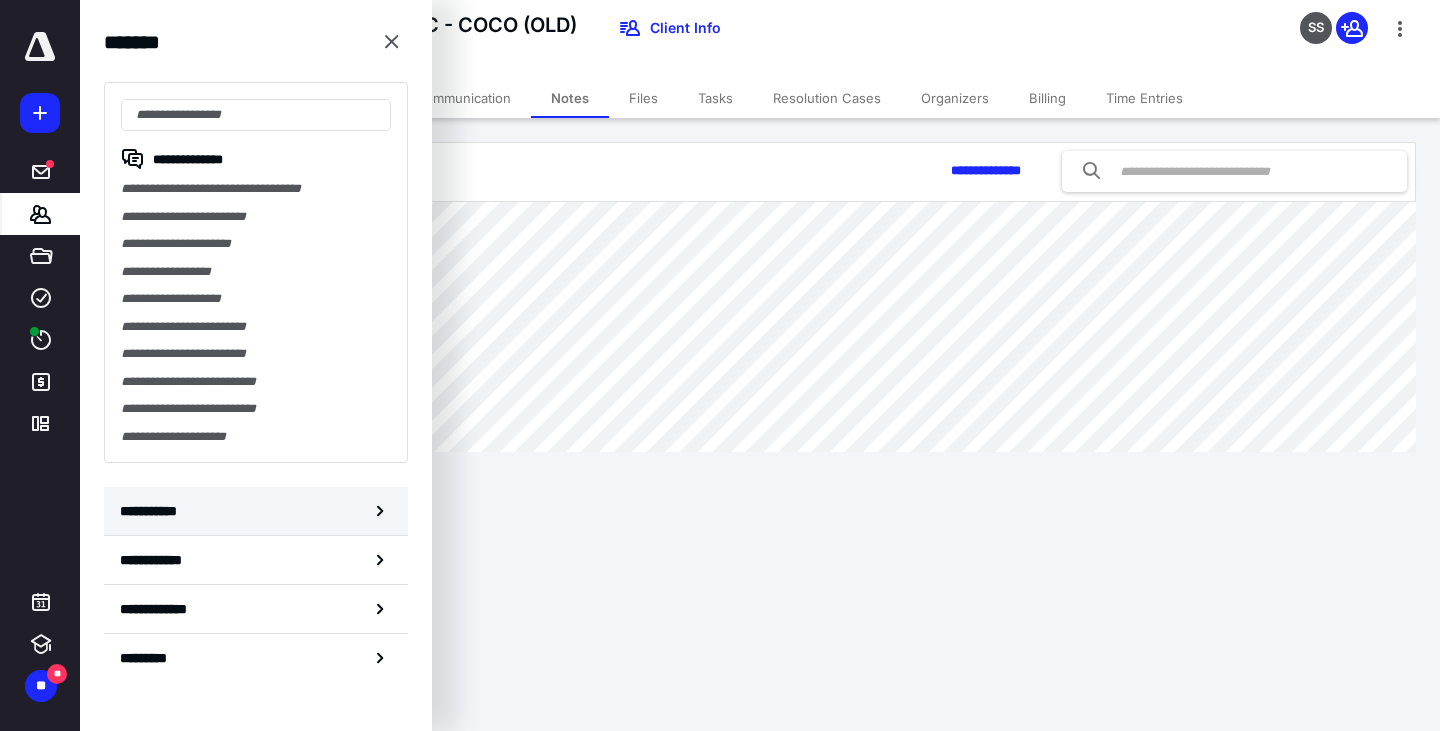 click on "**********" at bounding box center (256, 511) 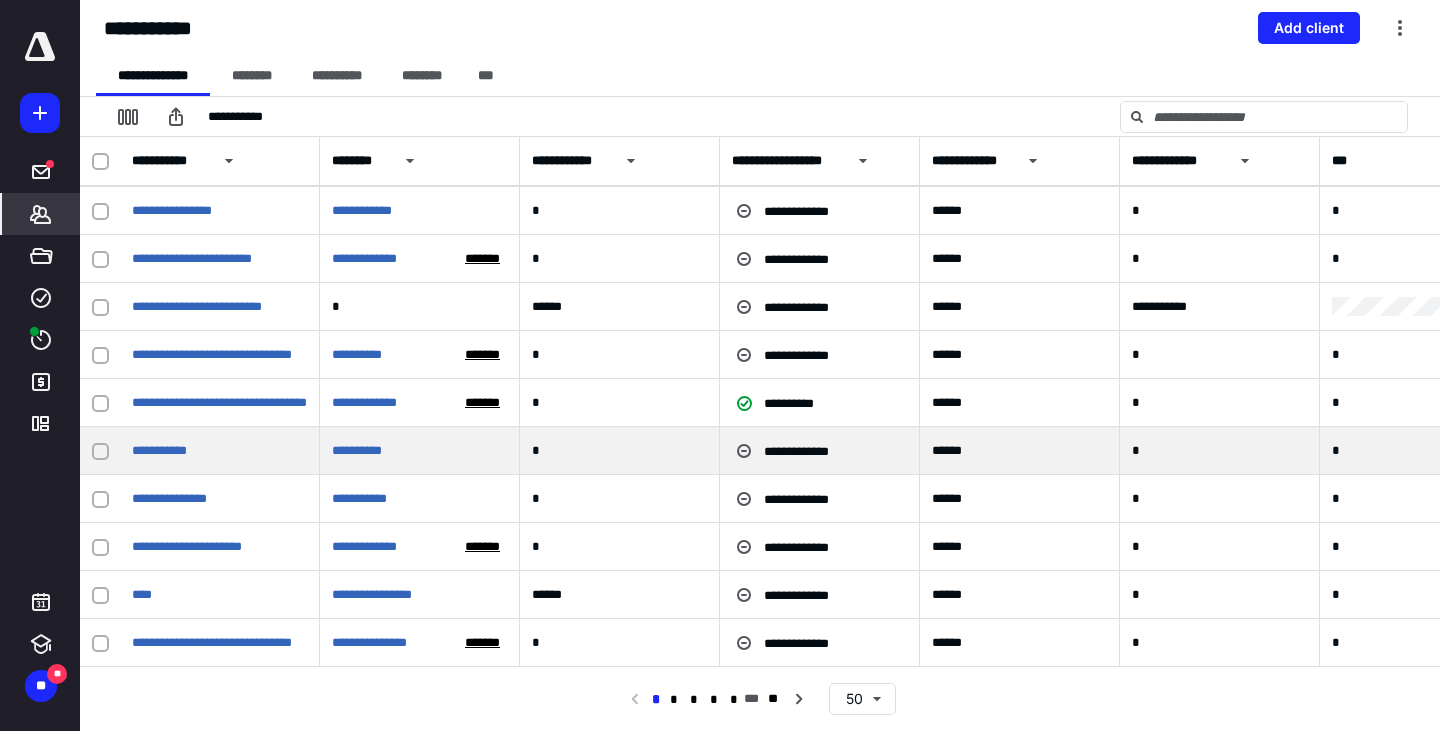 scroll, scrollTop: 1934, scrollLeft: 0, axis: vertical 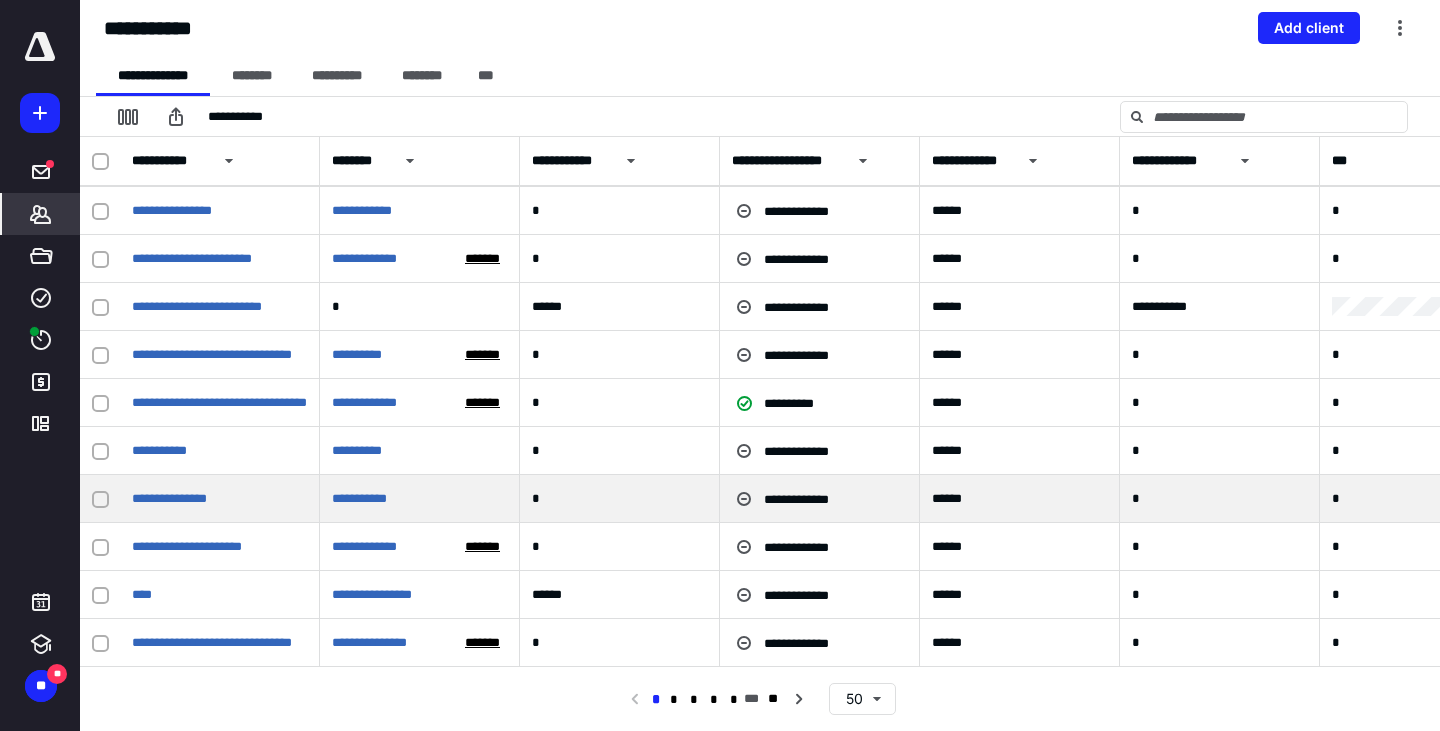 drag, startPoint x: 229, startPoint y: 445, endPoint x: 243, endPoint y: 500, distance: 56.753853 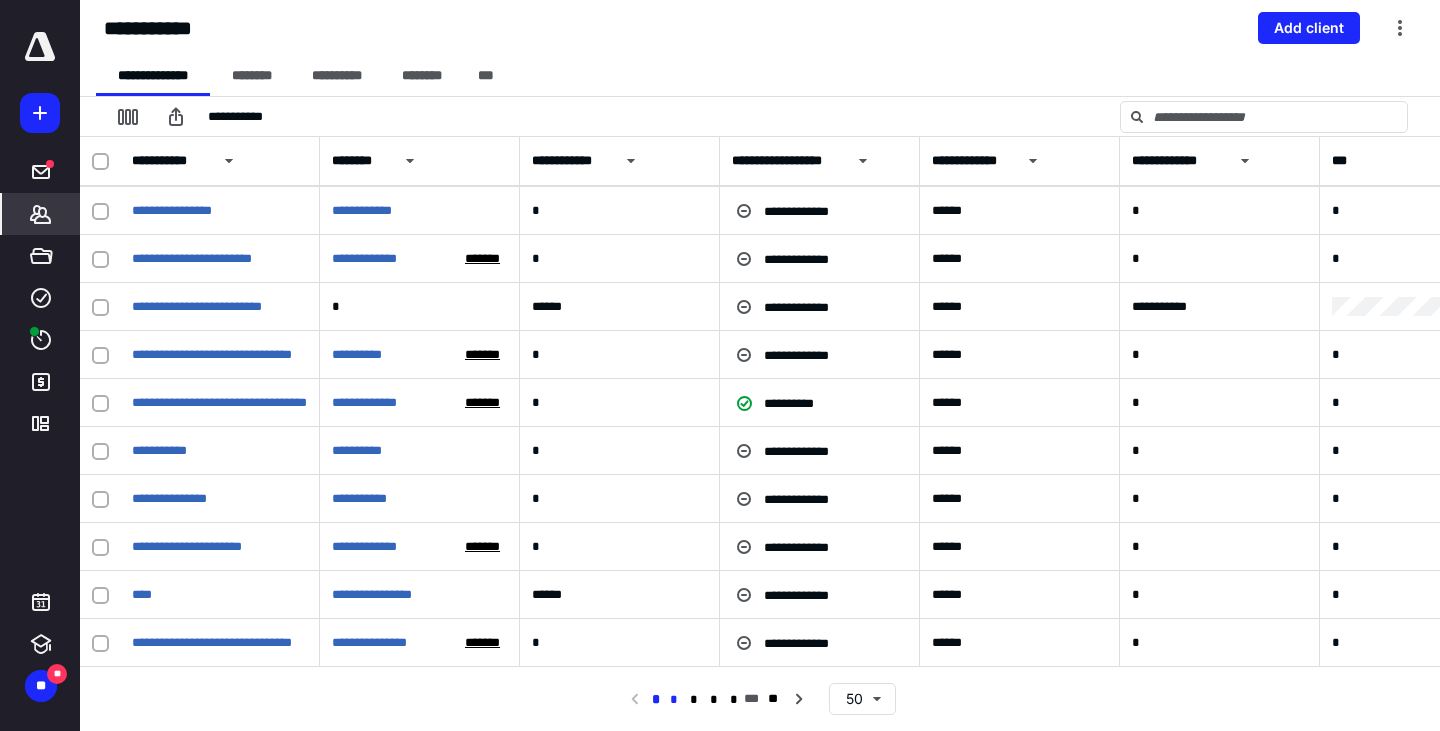 click on "*" at bounding box center [674, 700] 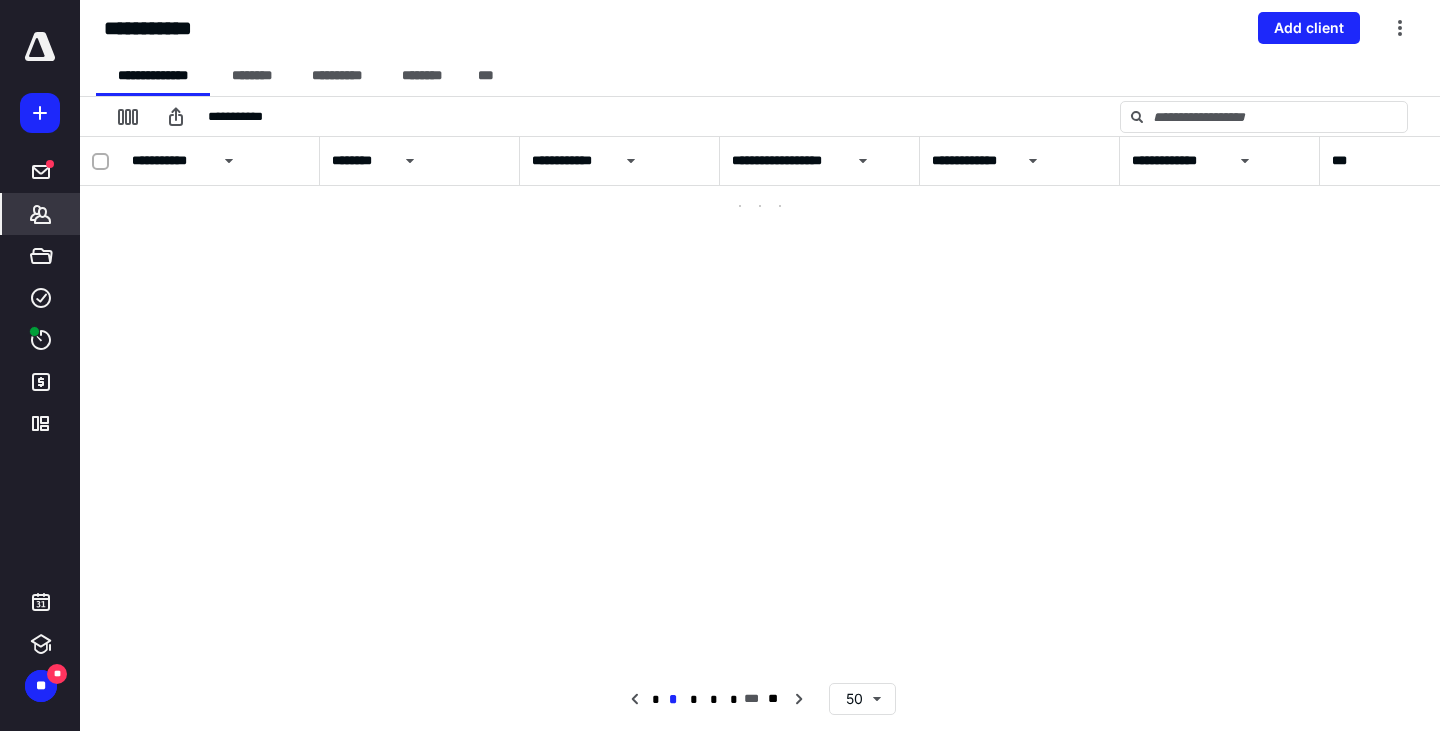 scroll, scrollTop: 0, scrollLeft: 0, axis: both 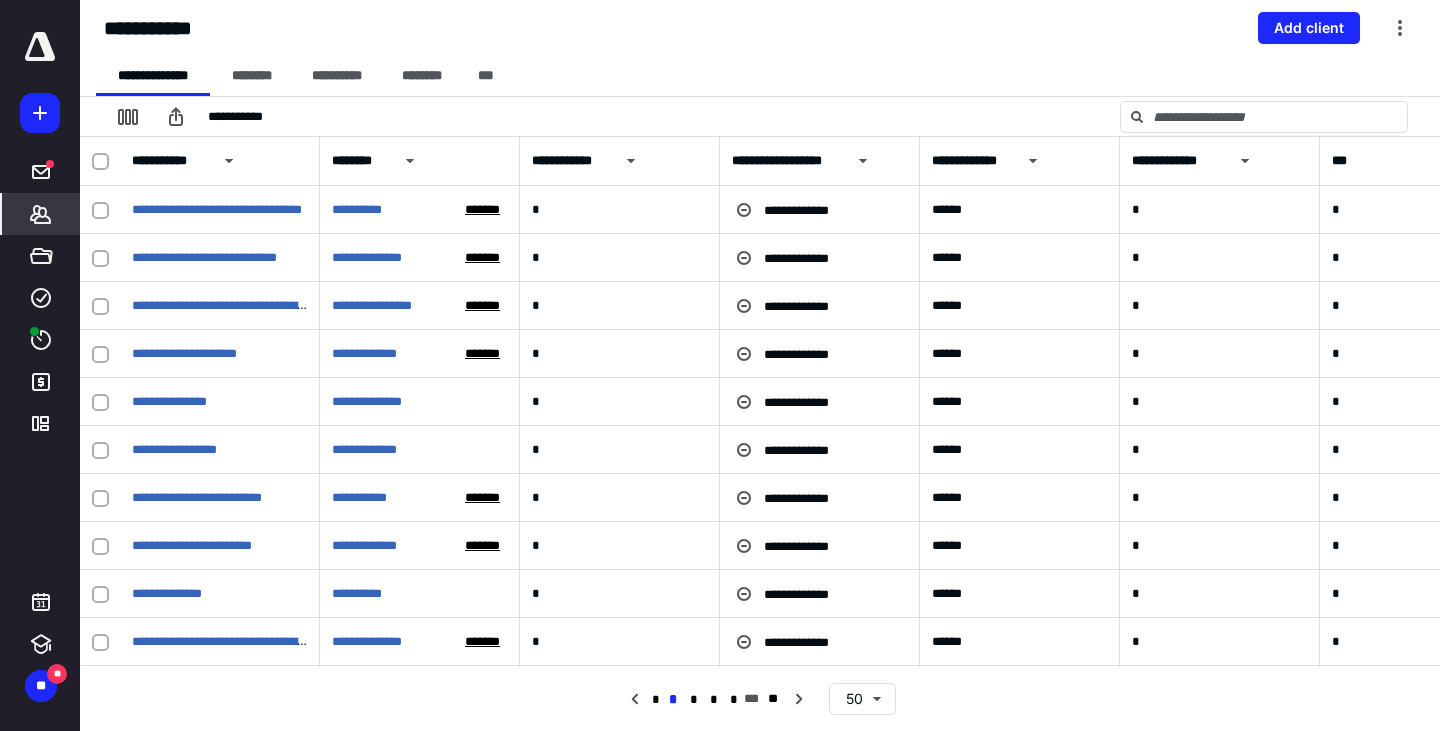 click on "*" at bounding box center (673, 699) 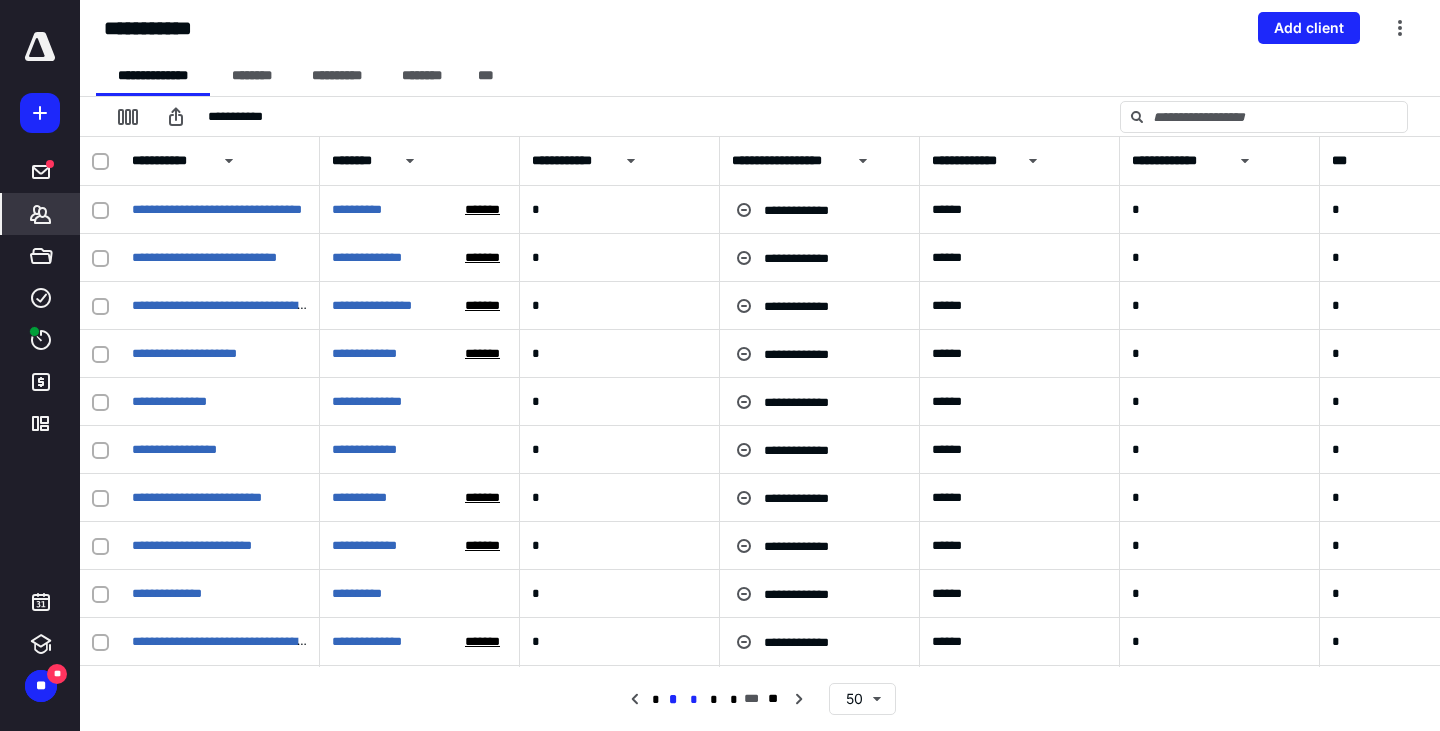 click on "*" at bounding box center (694, 700) 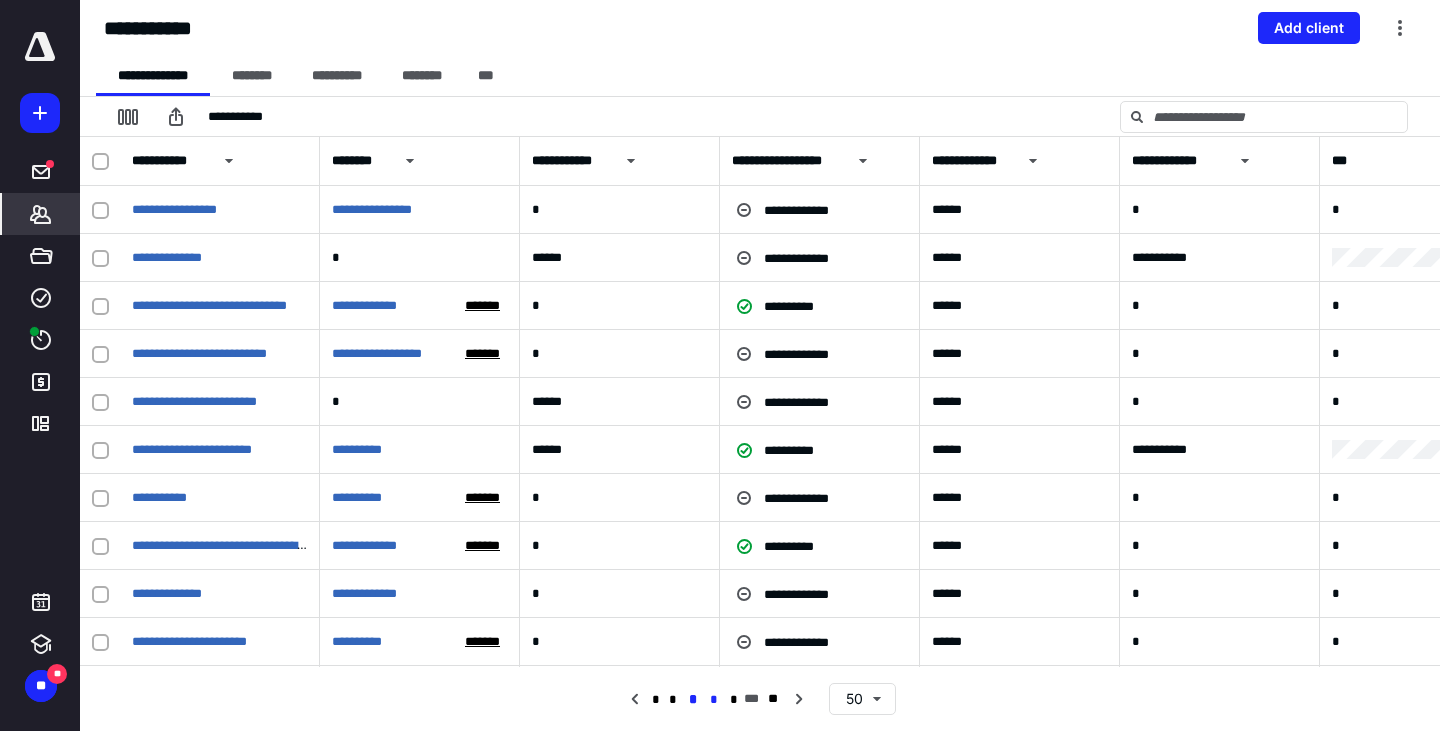 click on "*" at bounding box center (714, 700) 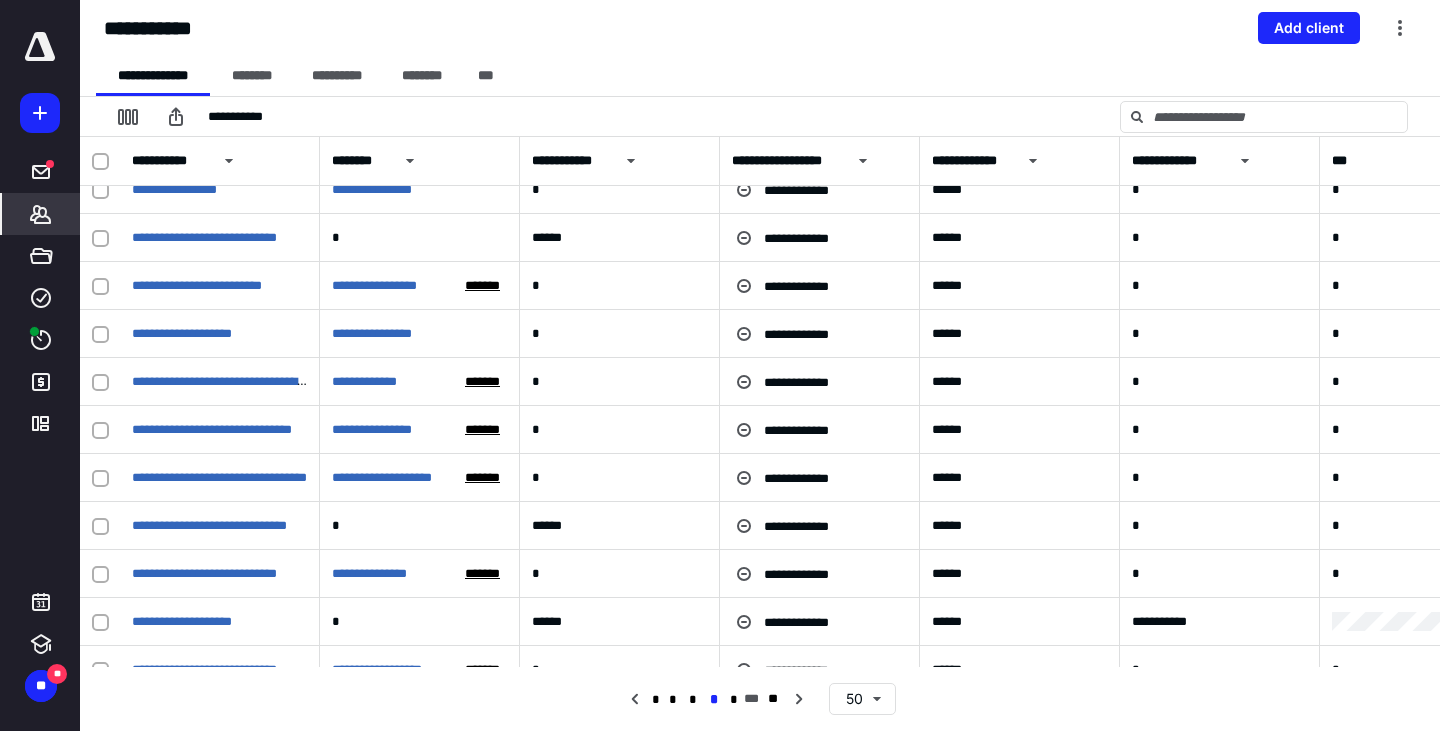 scroll, scrollTop: 600, scrollLeft: 0, axis: vertical 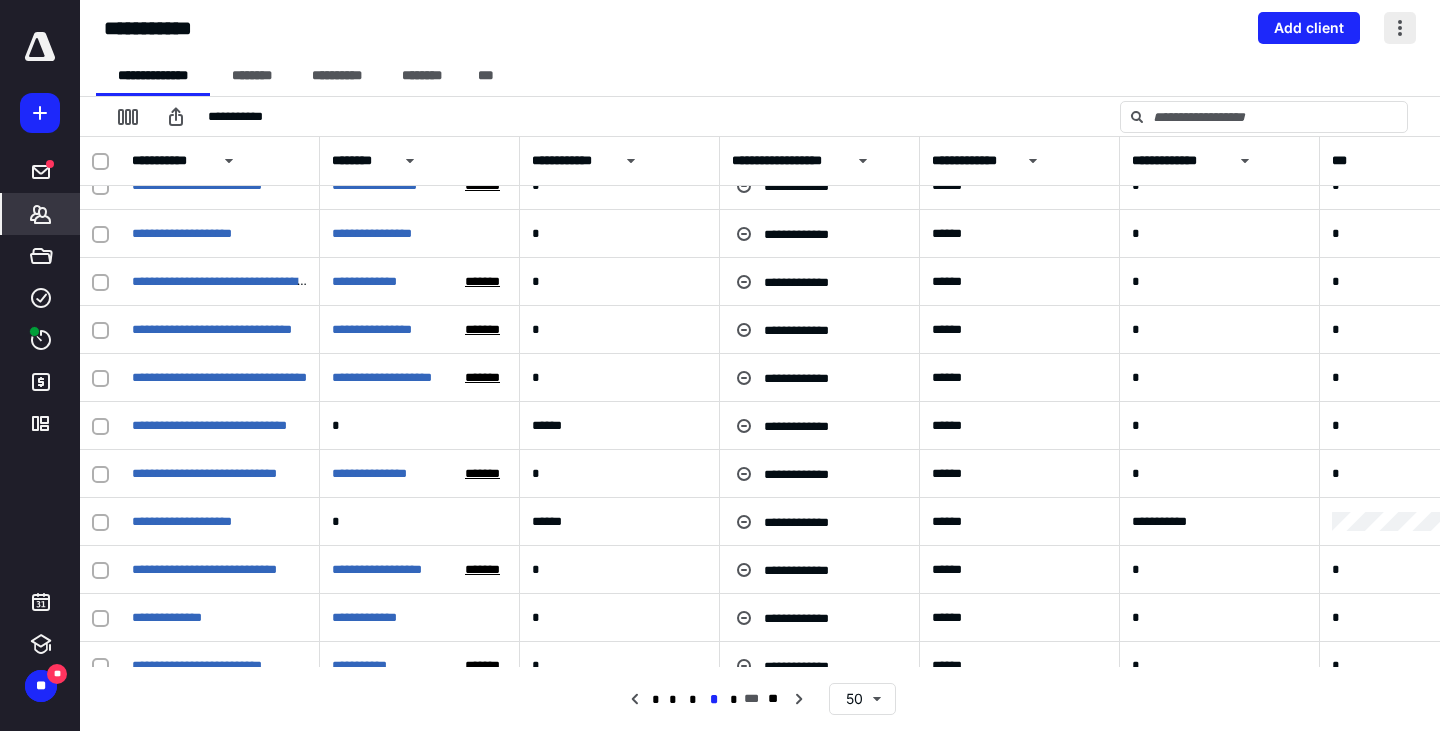 click at bounding box center (1400, 28) 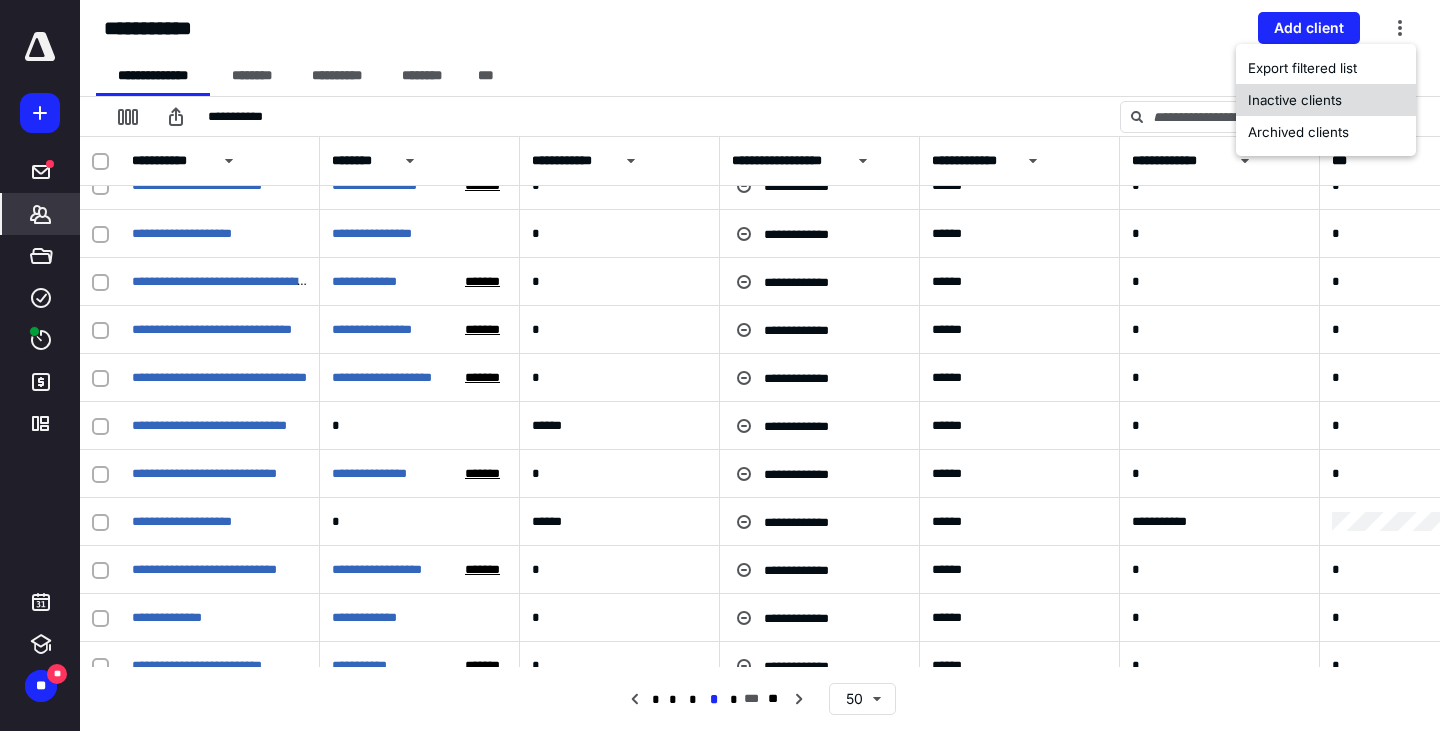 click on "Inactive clients" at bounding box center (1326, 100) 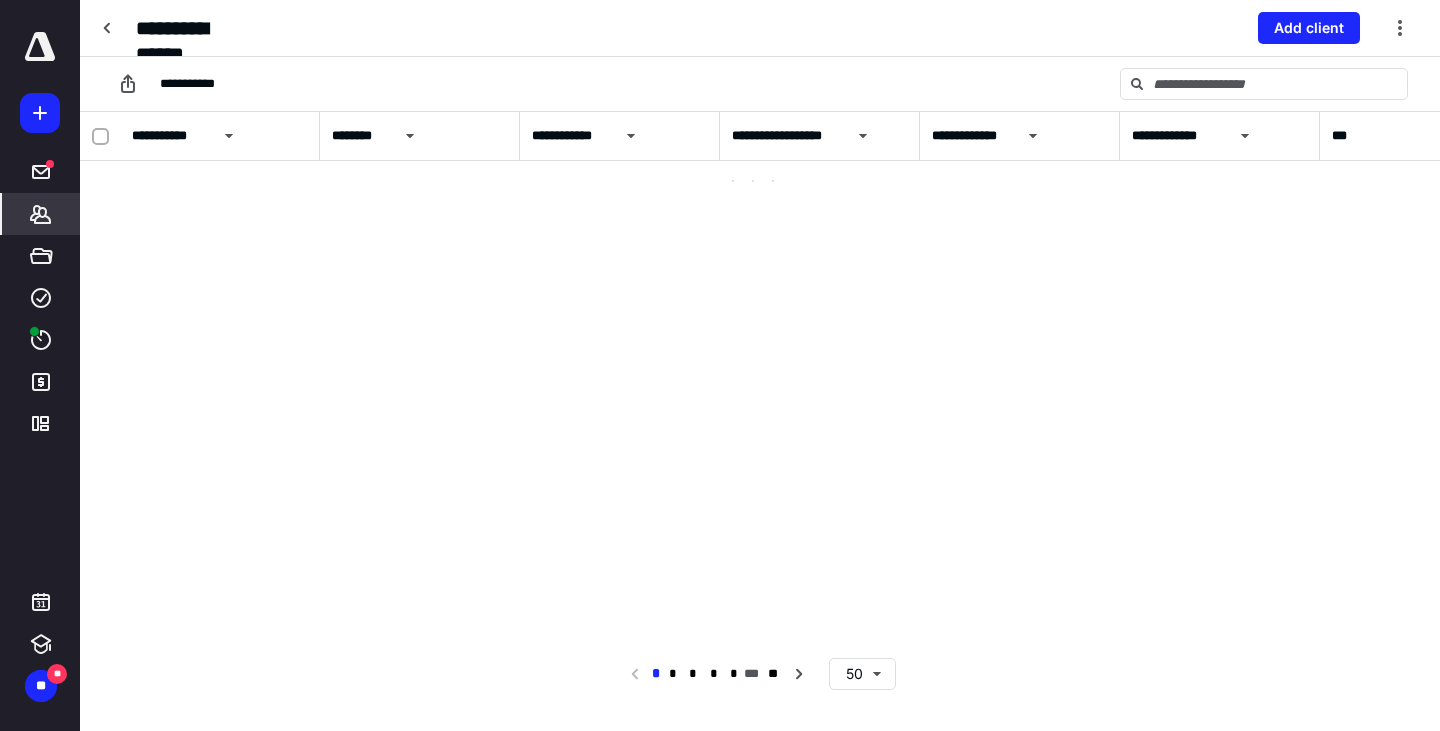 scroll, scrollTop: 0, scrollLeft: 0, axis: both 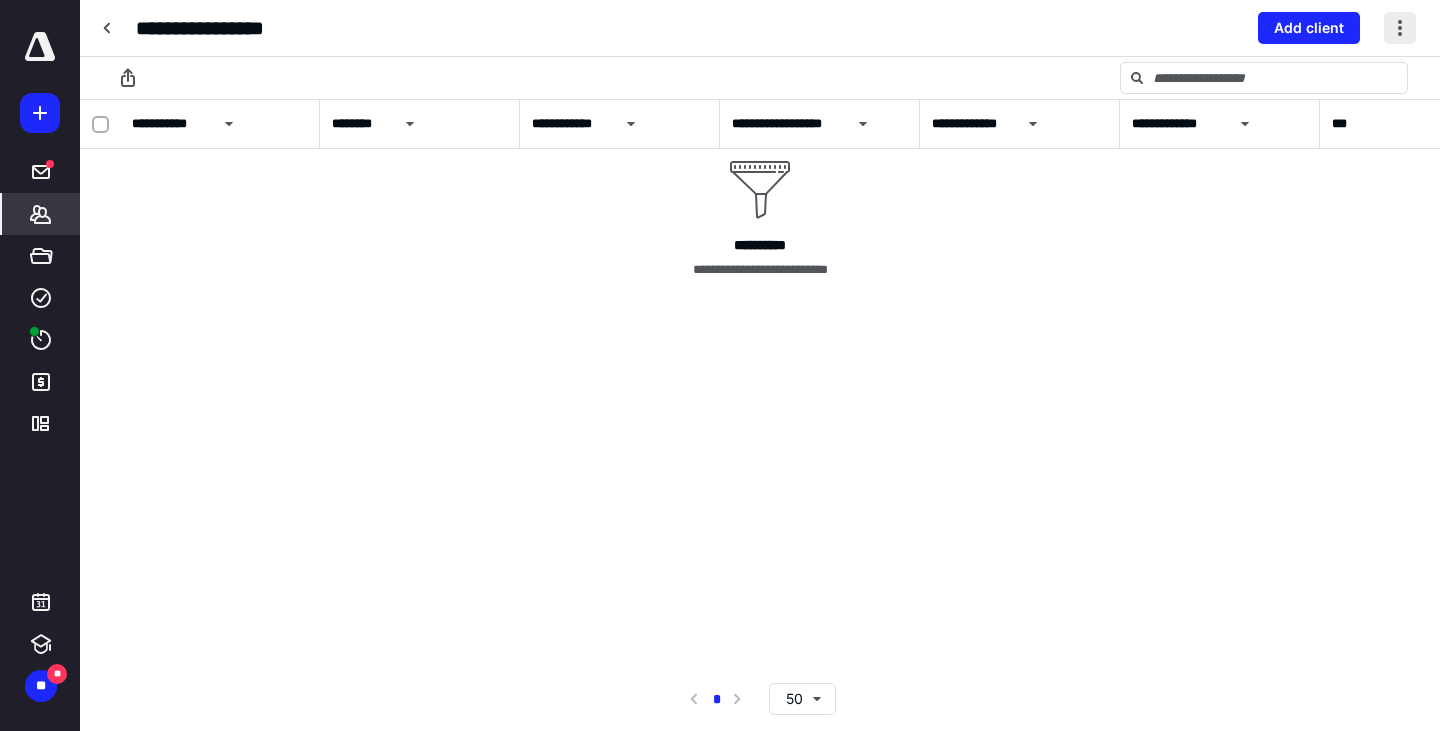 click at bounding box center [1400, 28] 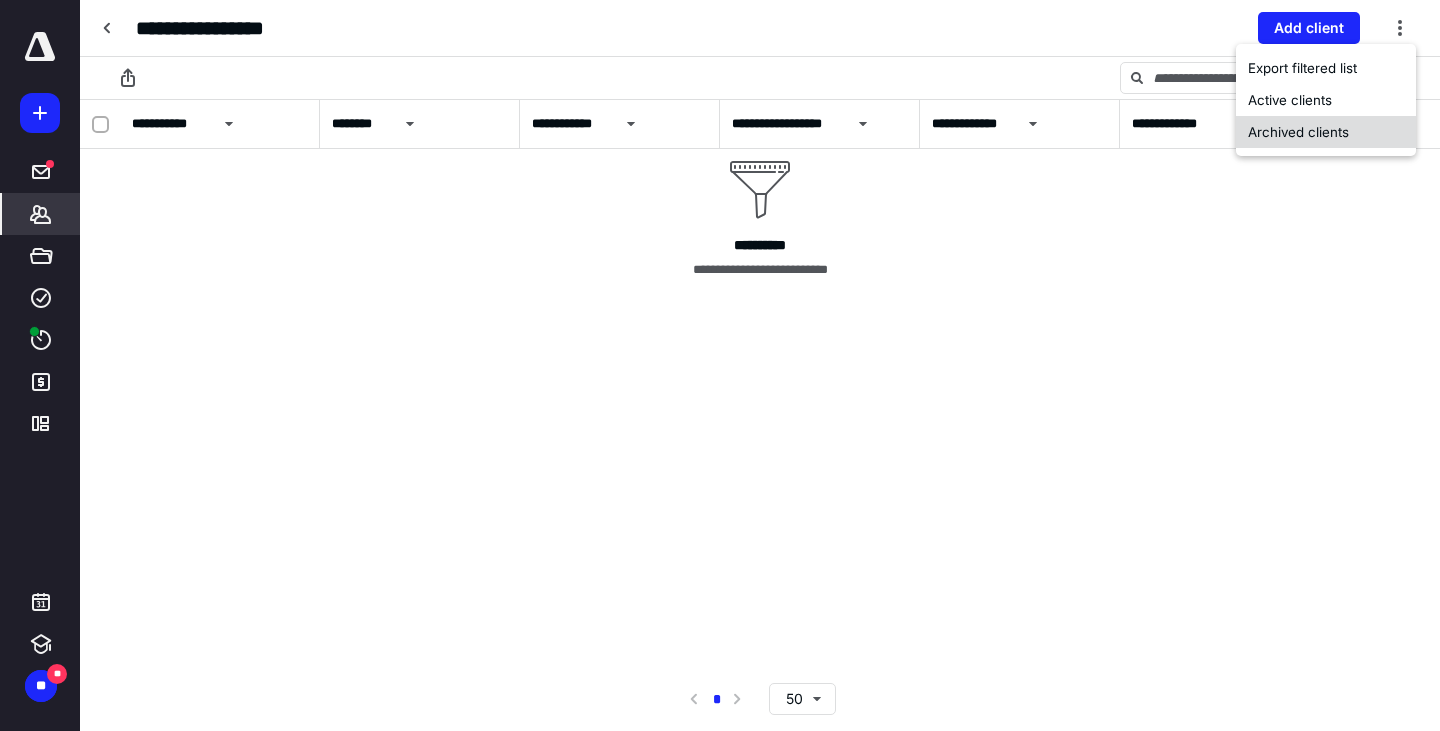 click on "Archived clients" at bounding box center (1326, 132) 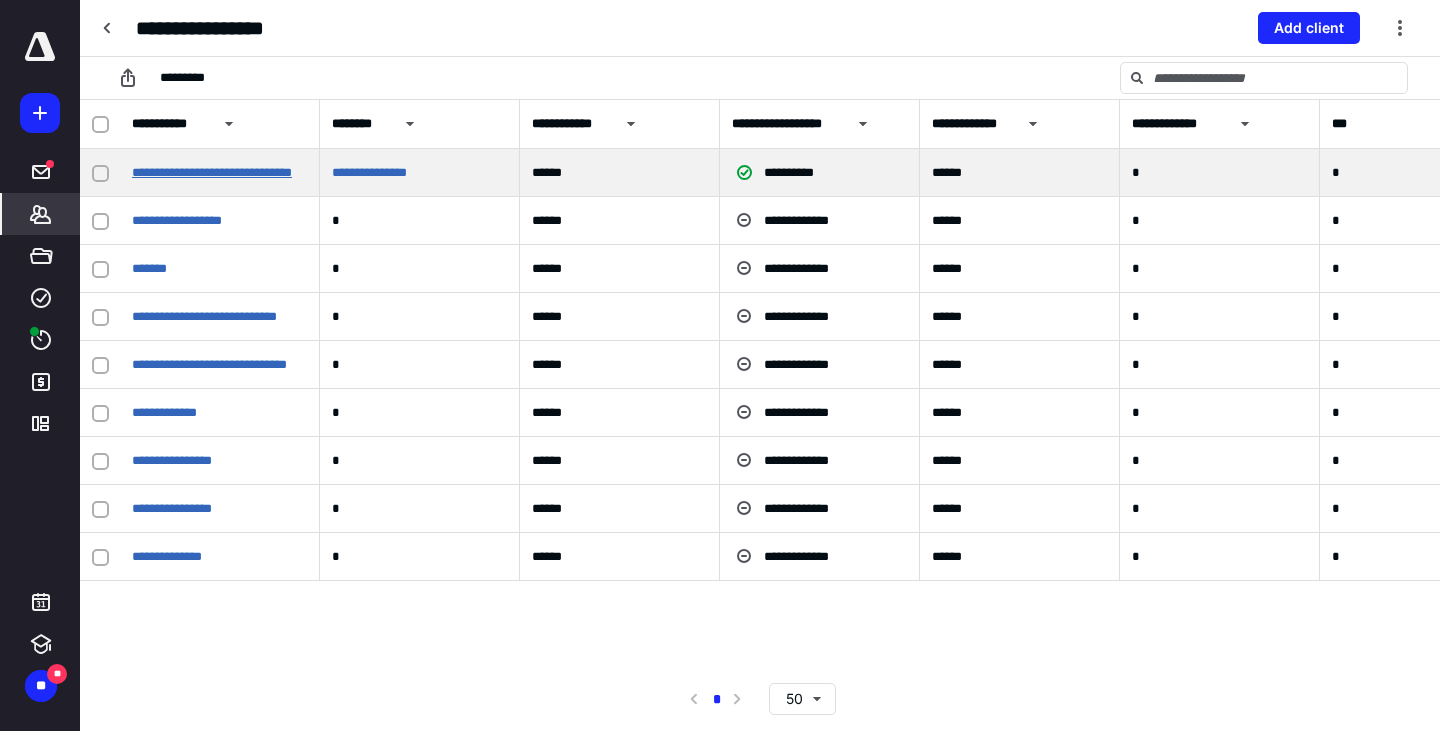 click on "**********" at bounding box center [212, 172] 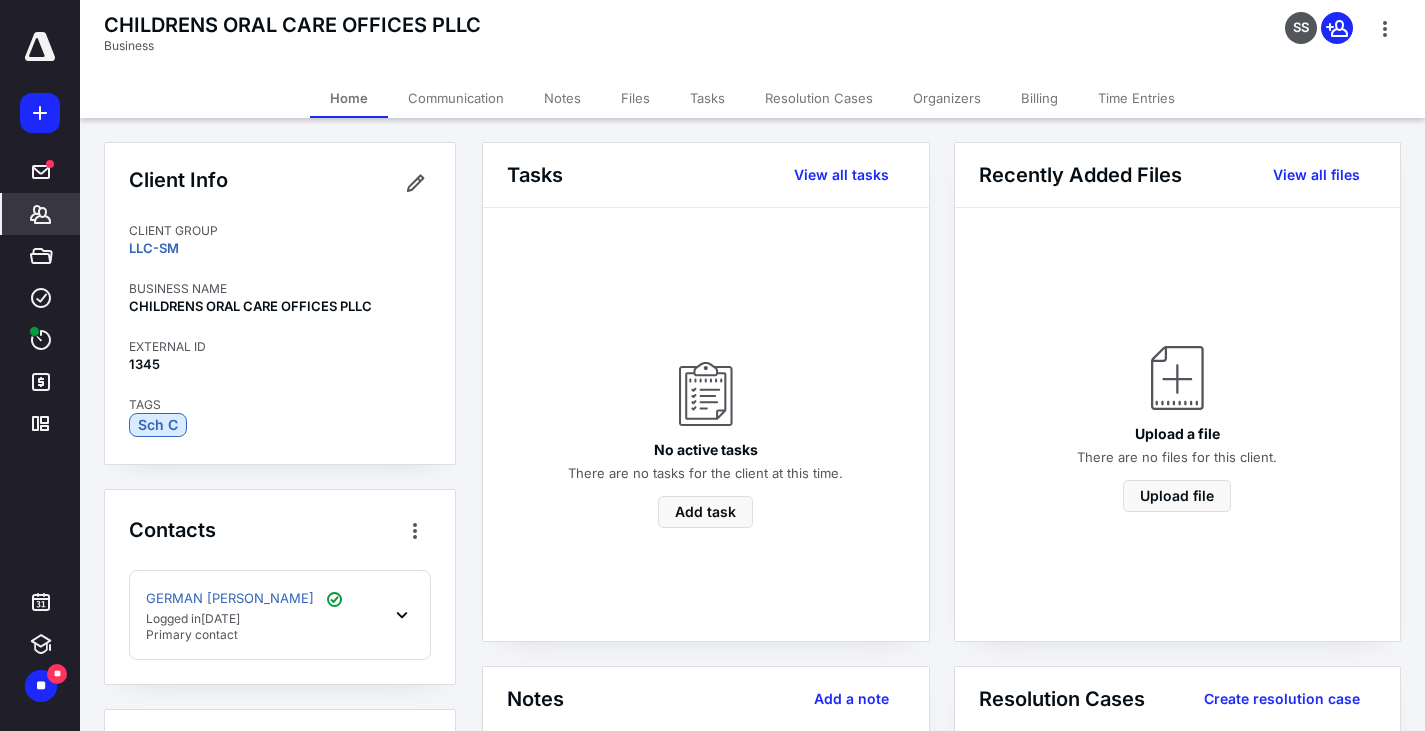 click on "Notes" at bounding box center [562, 98] 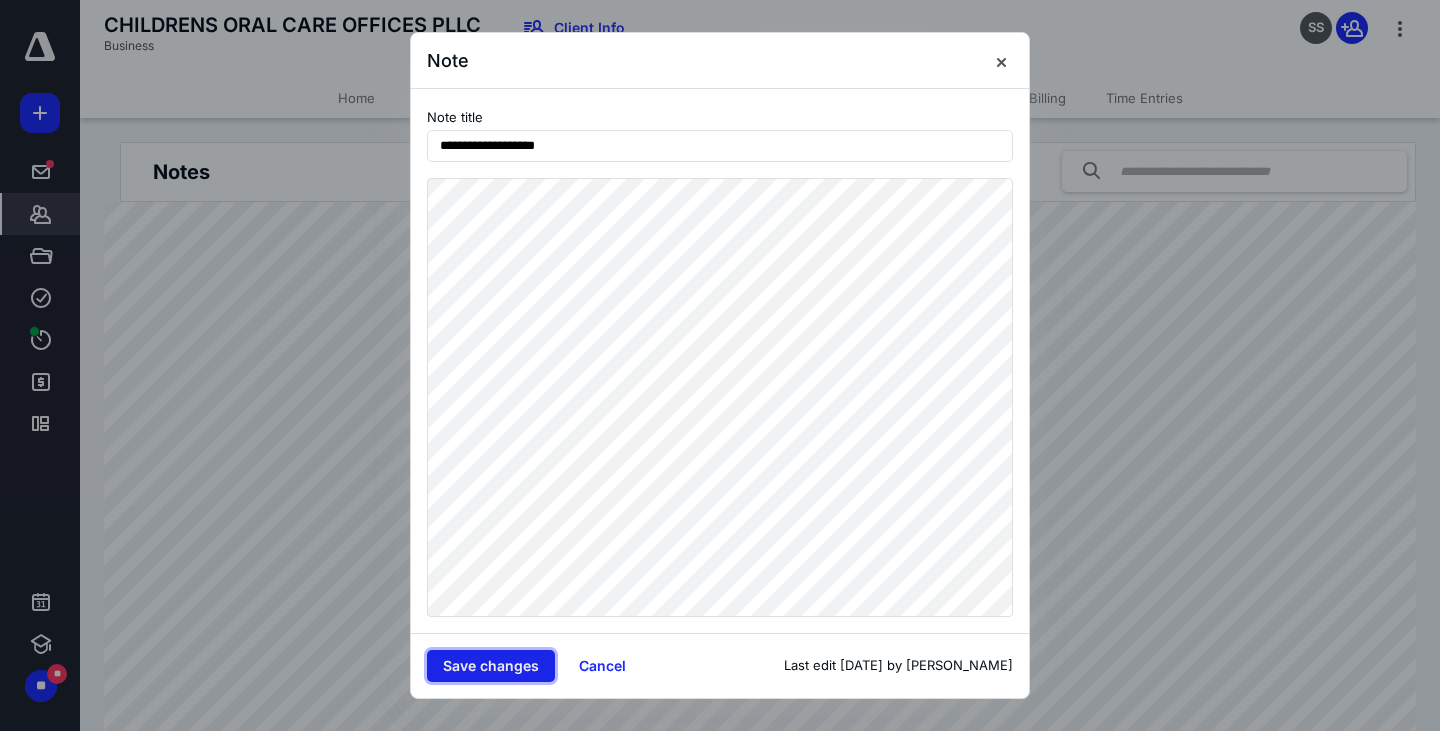 click on "Save changes" at bounding box center (491, 666) 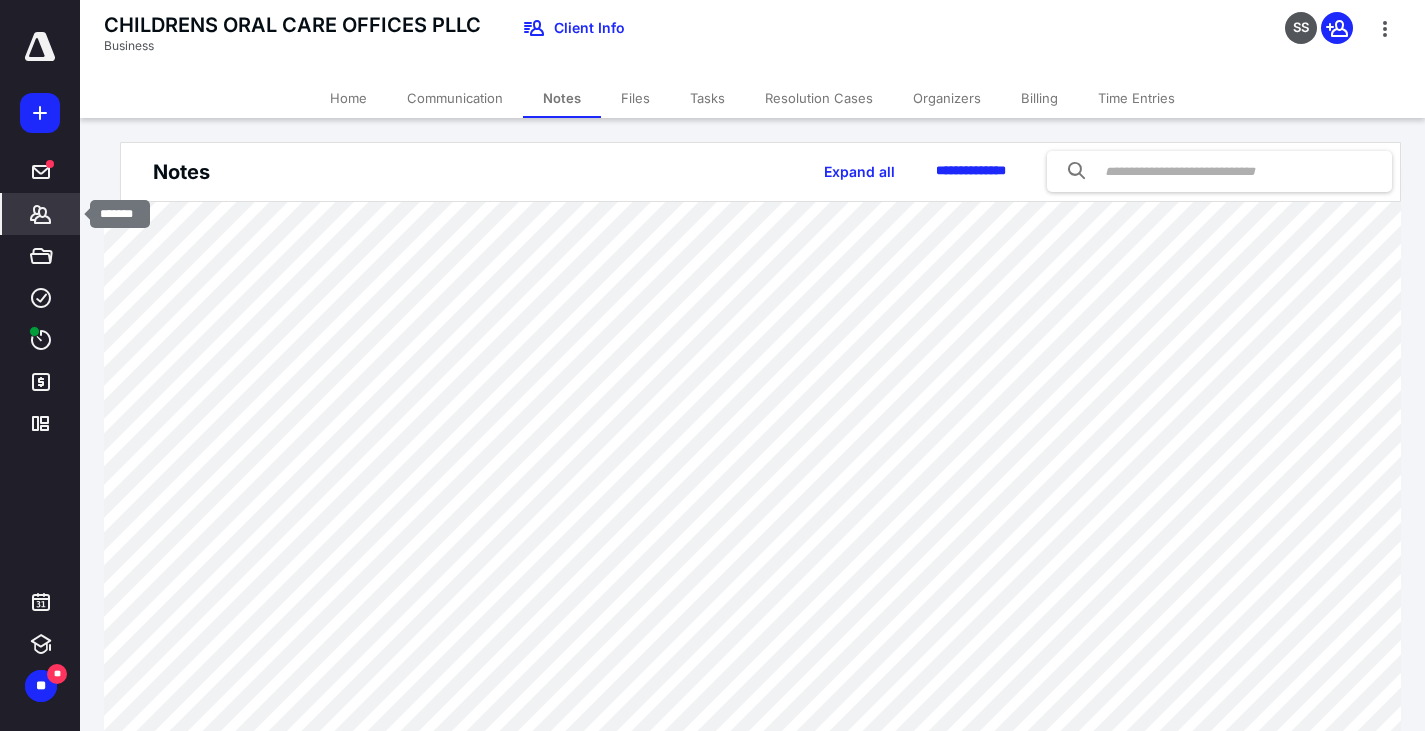click 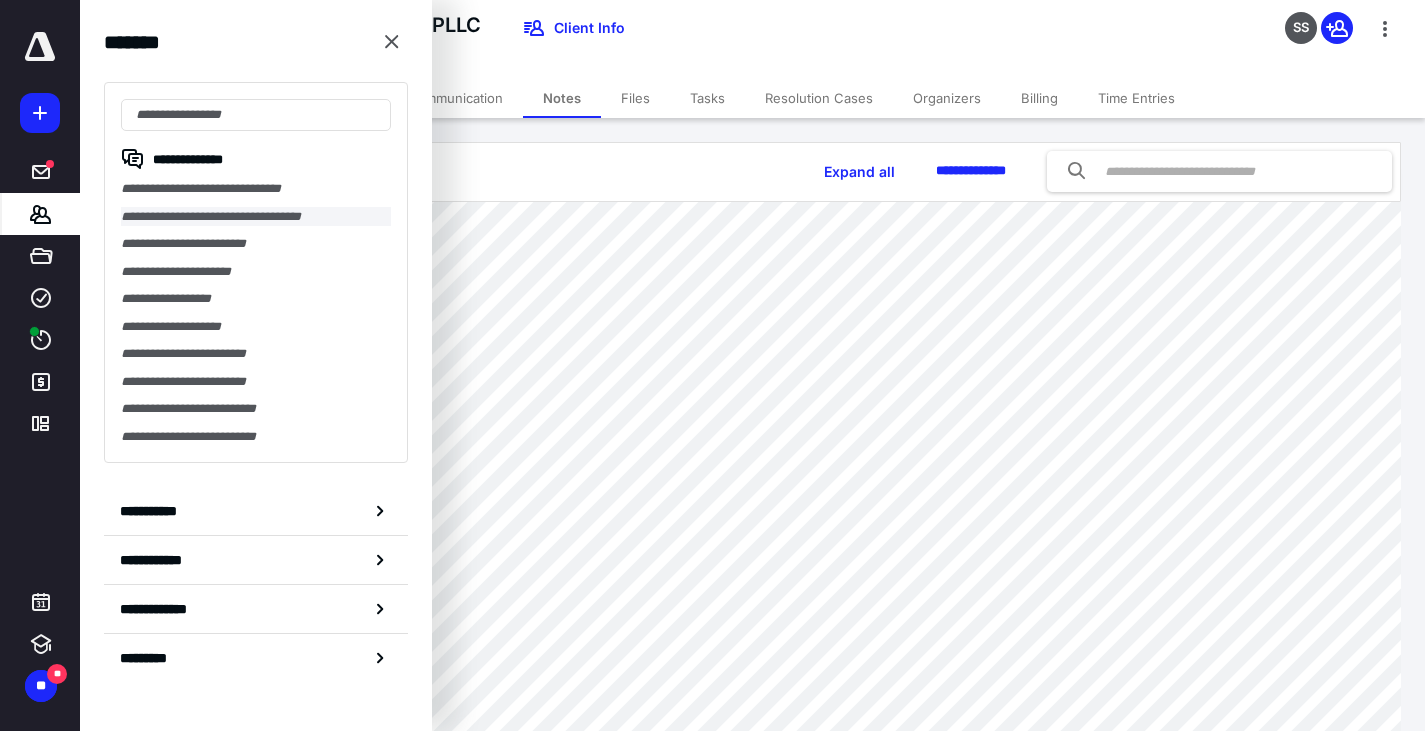 click on "**********" at bounding box center (256, 217) 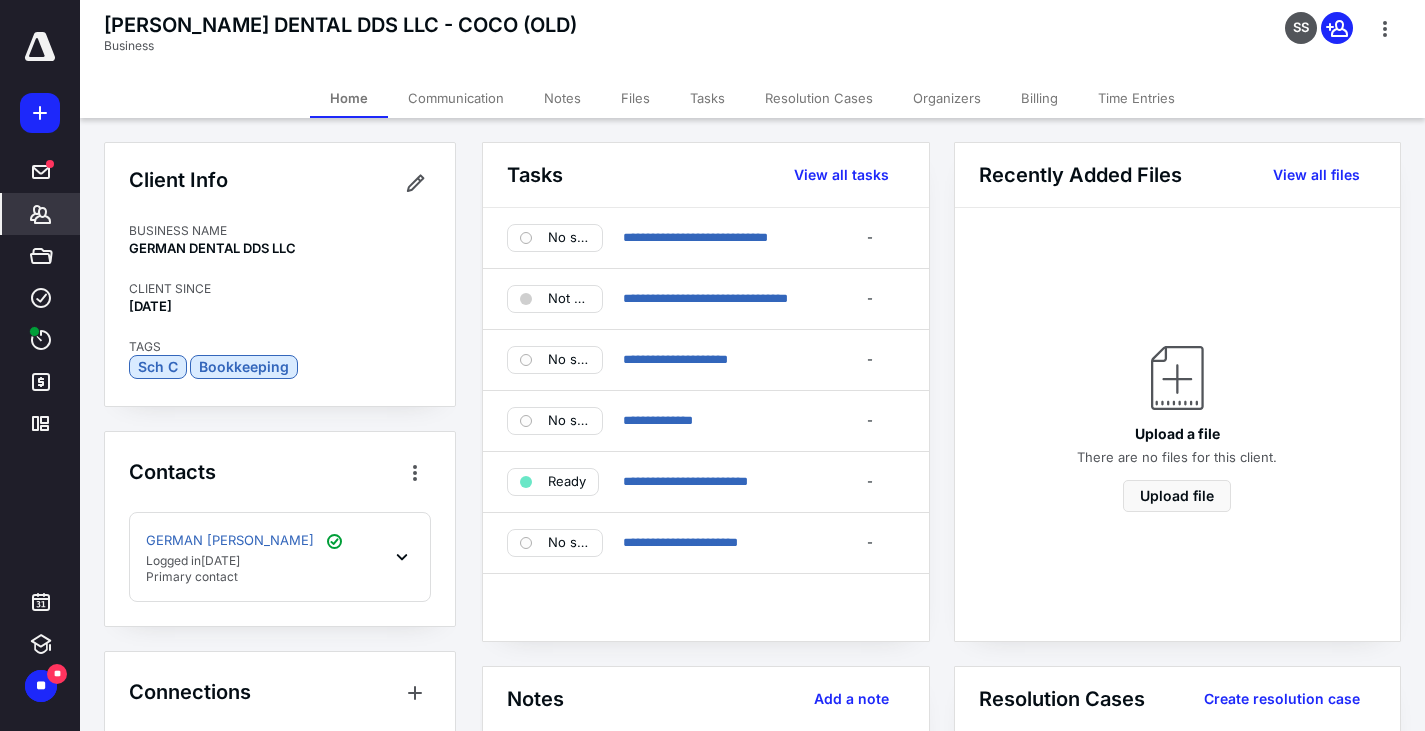 click on "Notes" at bounding box center (562, 98) 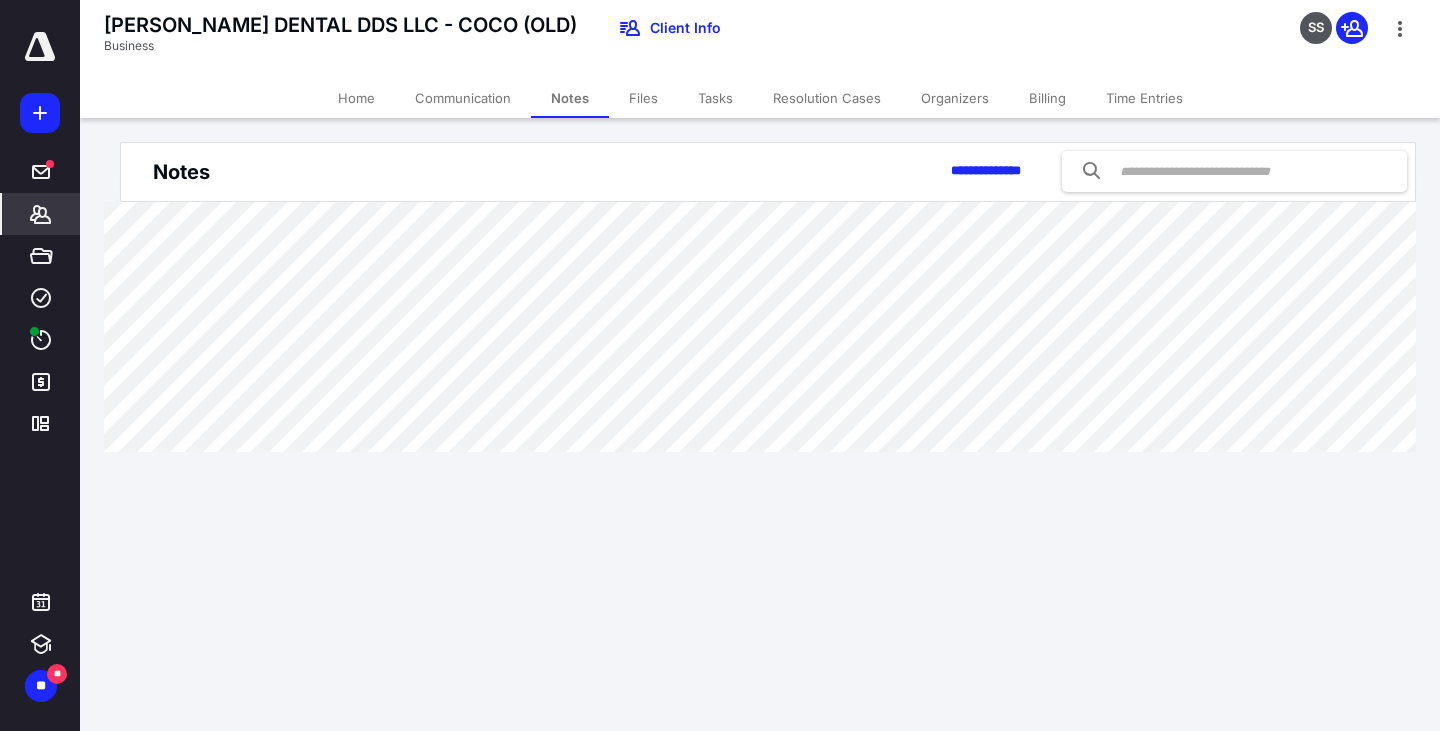 click on "Notes" at bounding box center (570, 98) 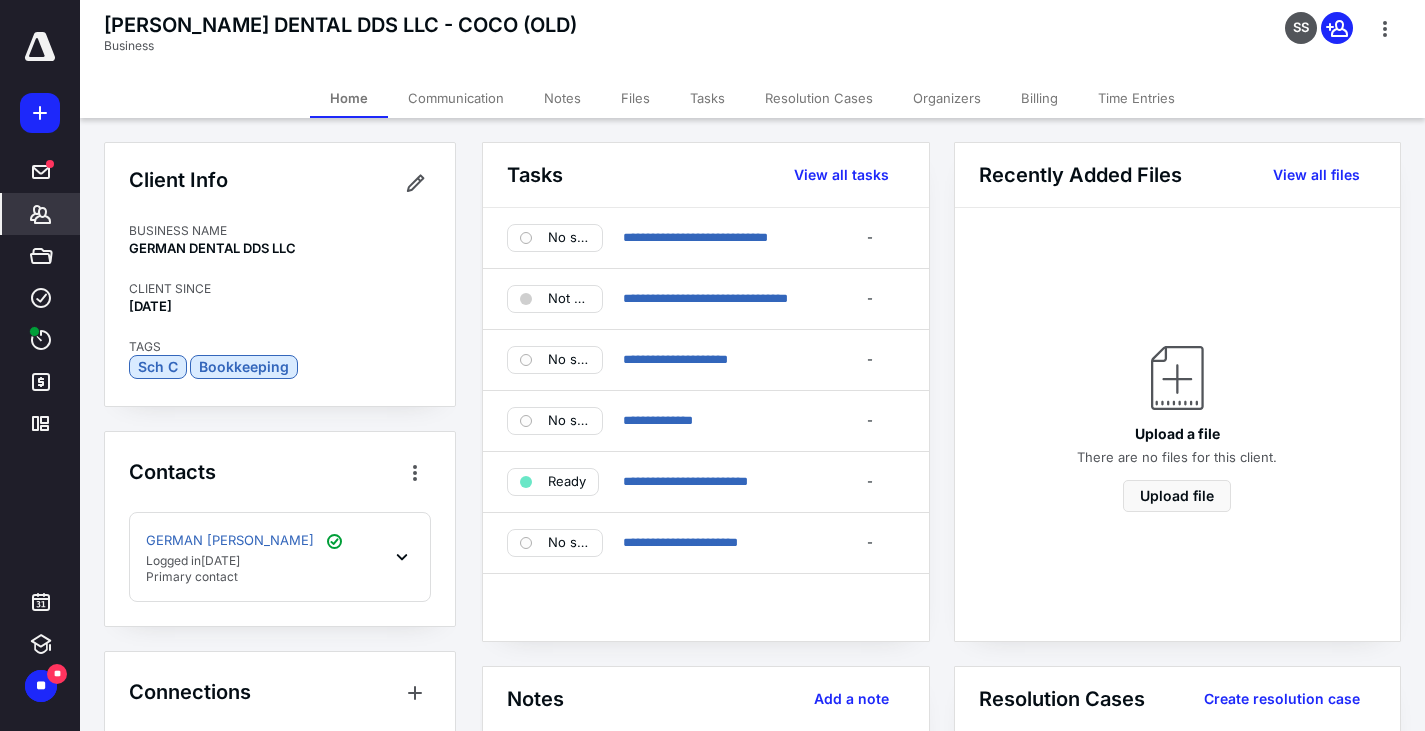 click on "Notes" at bounding box center (562, 98) 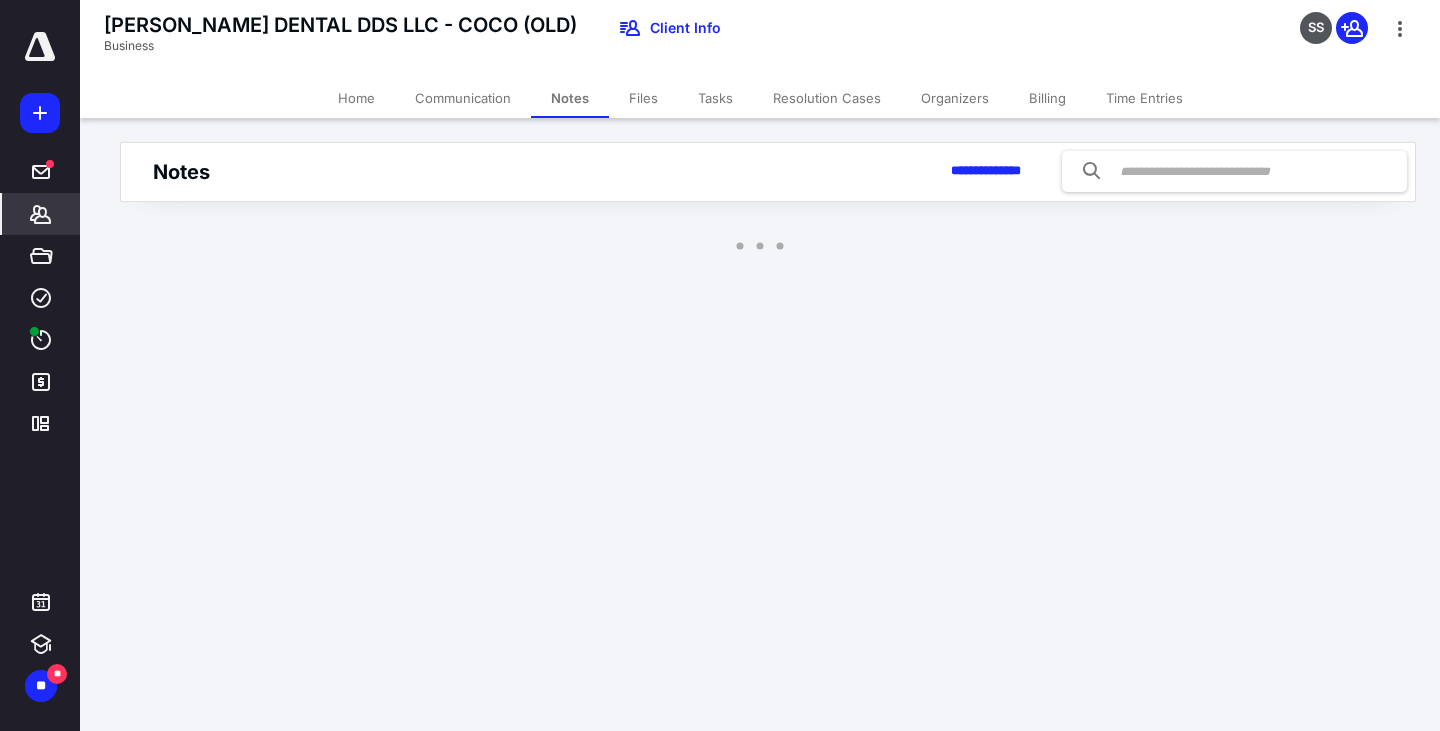 click on "Notes" at bounding box center (570, 98) 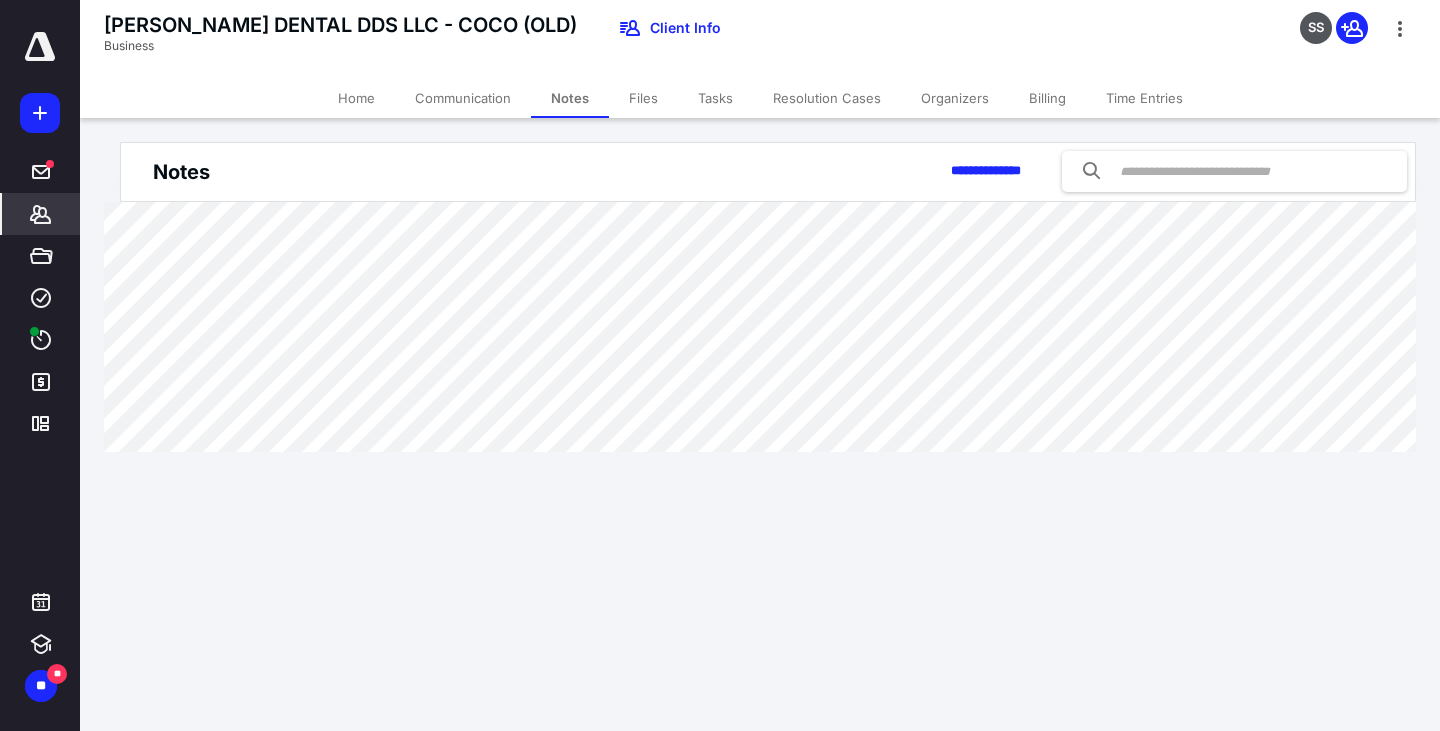 click on "Notes" at bounding box center (570, 98) 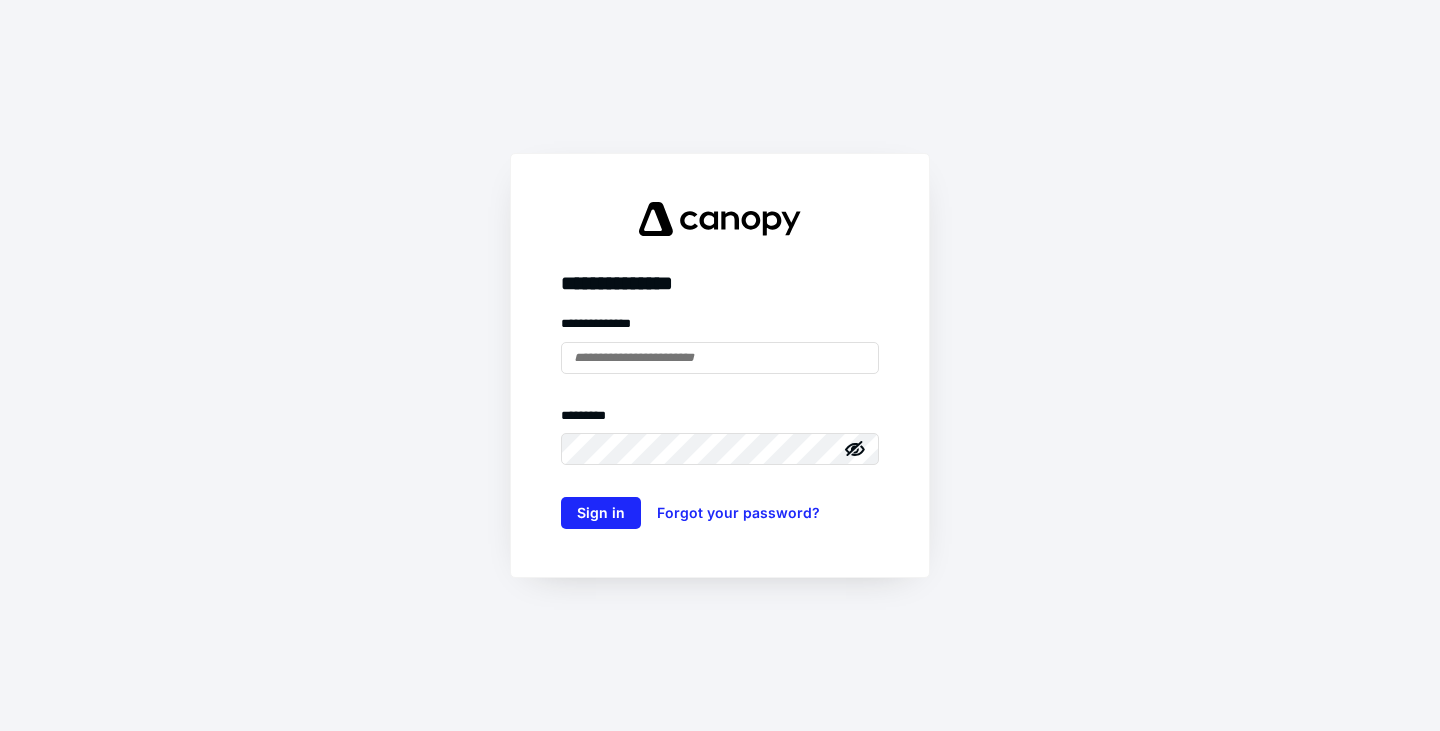 scroll, scrollTop: 0, scrollLeft: 0, axis: both 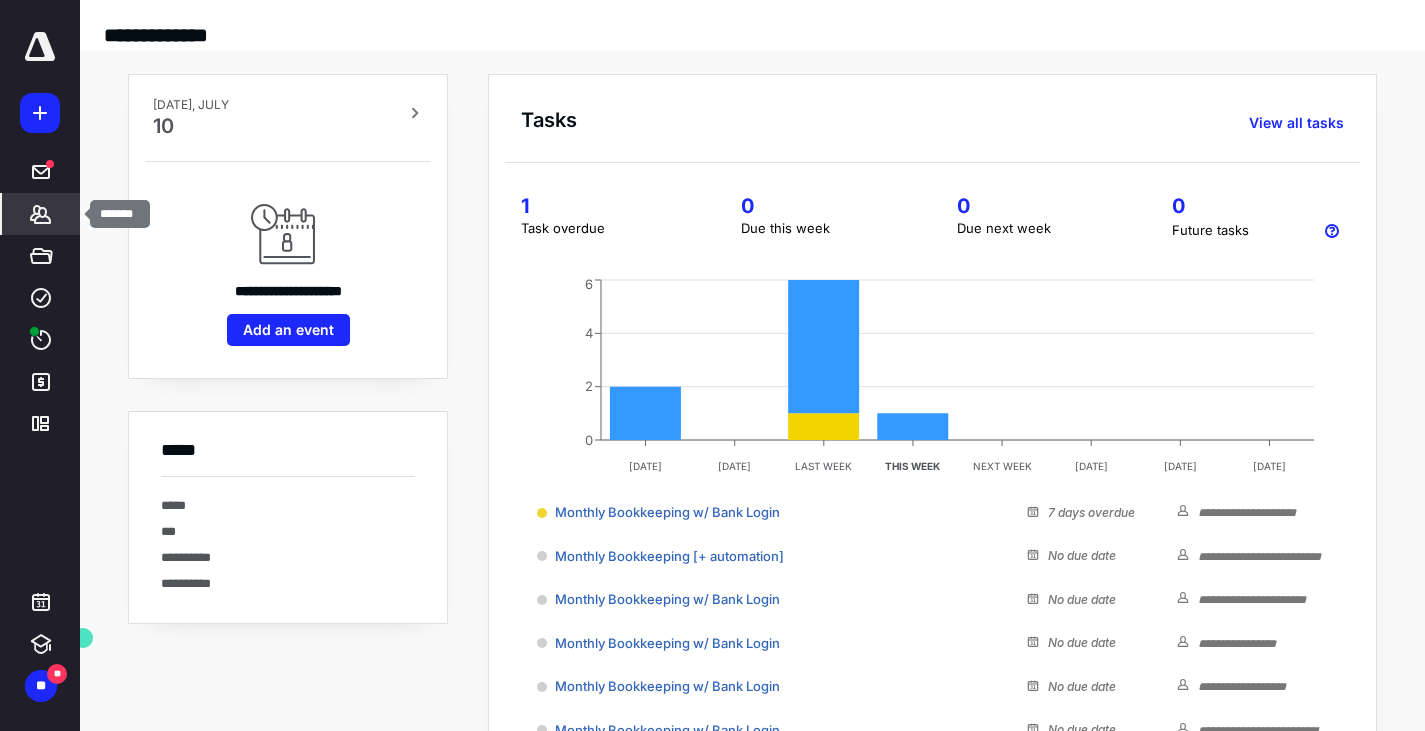 click 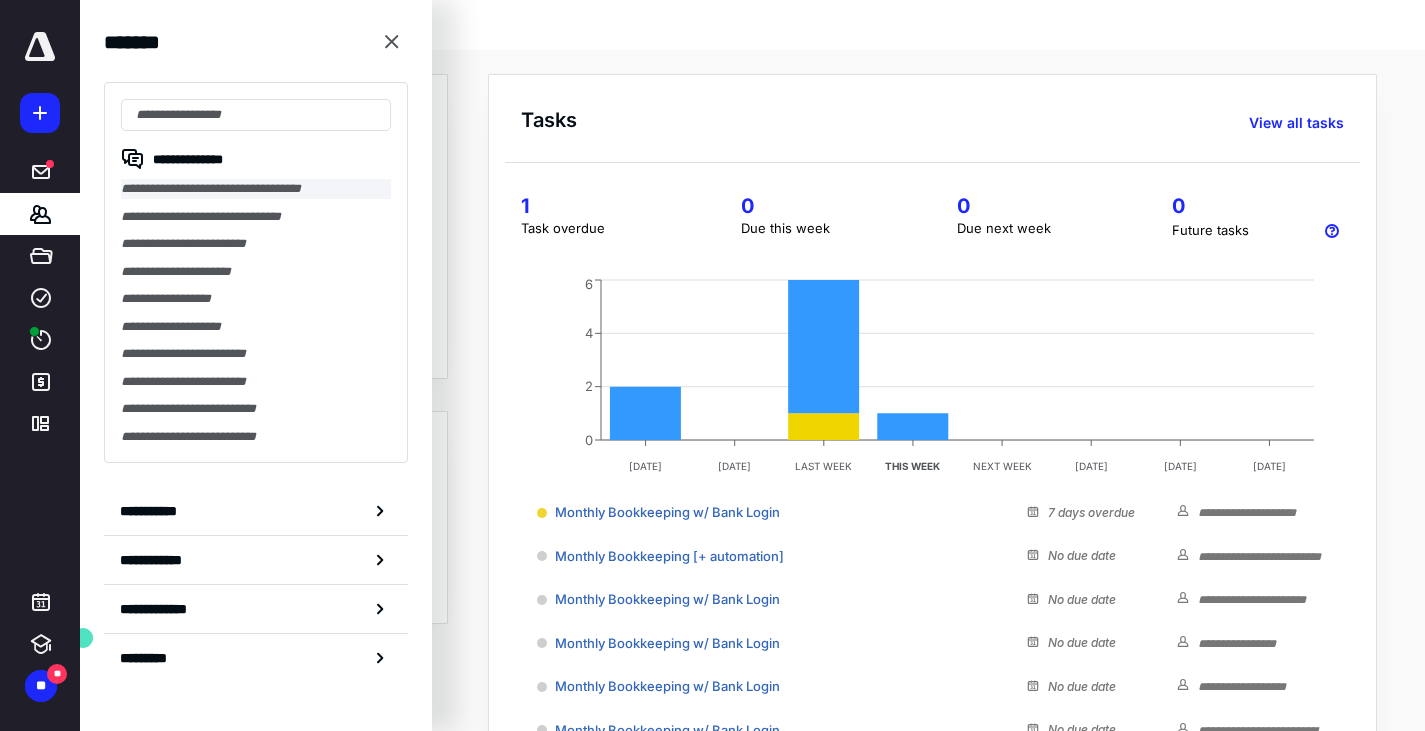 click on "**********" at bounding box center (256, 189) 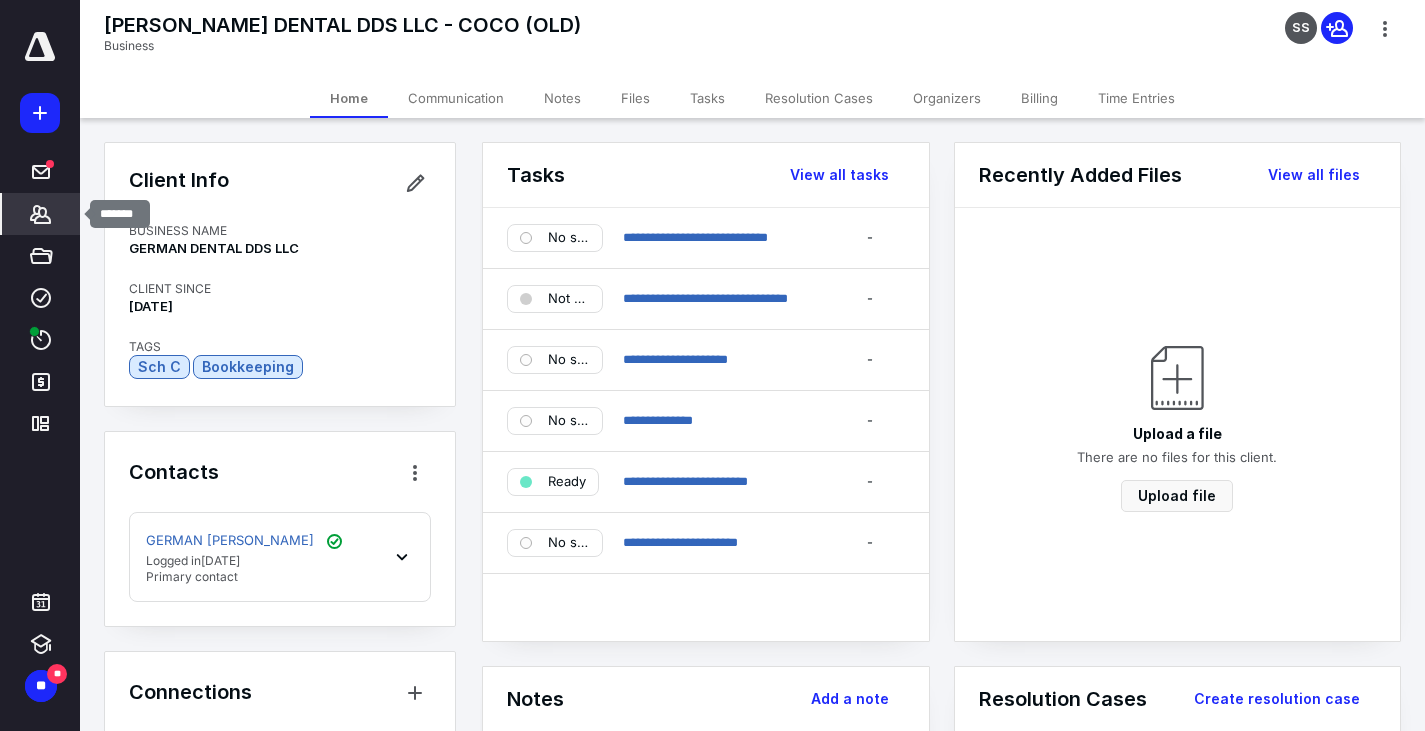click 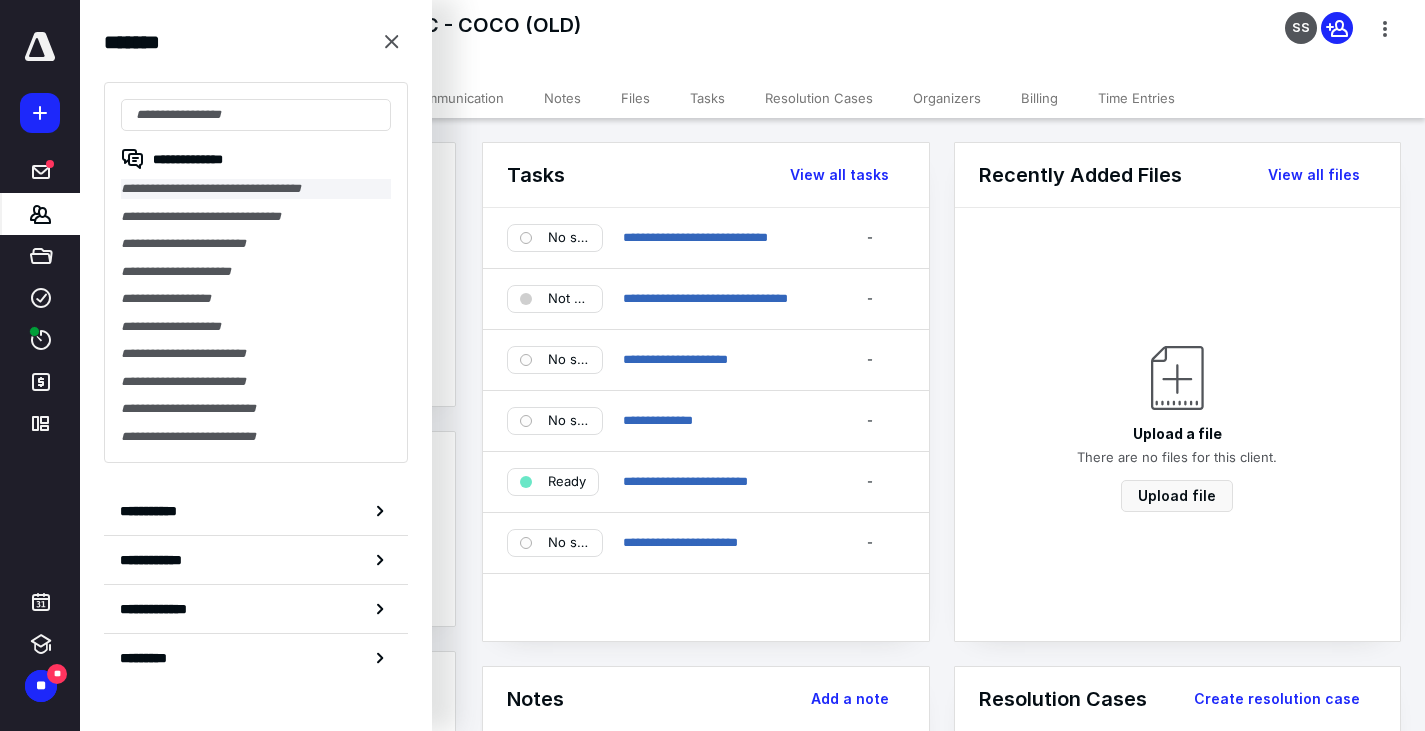 click on "**********" at bounding box center (256, 189) 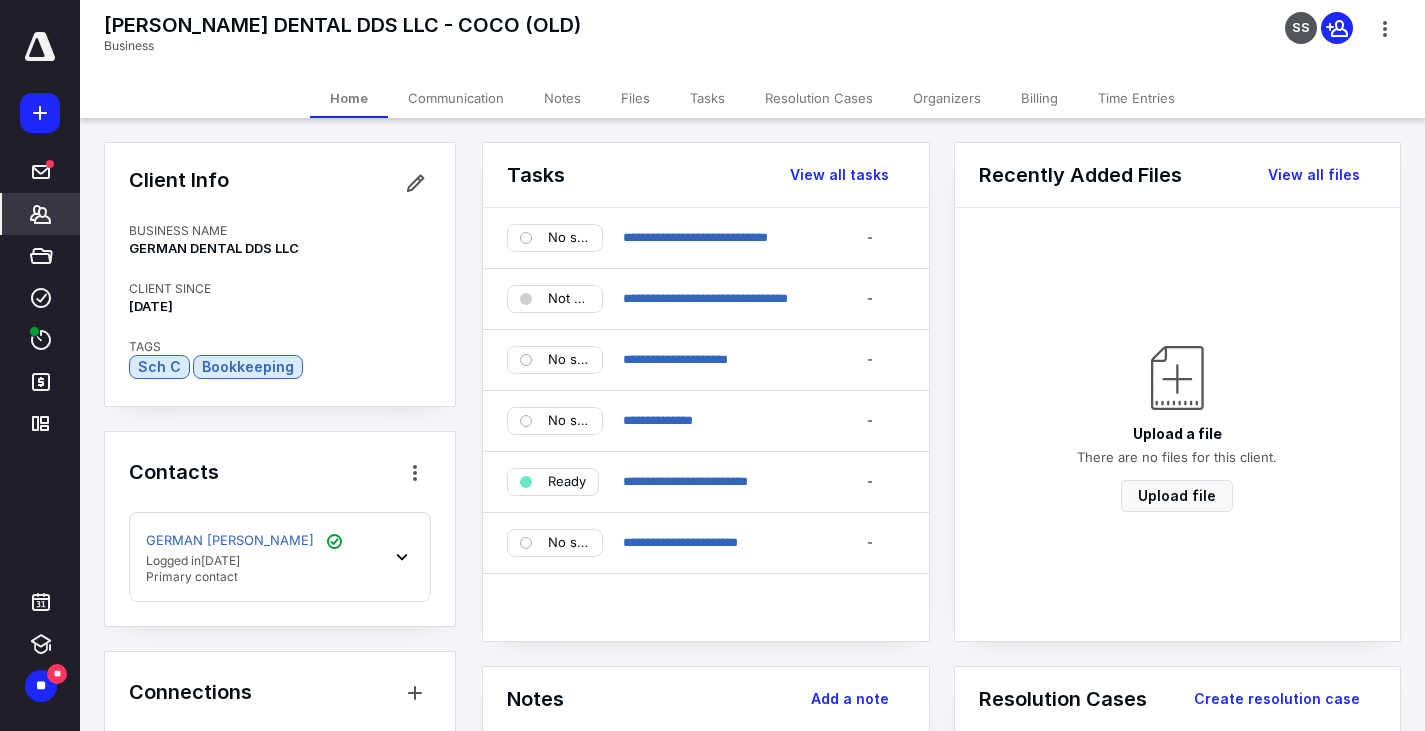 click on "Notes" at bounding box center [562, 98] 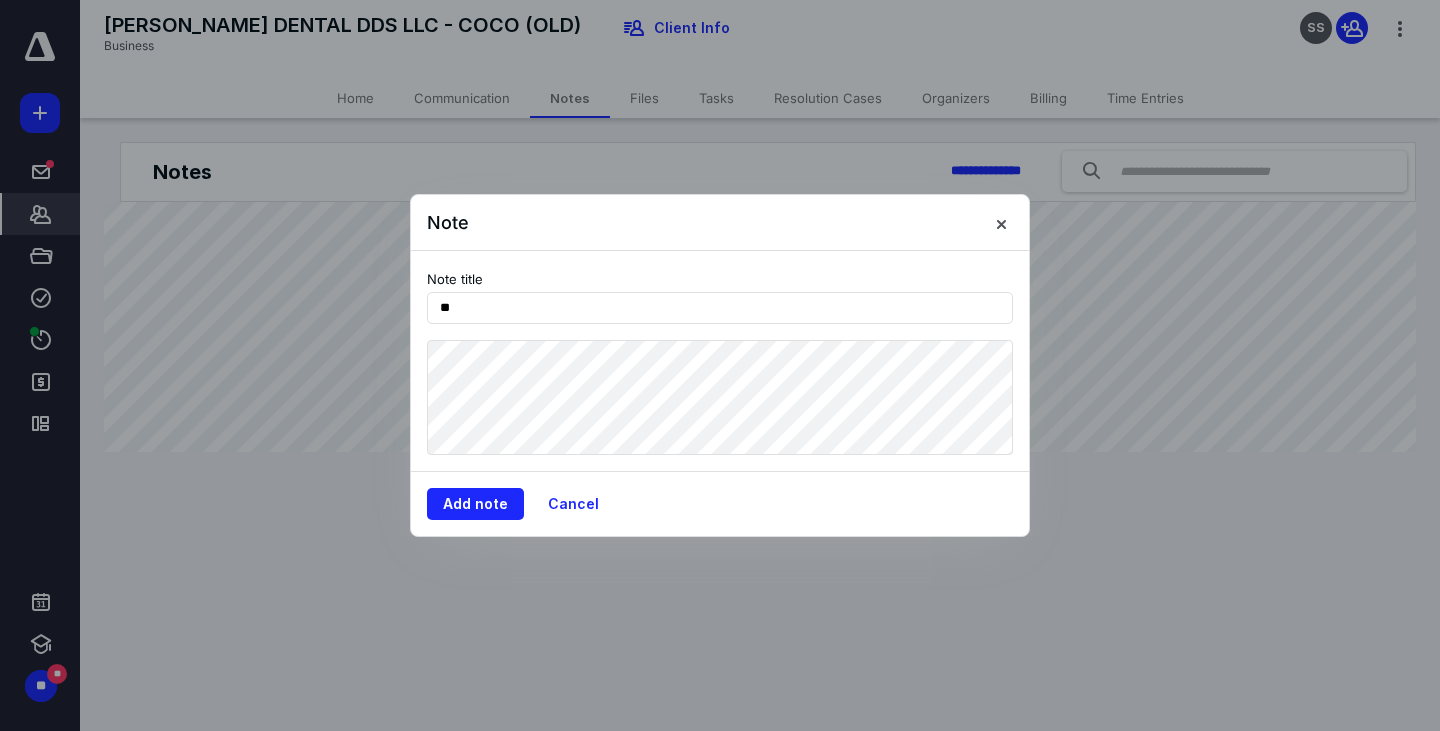 type on "*" 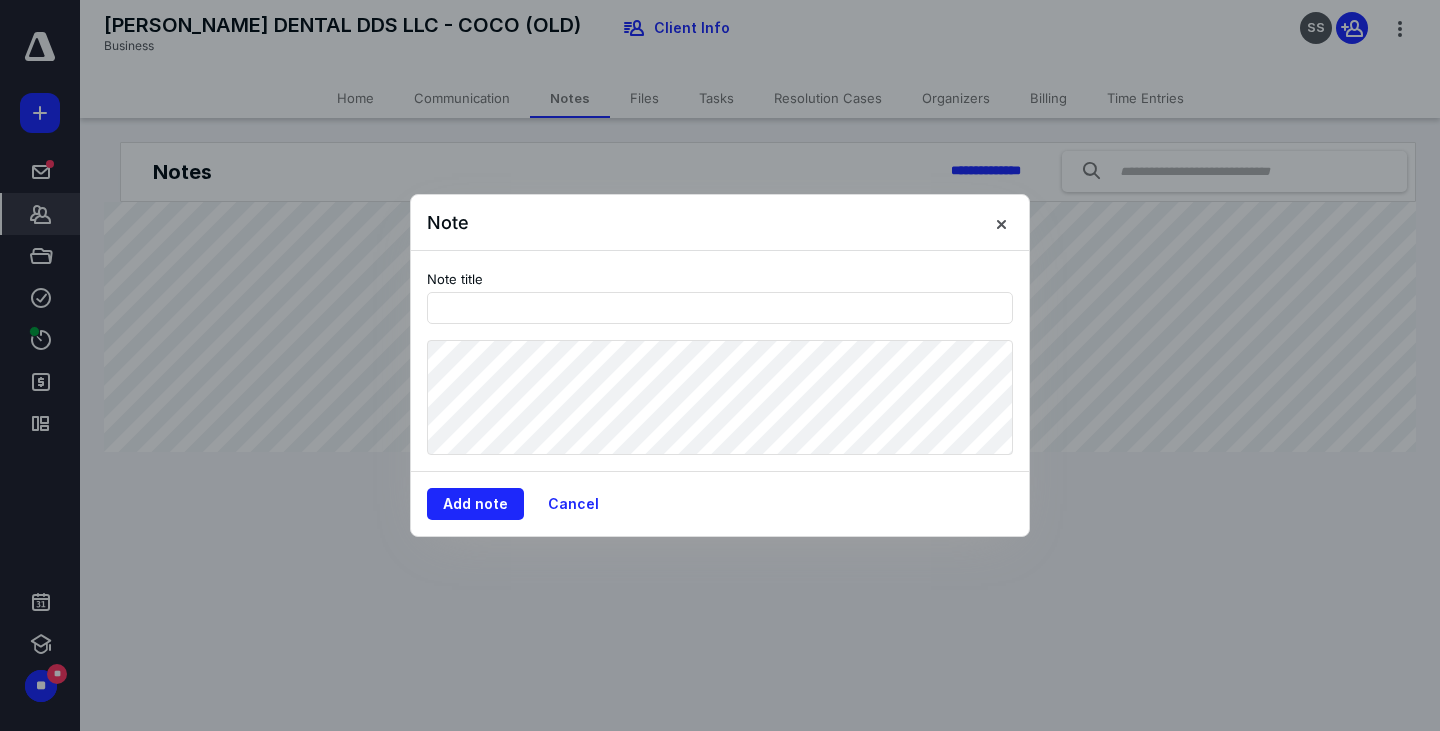 type on "*" 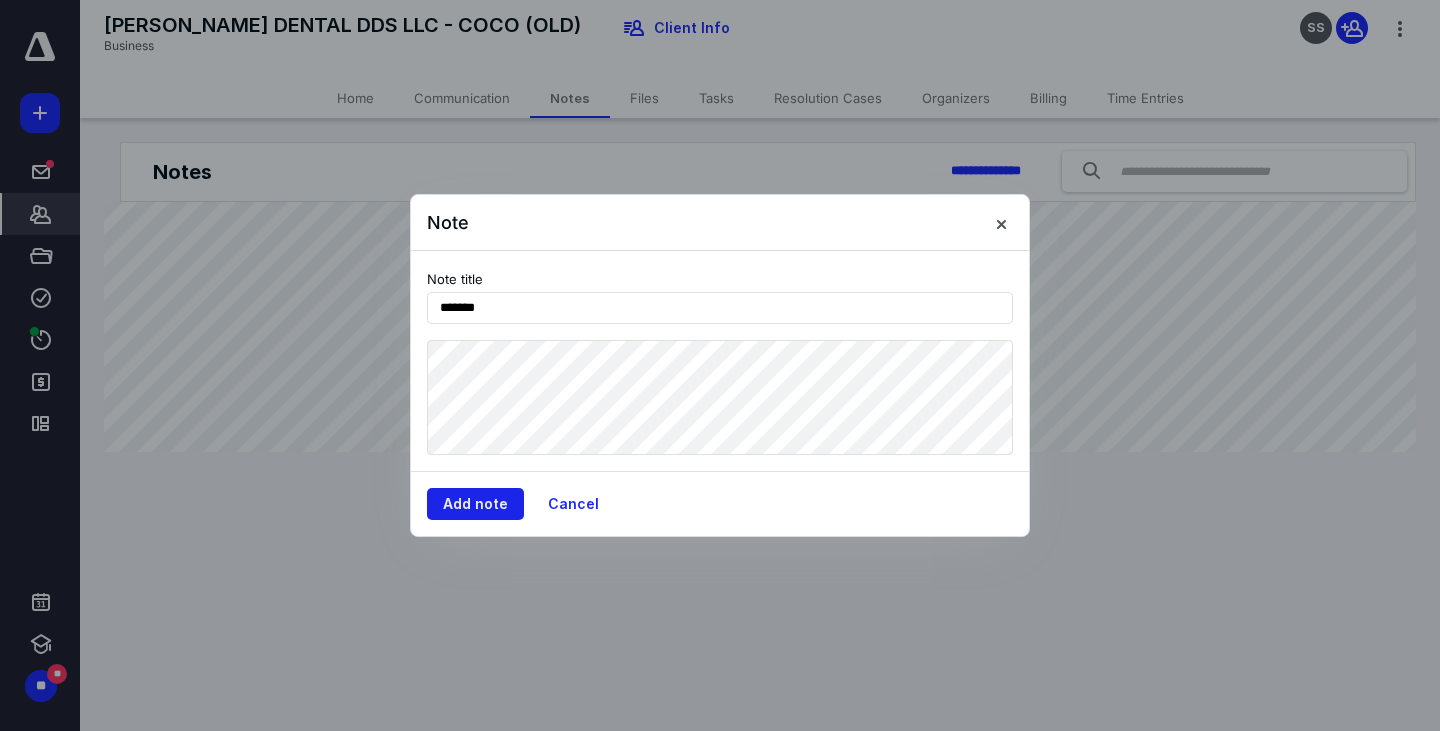 type on "*******" 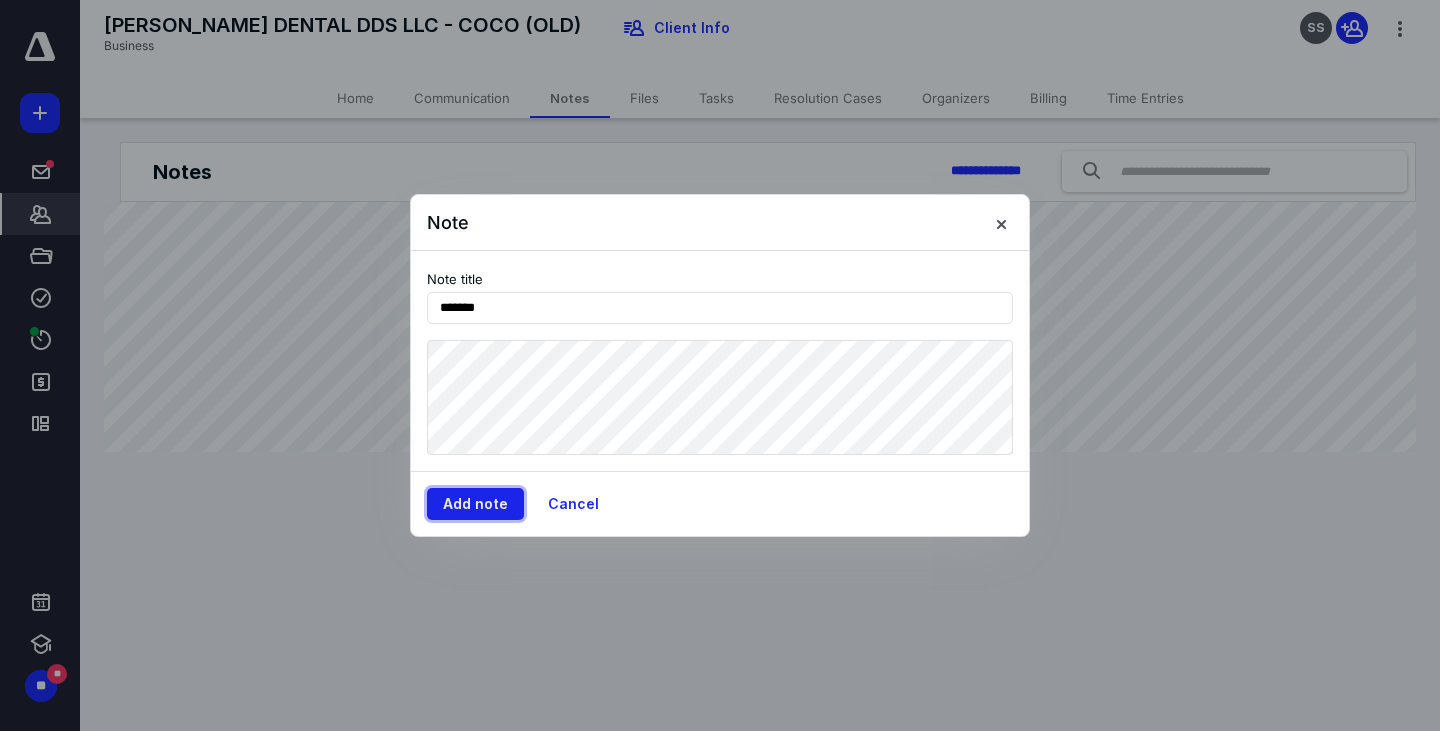 click on "Add note" at bounding box center (475, 504) 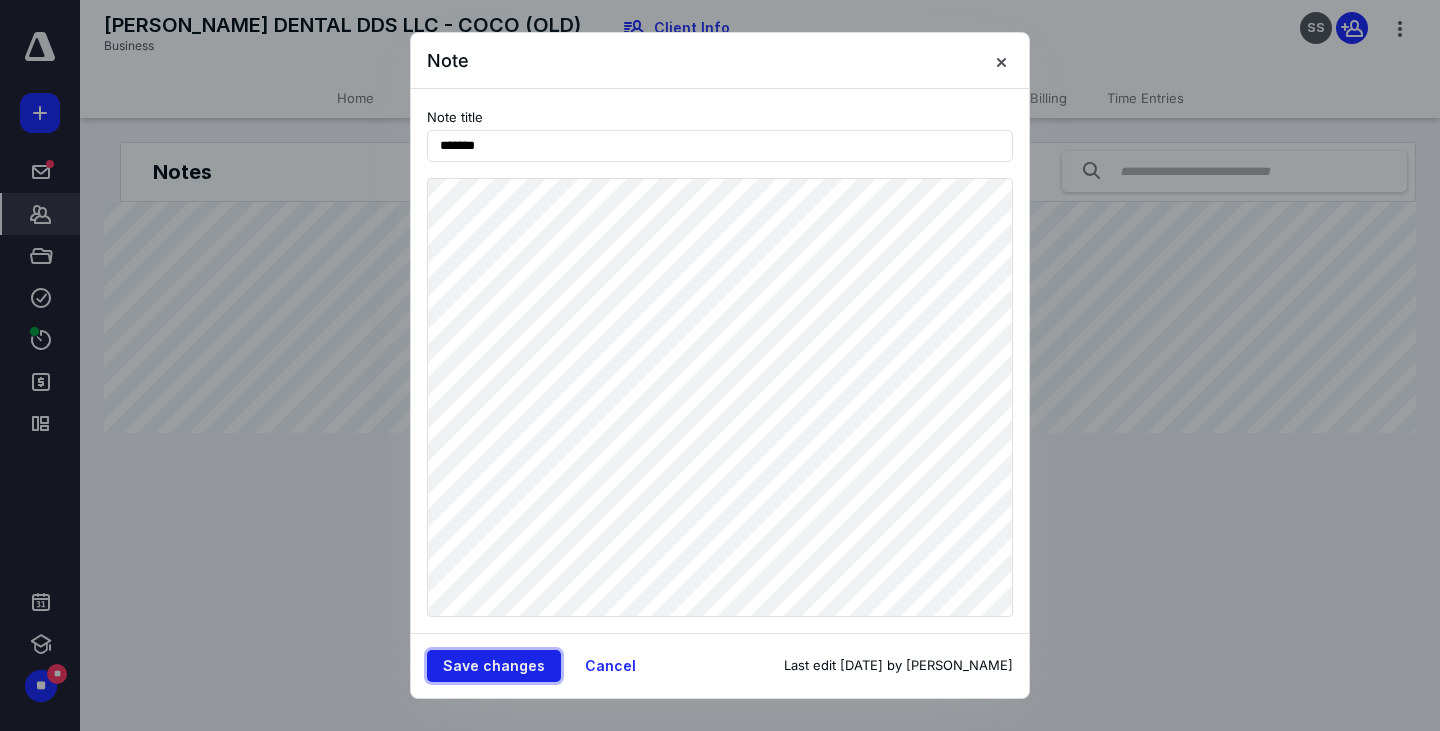 click on "Save changes" at bounding box center [494, 666] 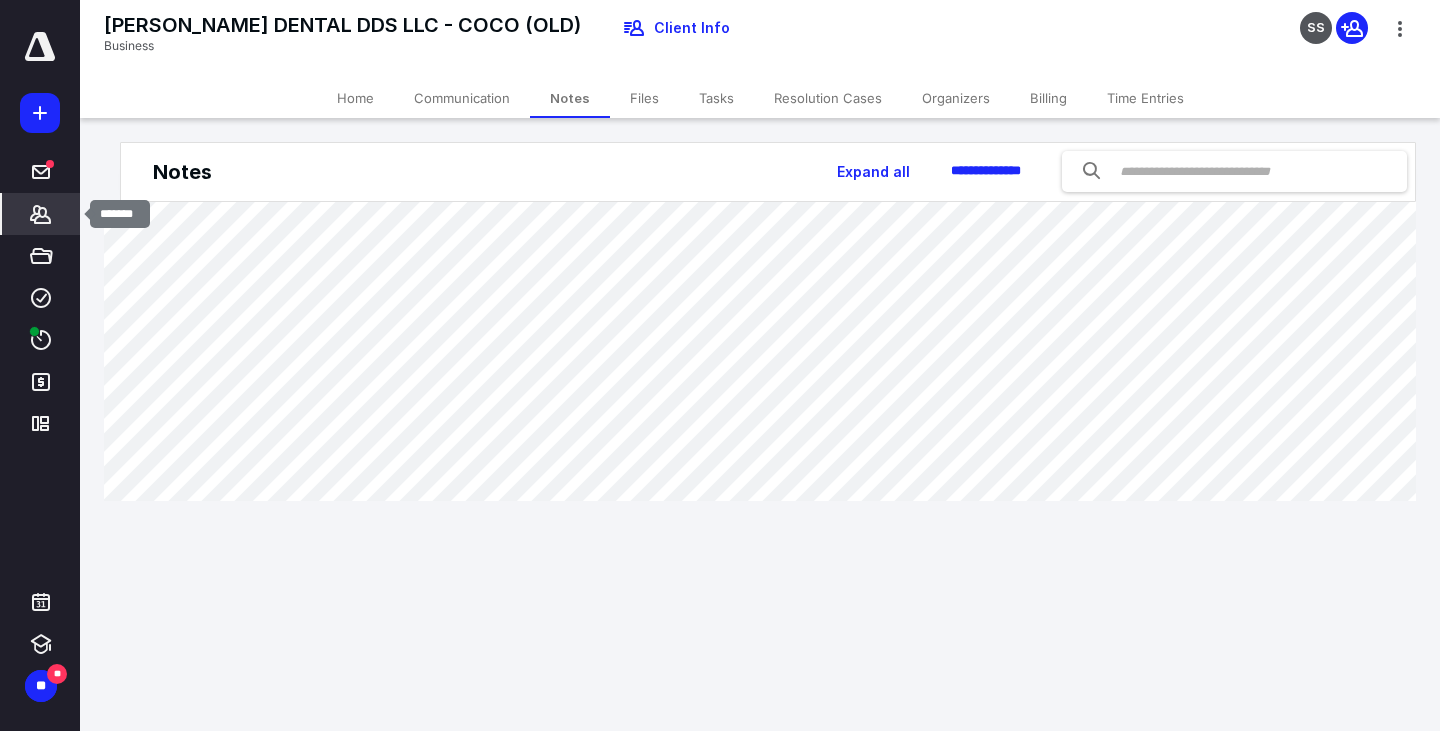 click 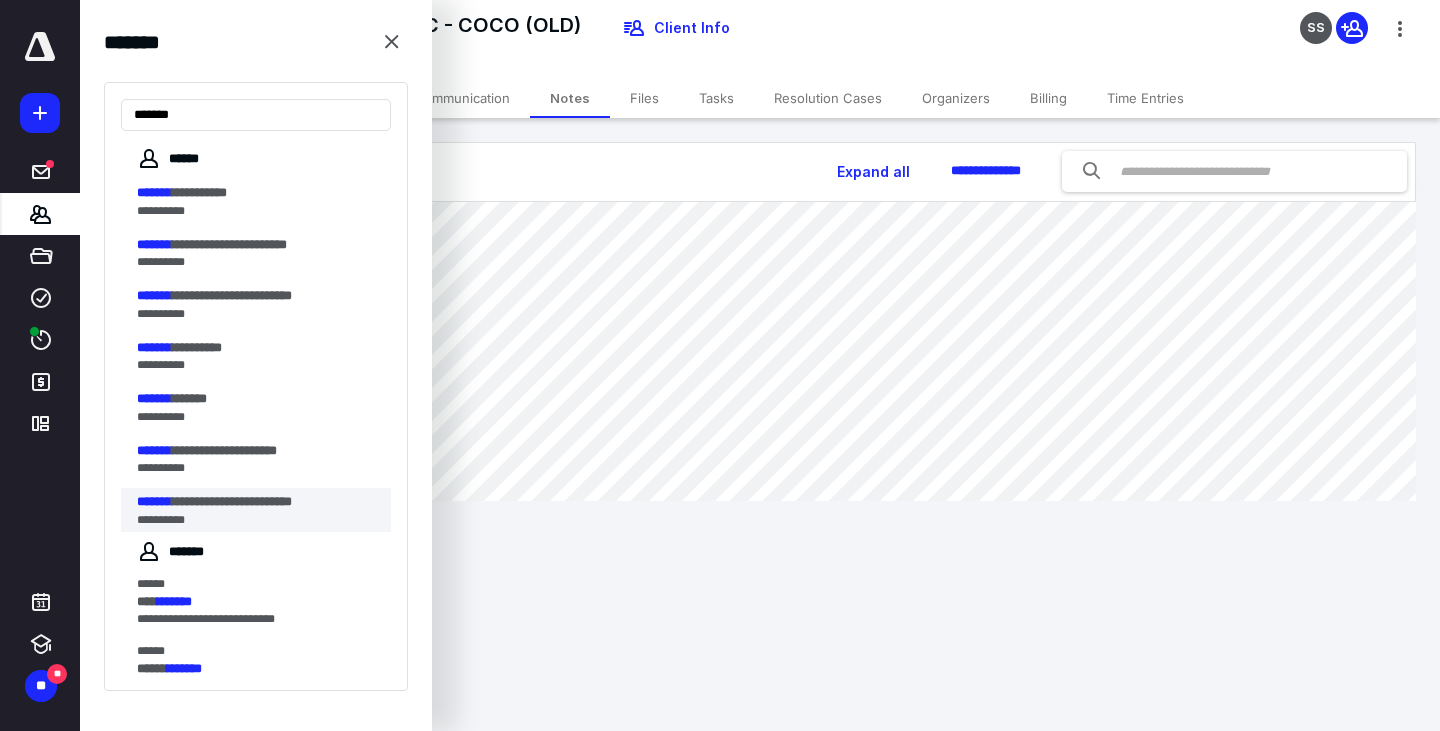type on "*******" 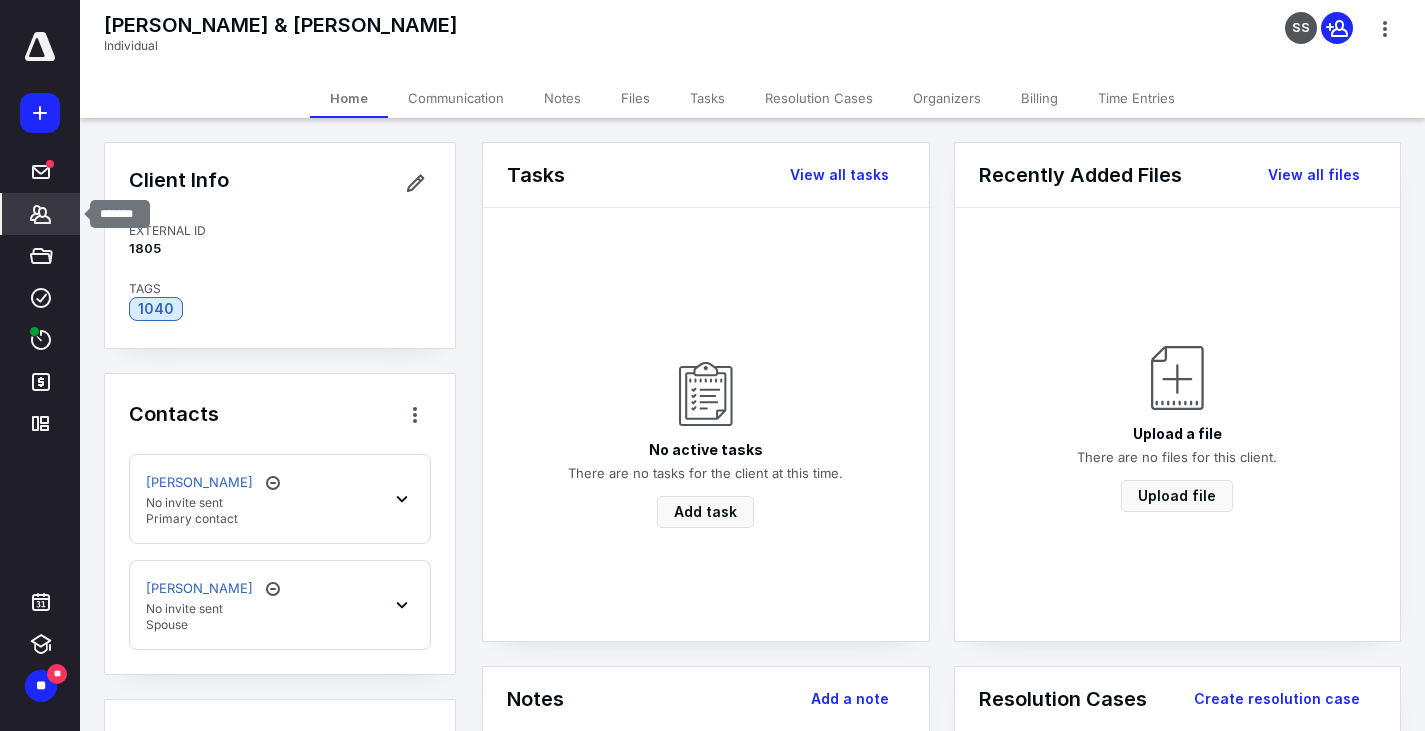 click 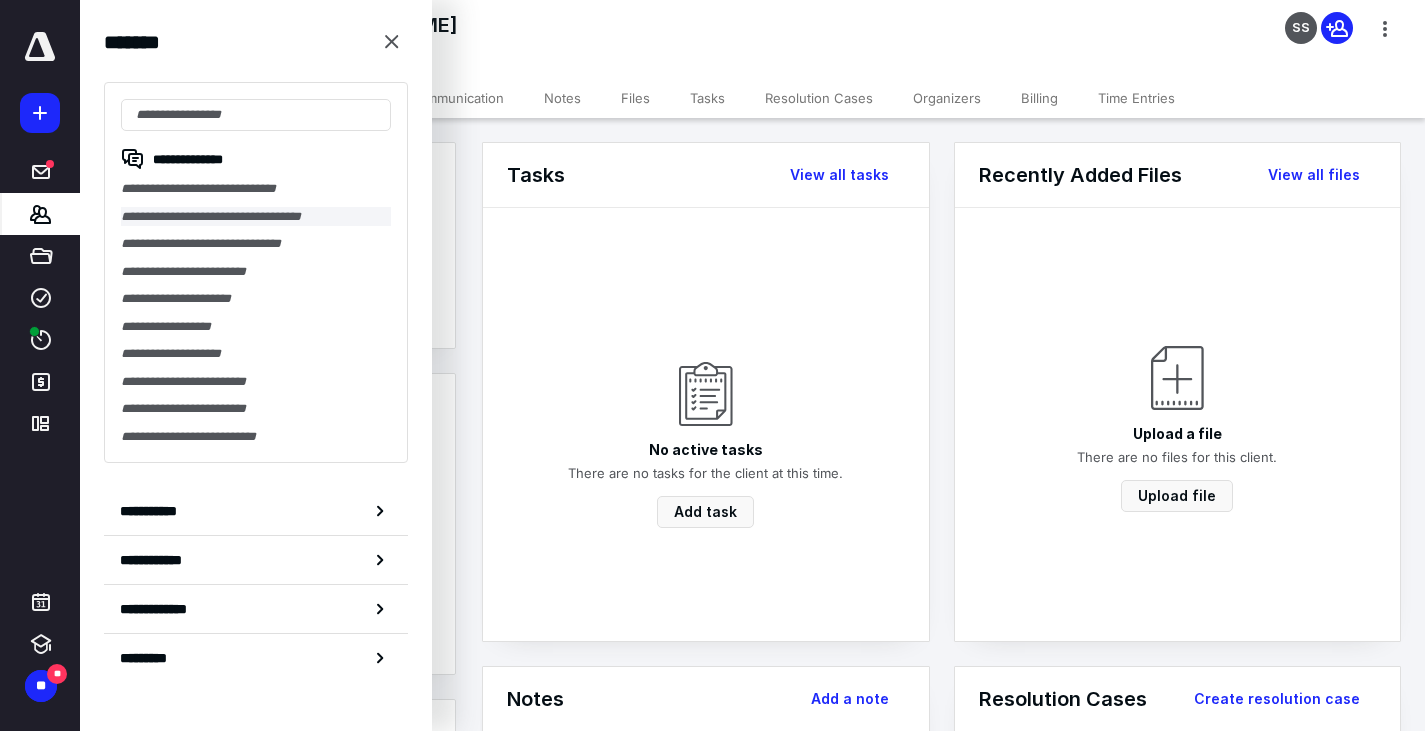 click on "**********" at bounding box center [256, 217] 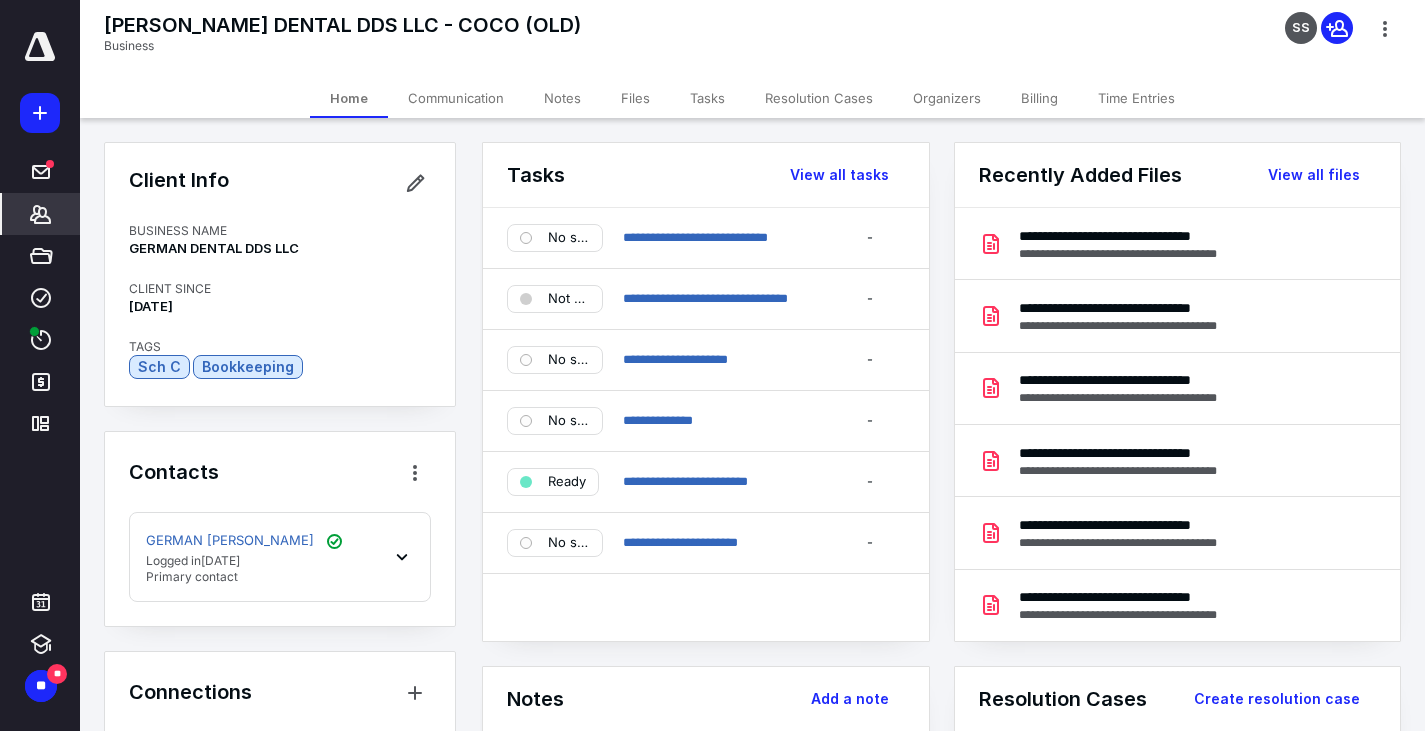 click on "Notes" at bounding box center (562, 98) 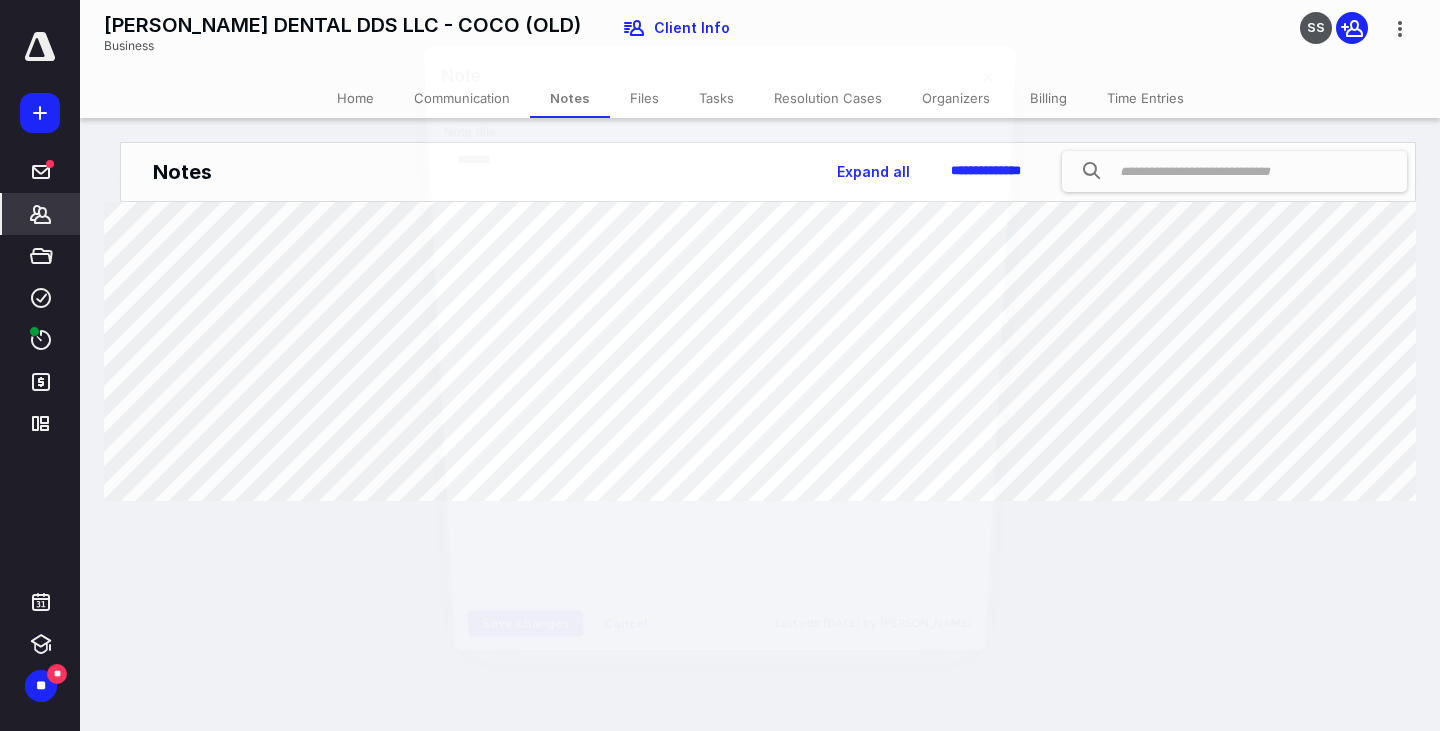 click at bounding box center [720, 365] 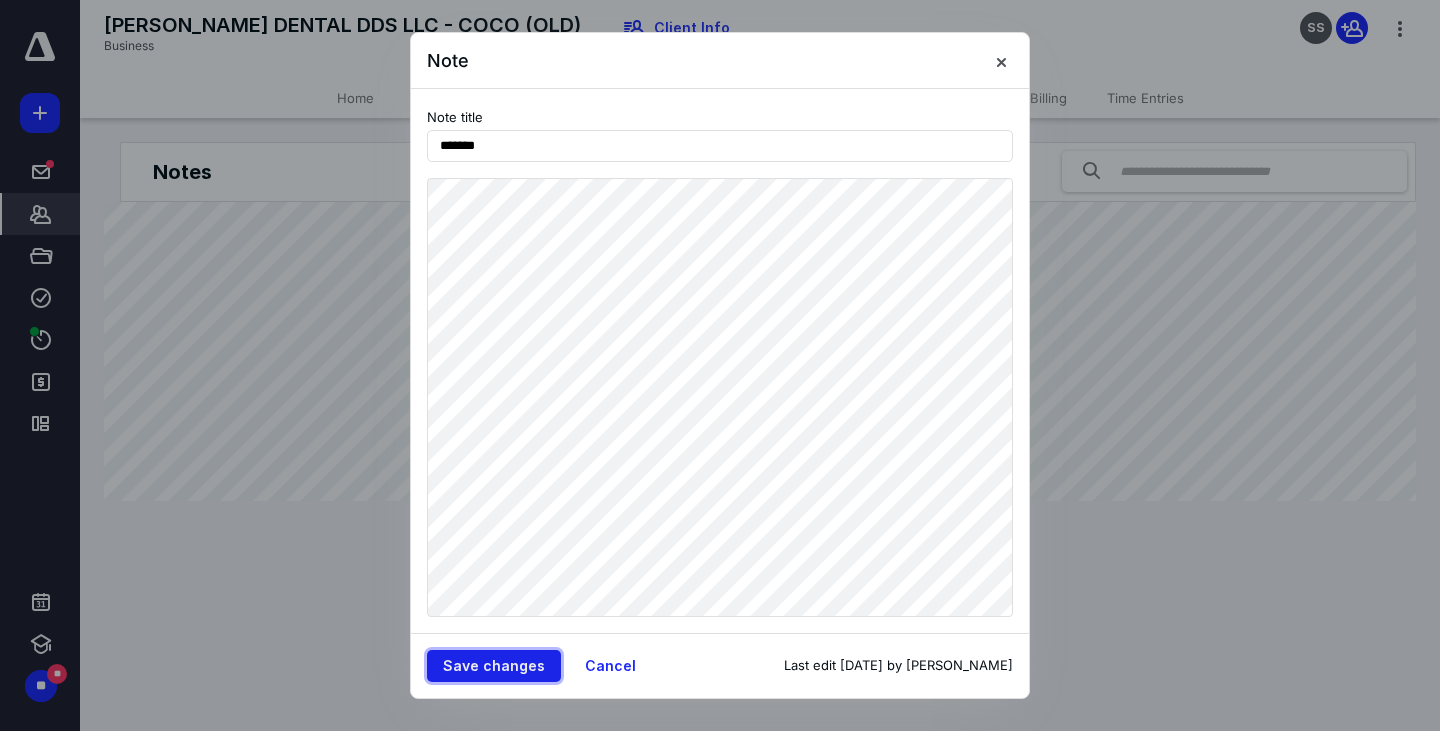 click on "Save changes" at bounding box center (494, 666) 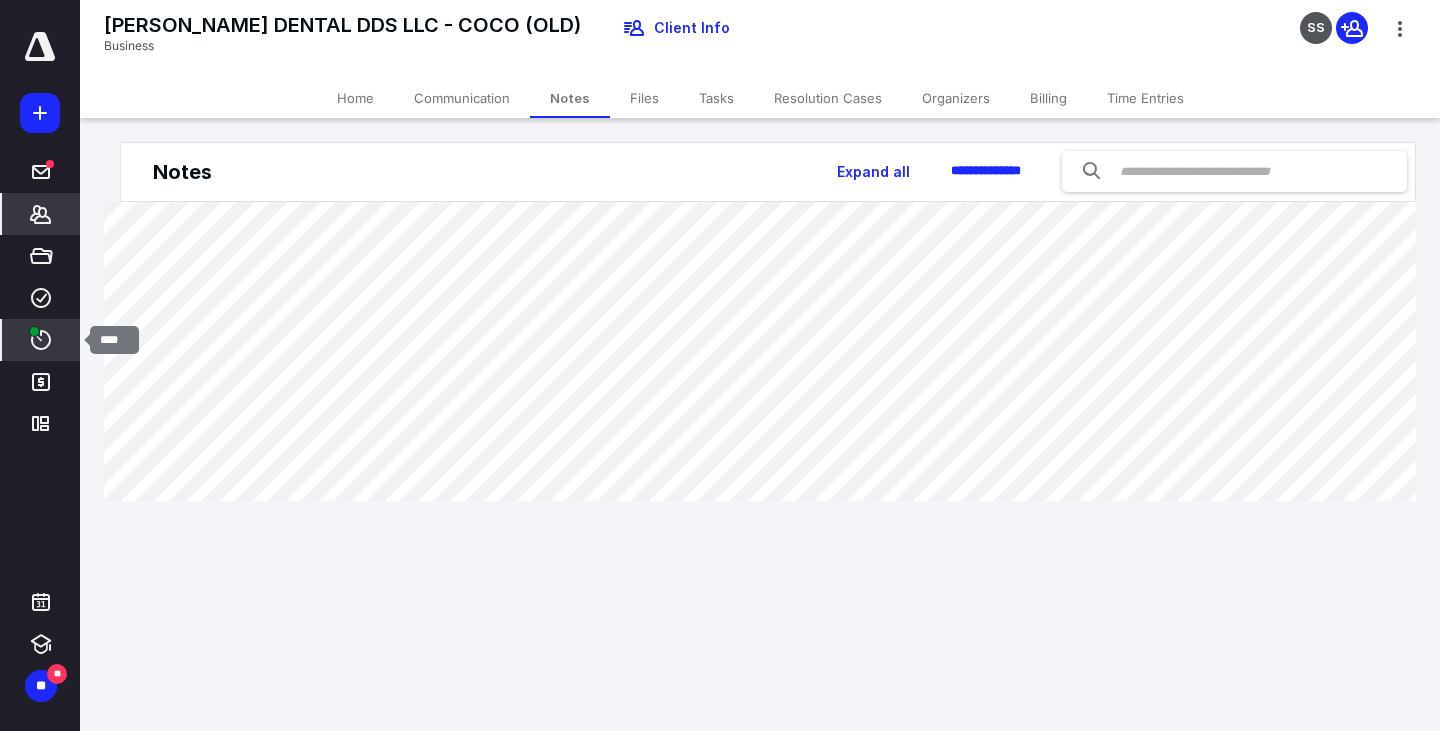 click 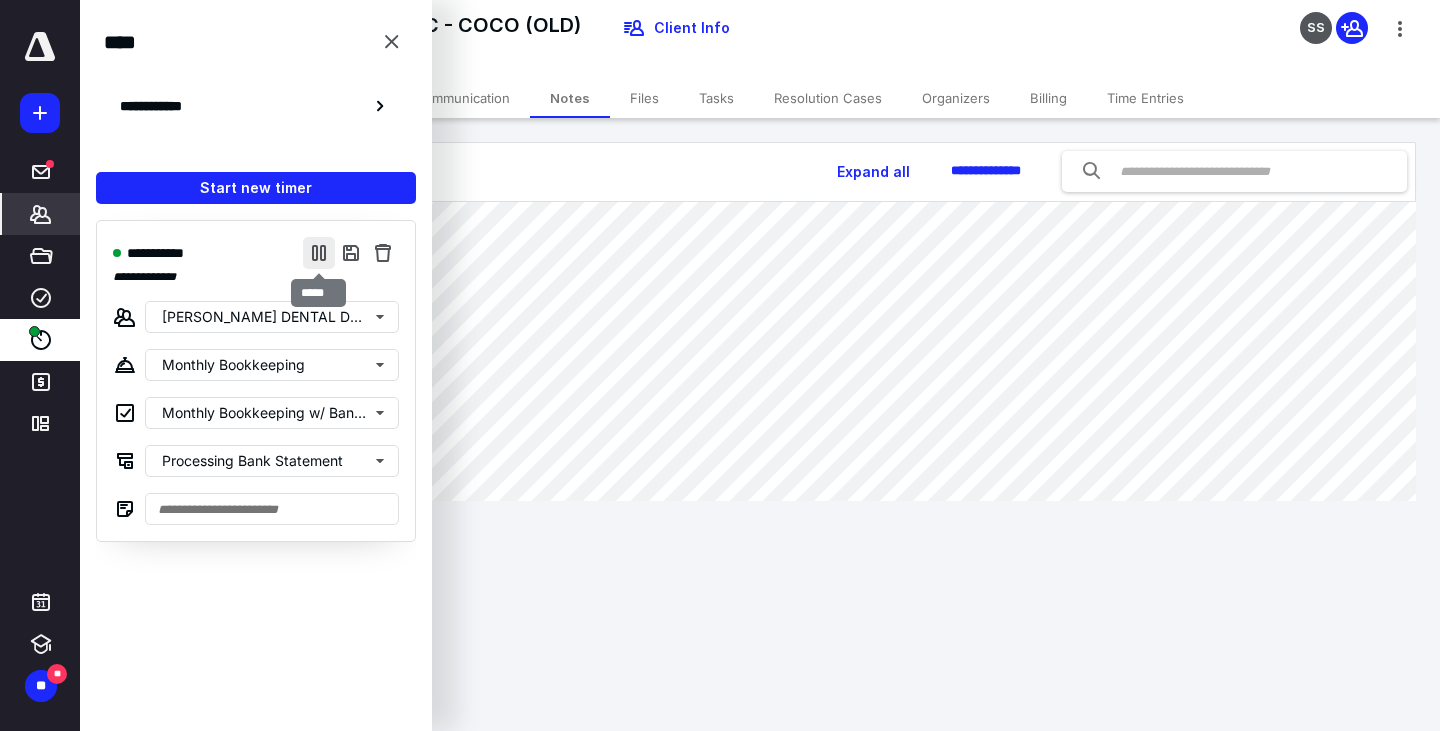 click at bounding box center (319, 253) 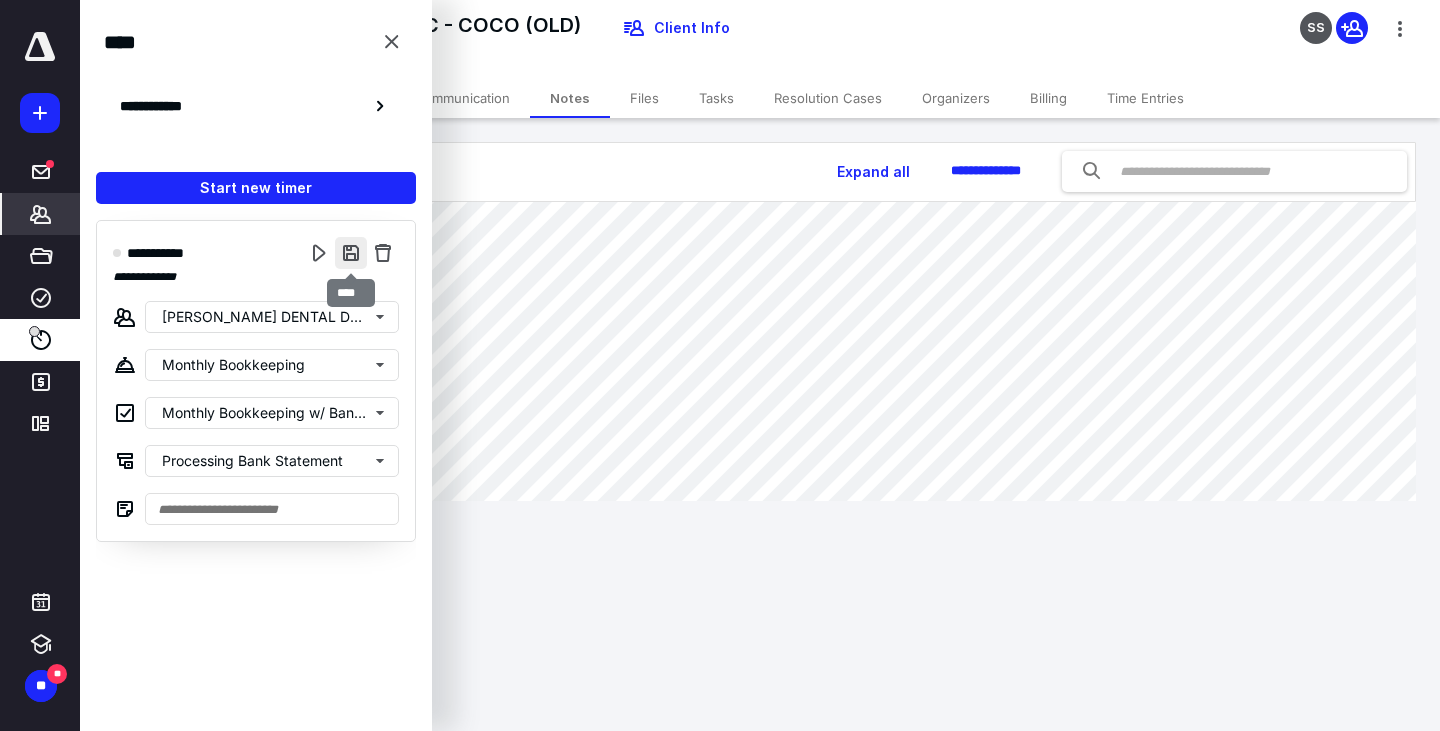 click at bounding box center (351, 253) 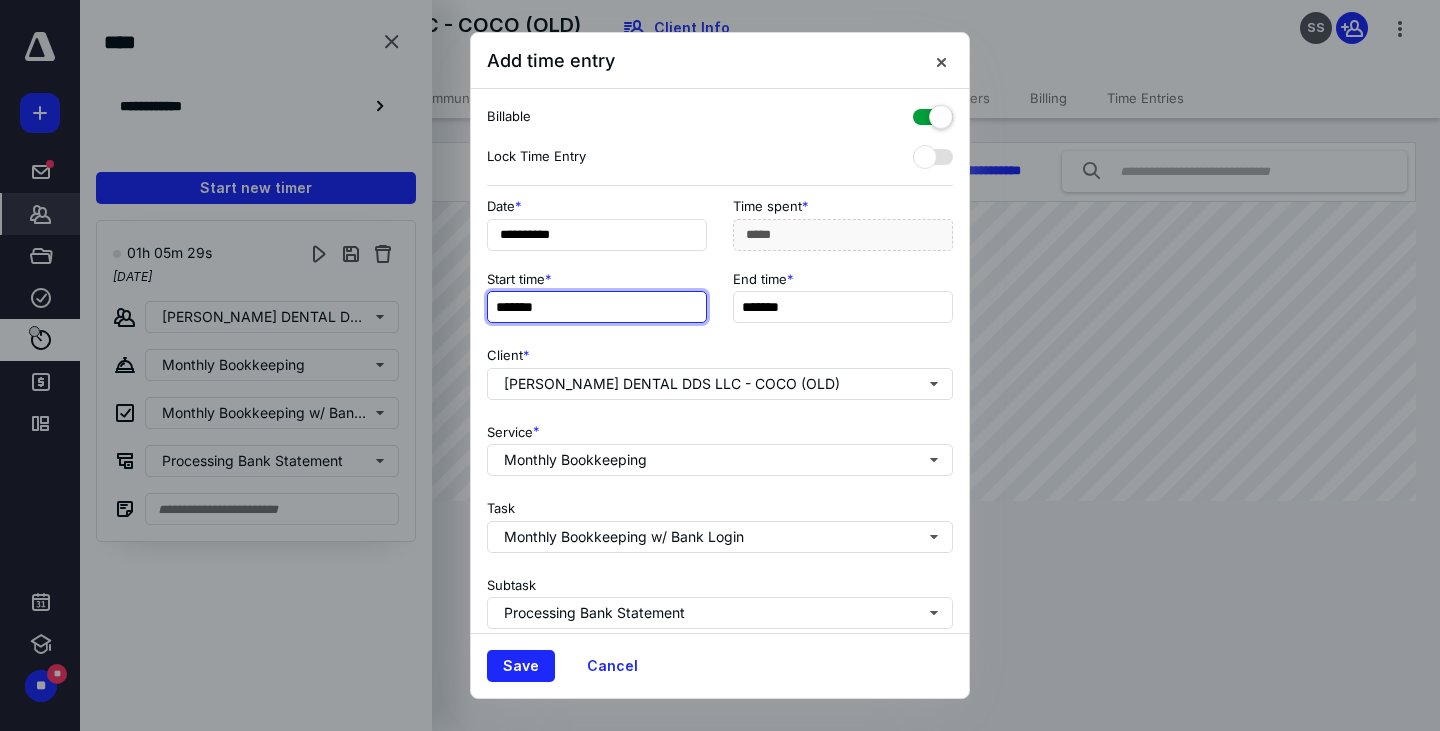 click on "*******" at bounding box center [597, 307] 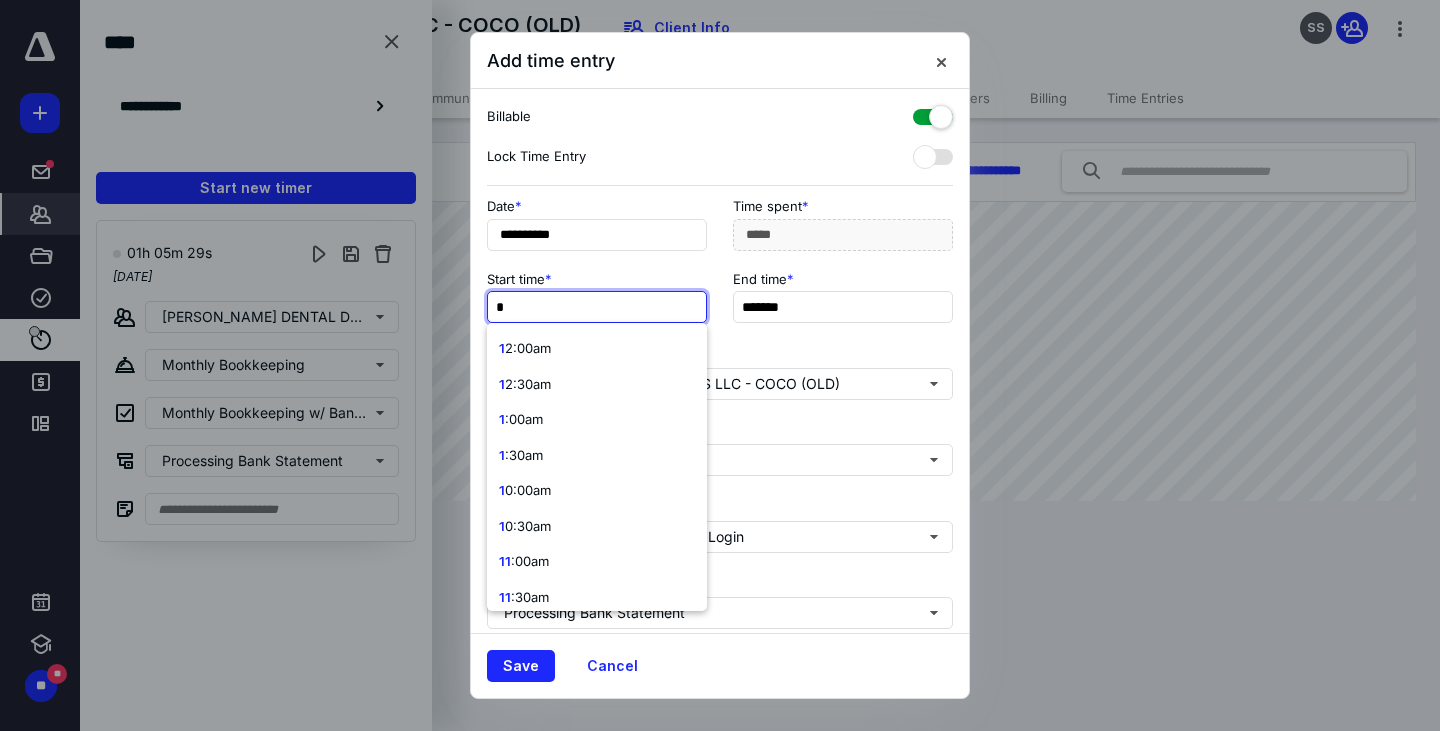 type on "**" 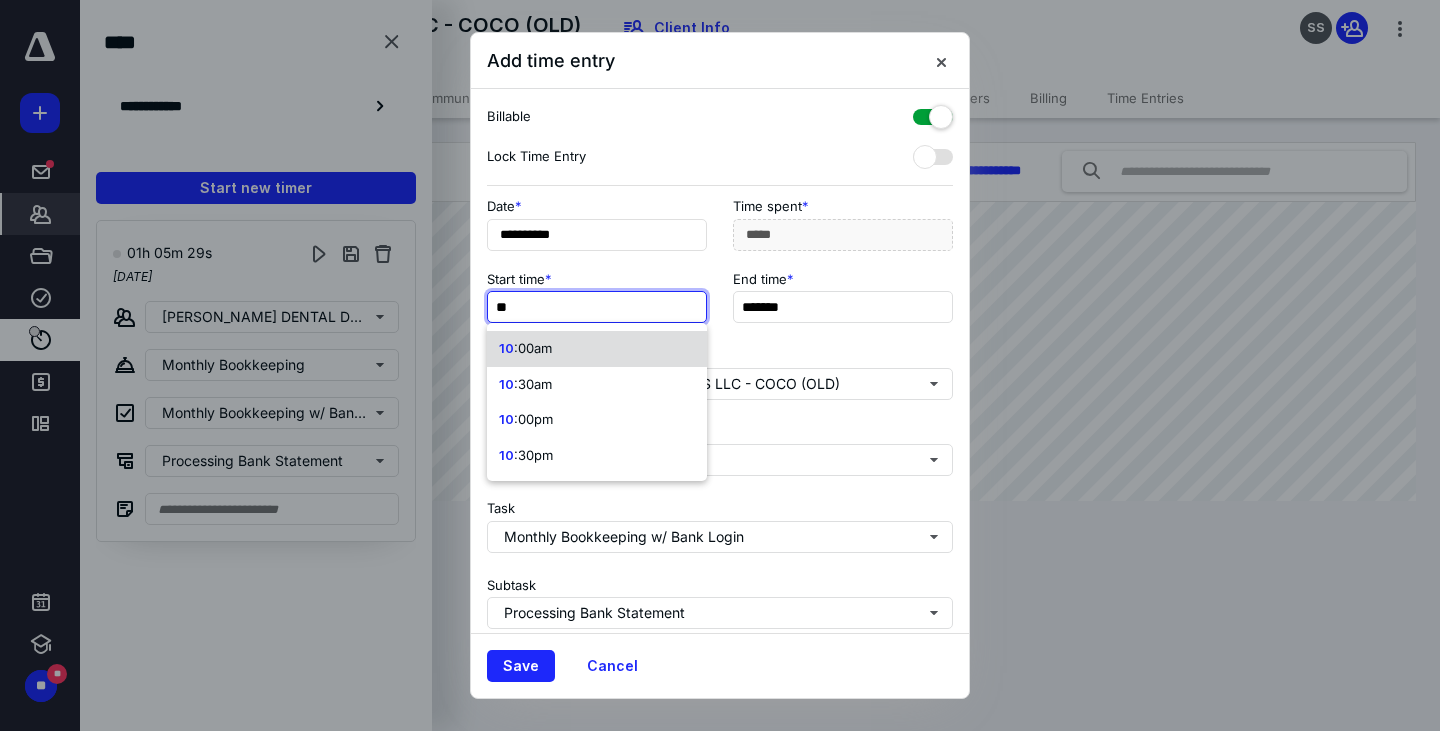 type on "******" 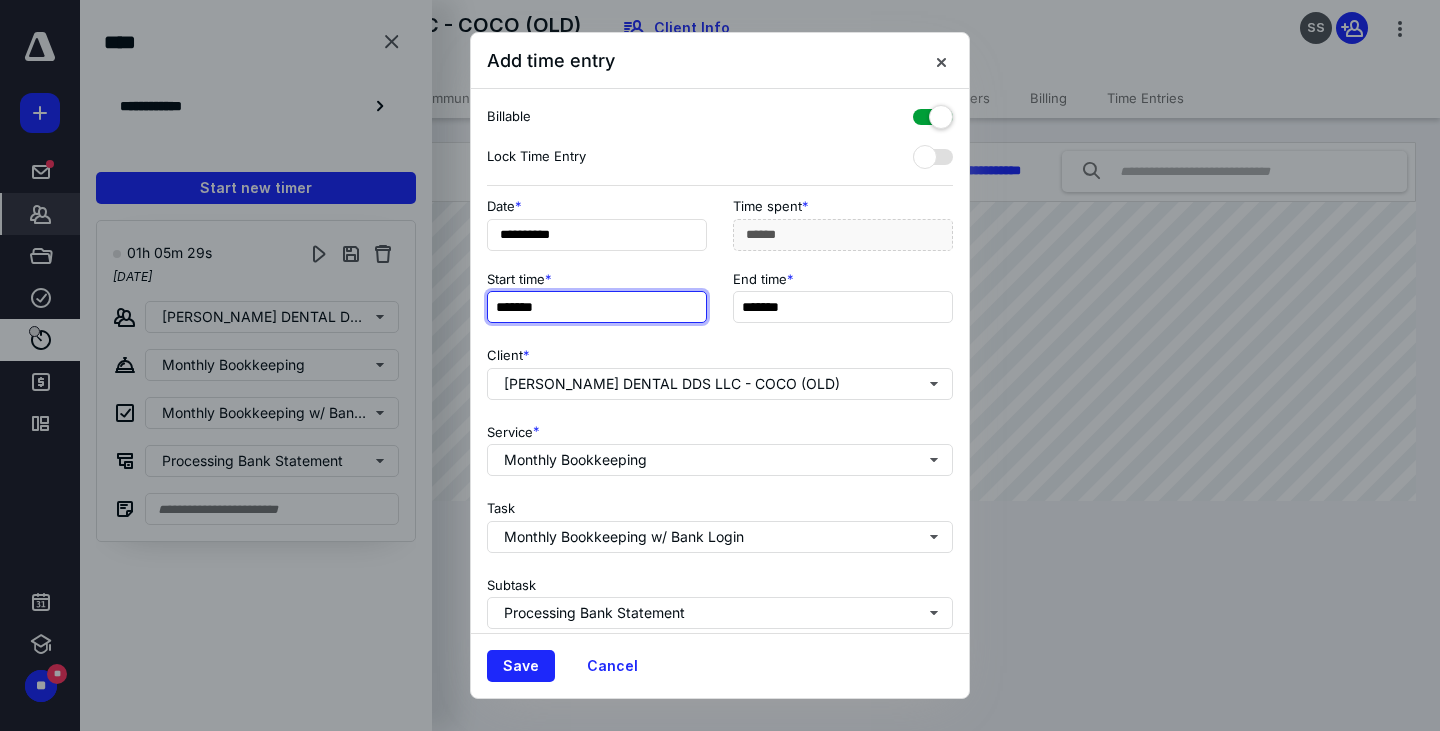 type on "*******" 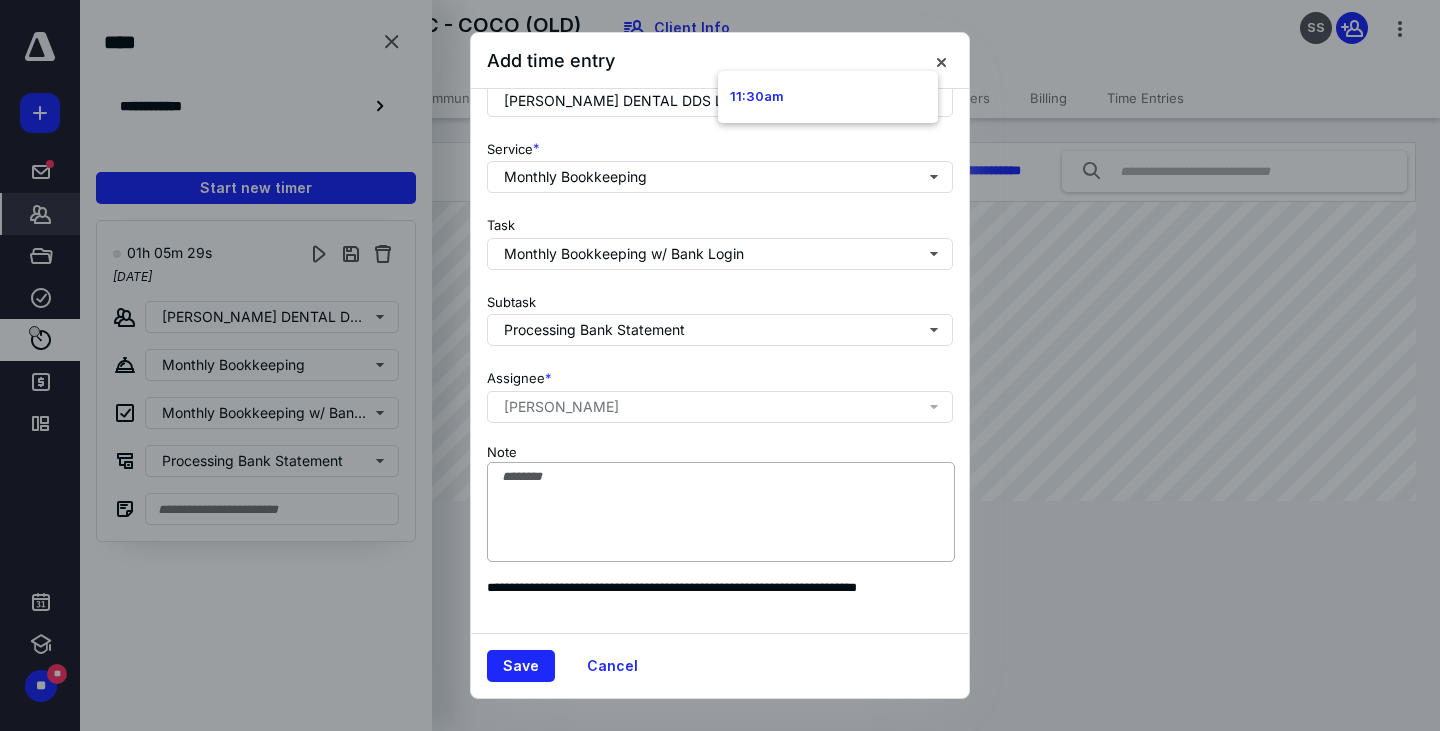 scroll, scrollTop: 298, scrollLeft: 0, axis: vertical 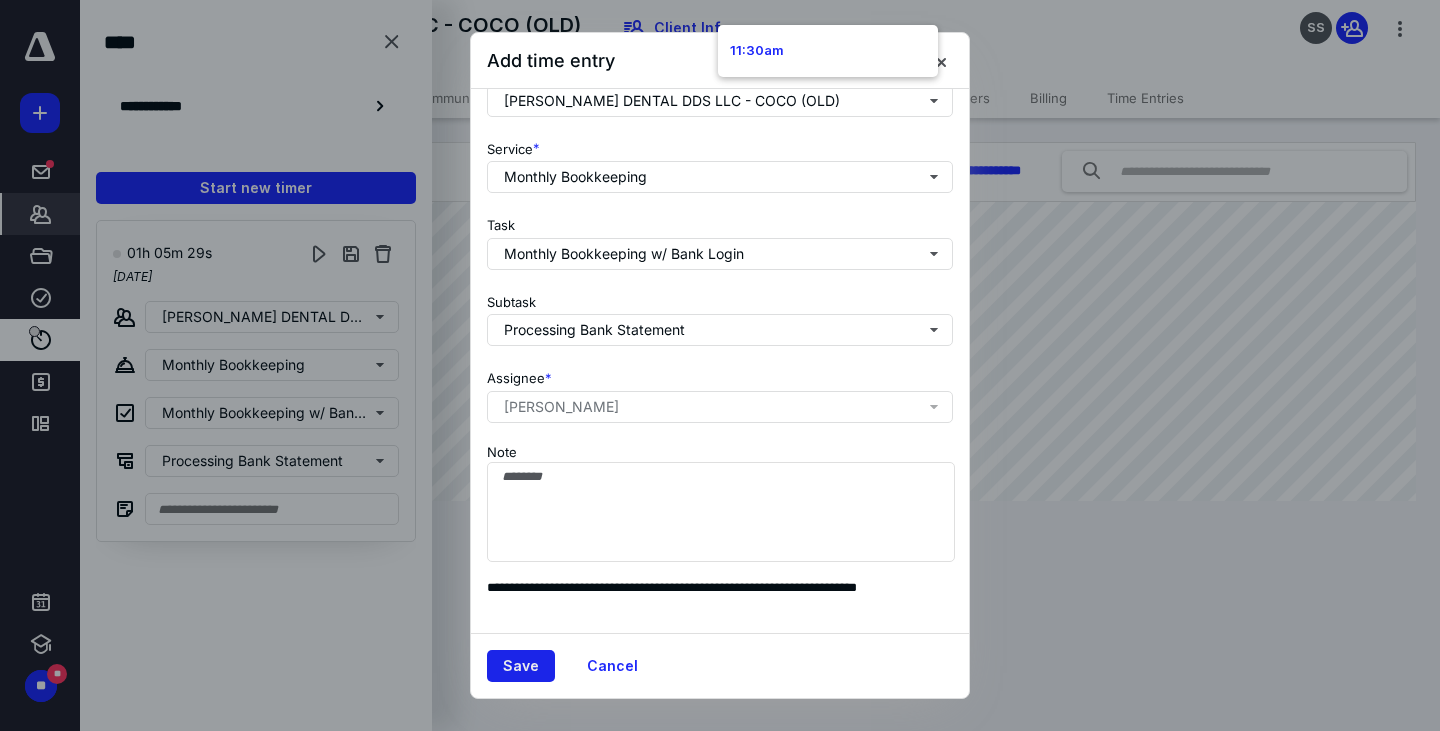 type on "*******" 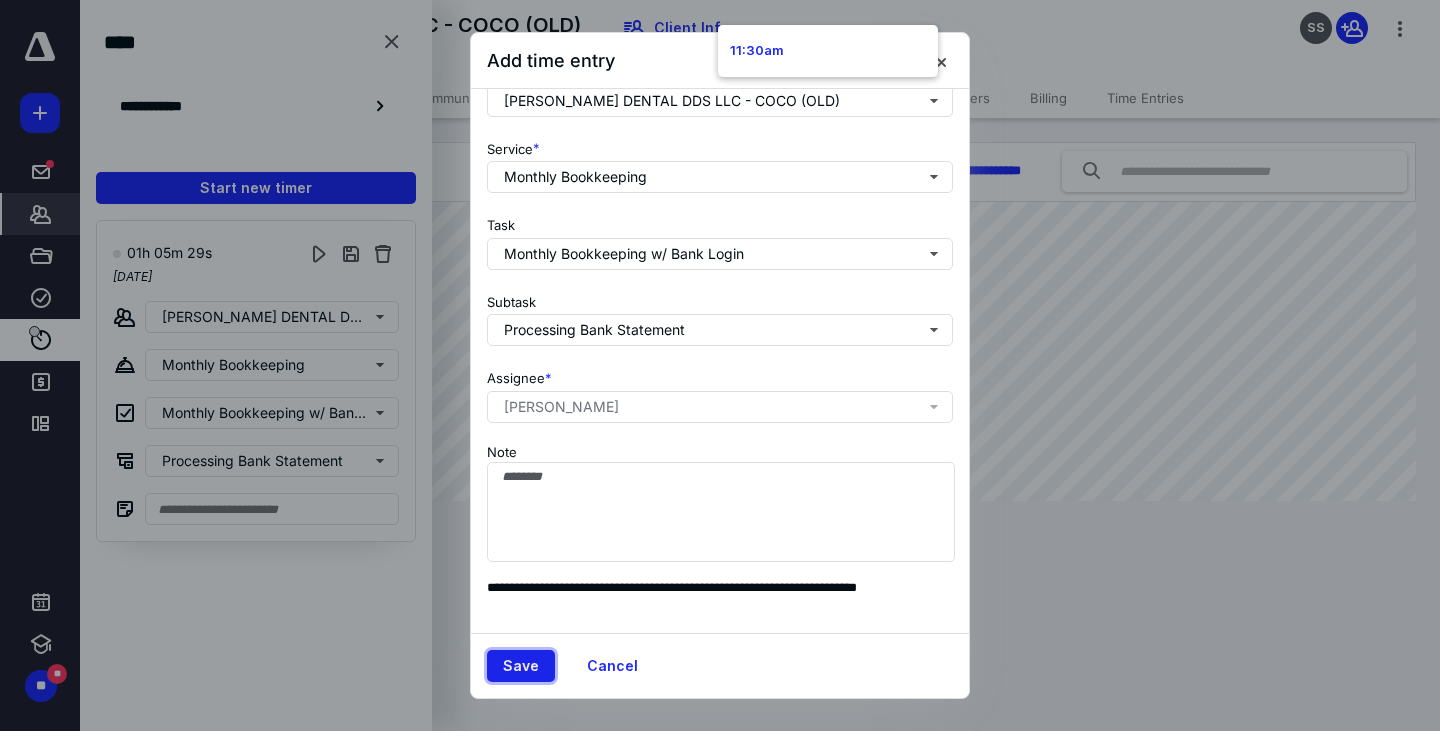 type on "******" 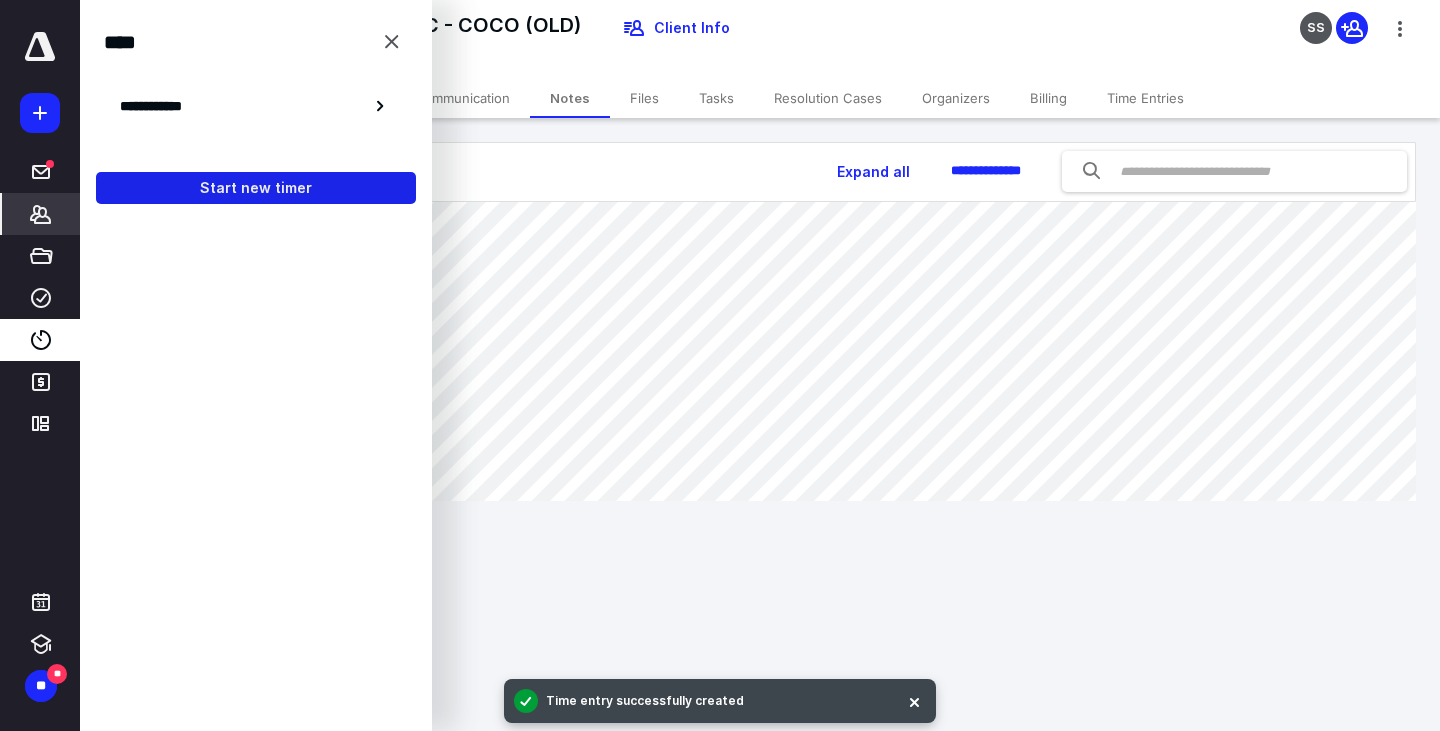 click on "Start new timer" at bounding box center (256, 188) 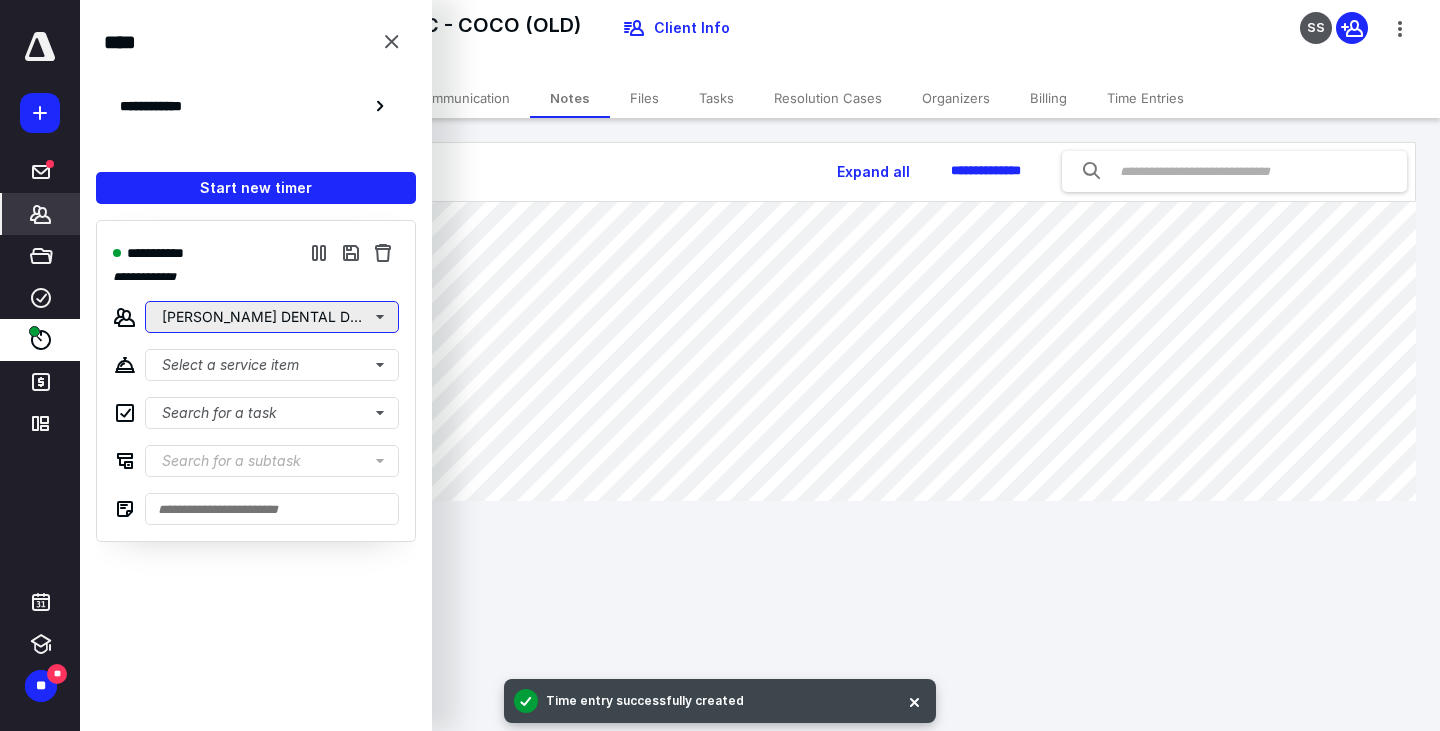 click on "[PERSON_NAME] DENTAL DDS LLC - COCO (OLD)" at bounding box center [272, 317] 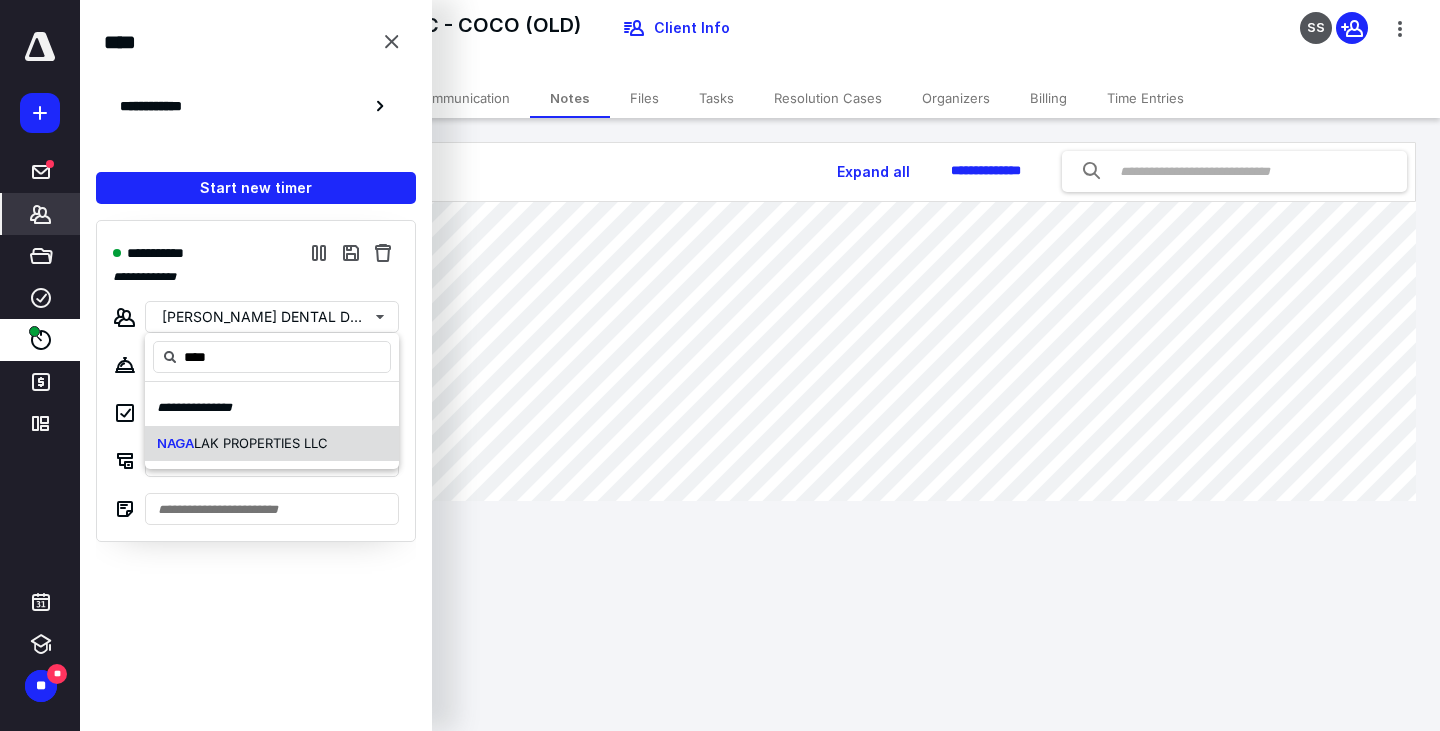 click on "LAK PROPERTIES LLC" at bounding box center (261, 443) 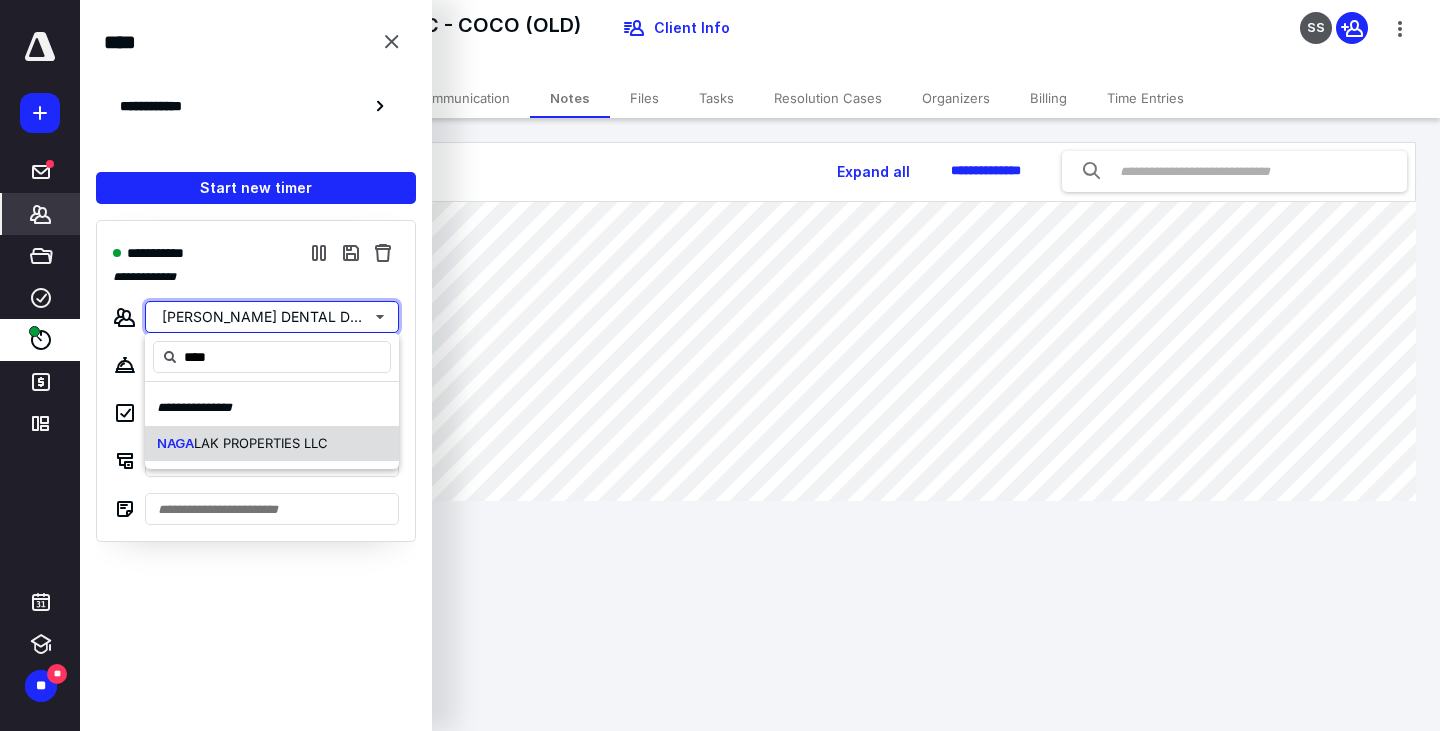 type 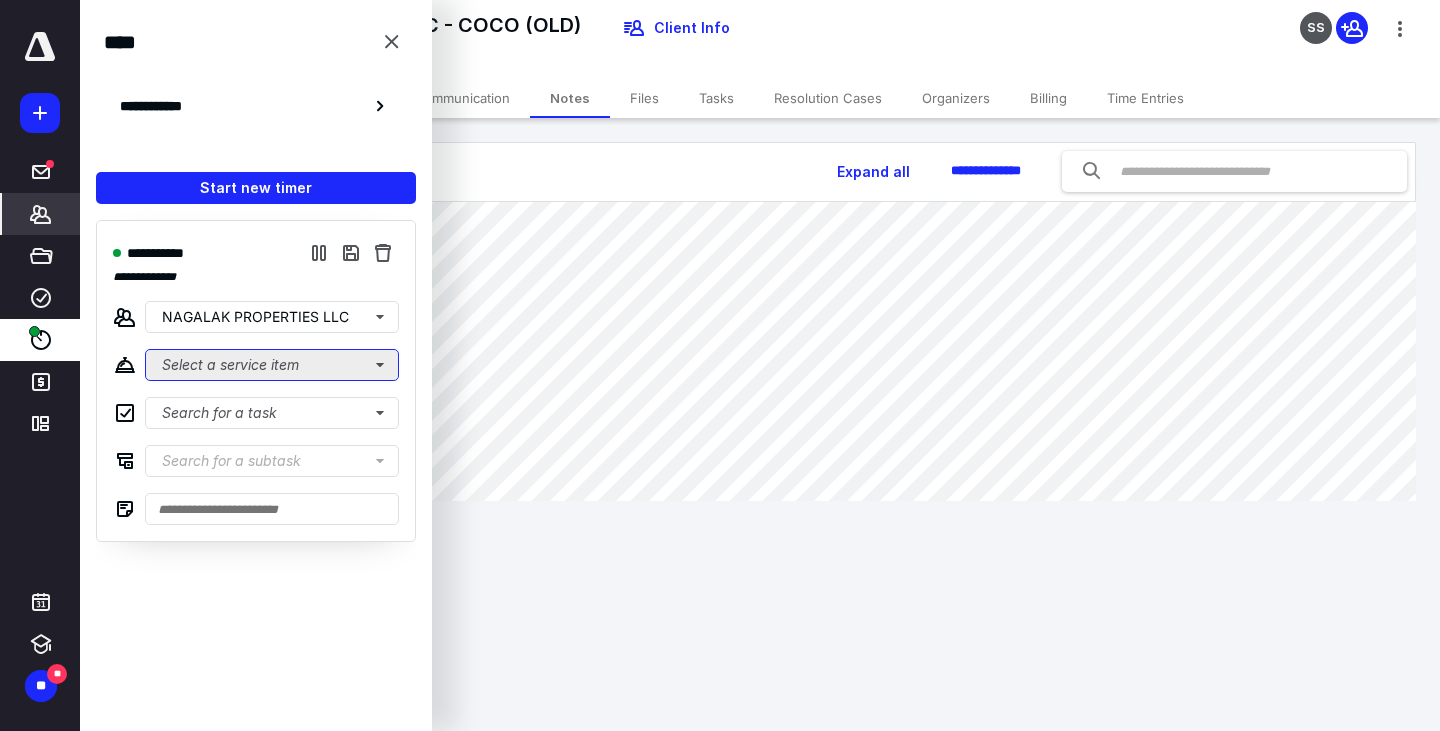 click on "Select a service item" at bounding box center (272, 365) 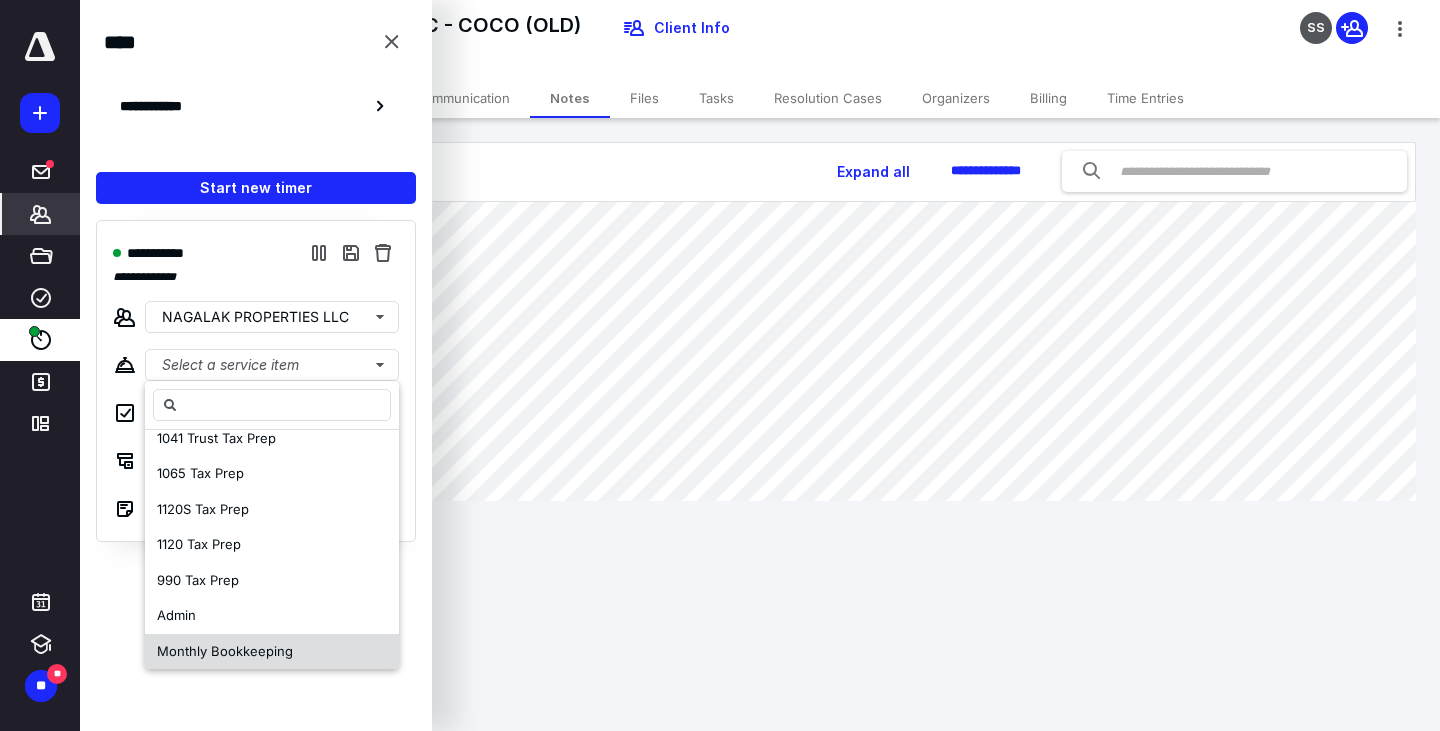 scroll, scrollTop: 132, scrollLeft: 0, axis: vertical 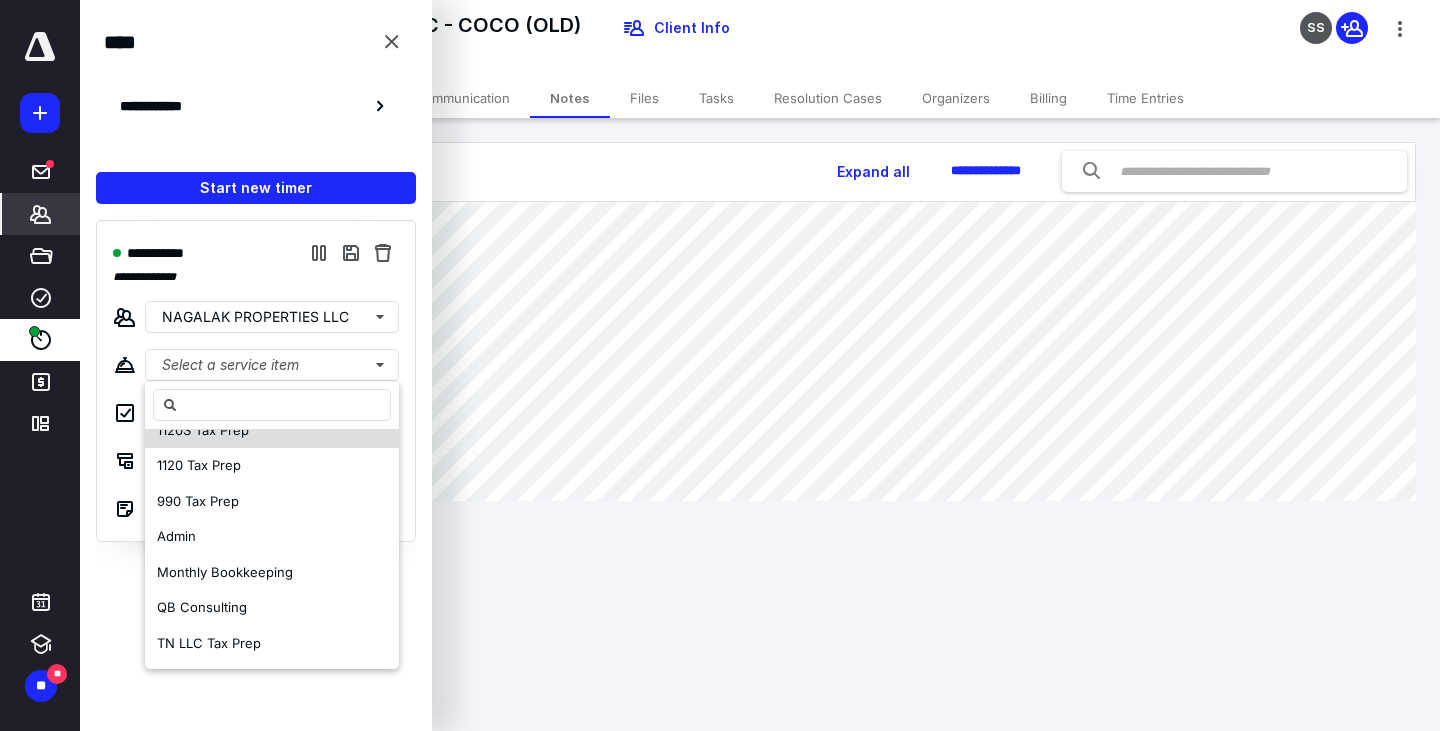click on "Monthly Bookkeeping" at bounding box center (225, 572) 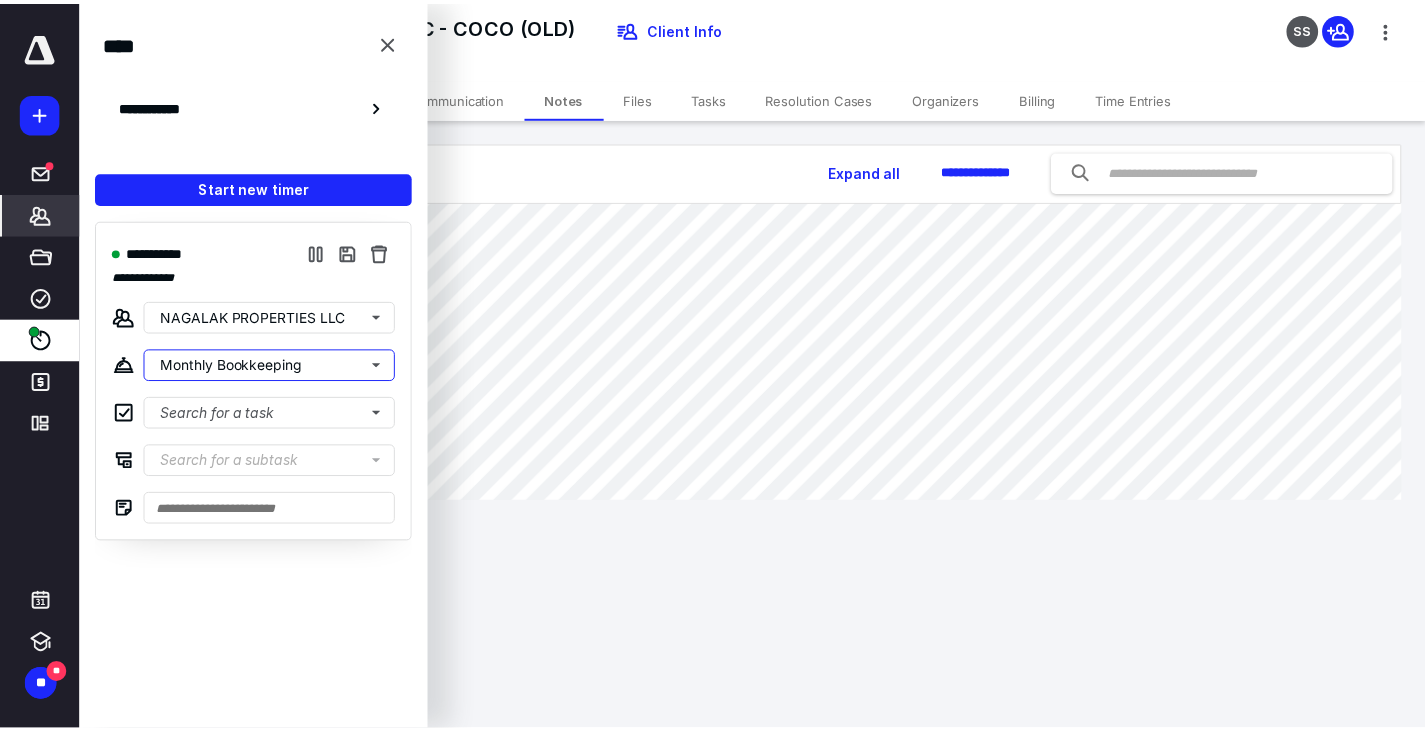 scroll, scrollTop: 0, scrollLeft: 0, axis: both 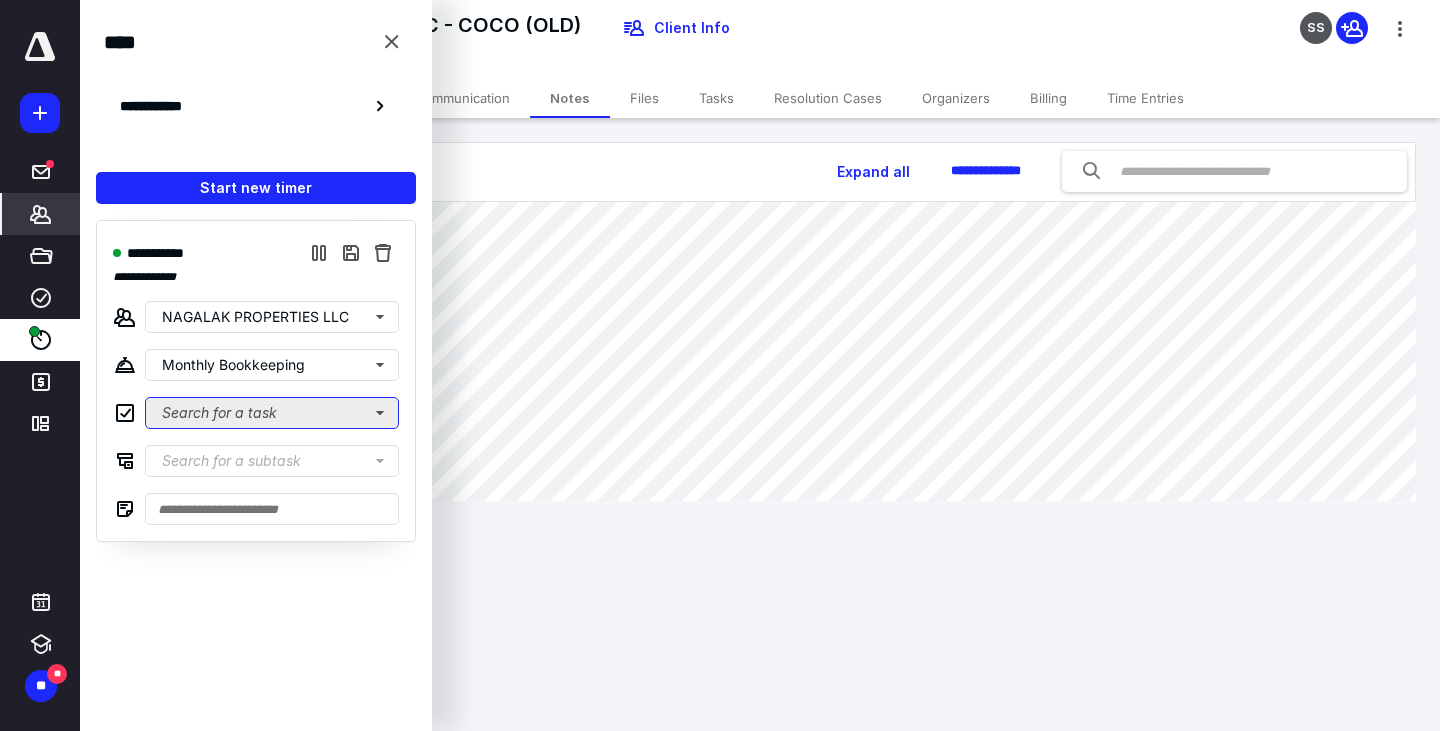 click on "Search for a task" at bounding box center [272, 413] 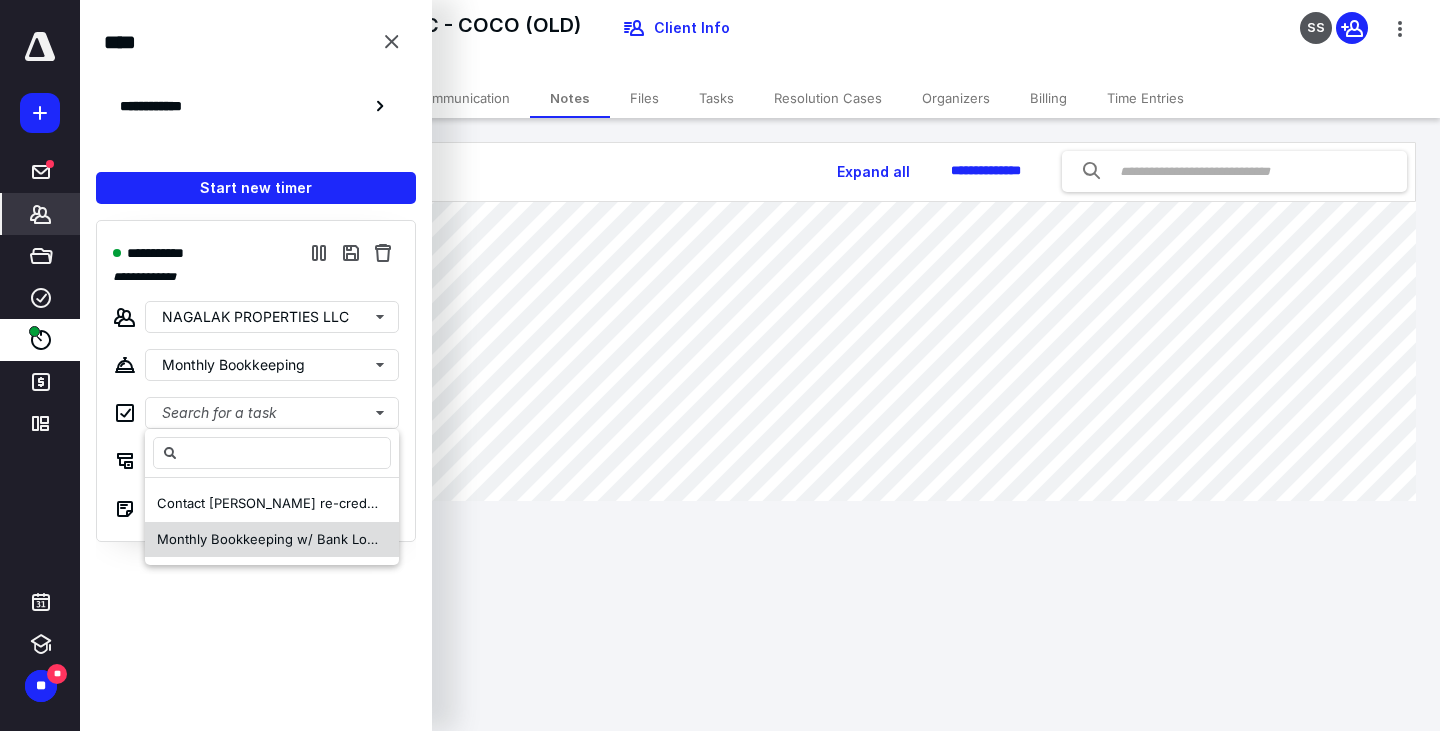 click on "Monthly Bookkeeping w/ Bank Login" at bounding box center [271, 539] 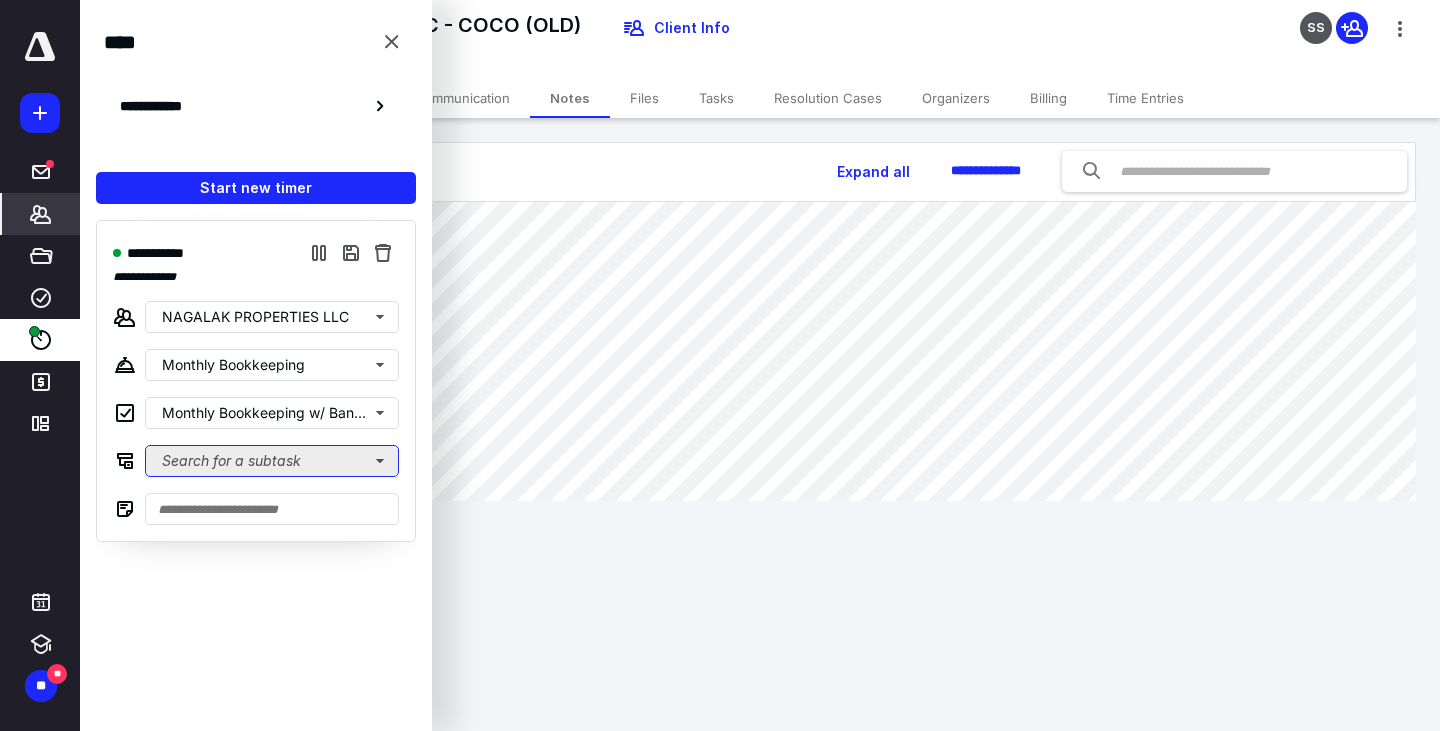 click on "Search for a subtask" at bounding box center (272, 461) 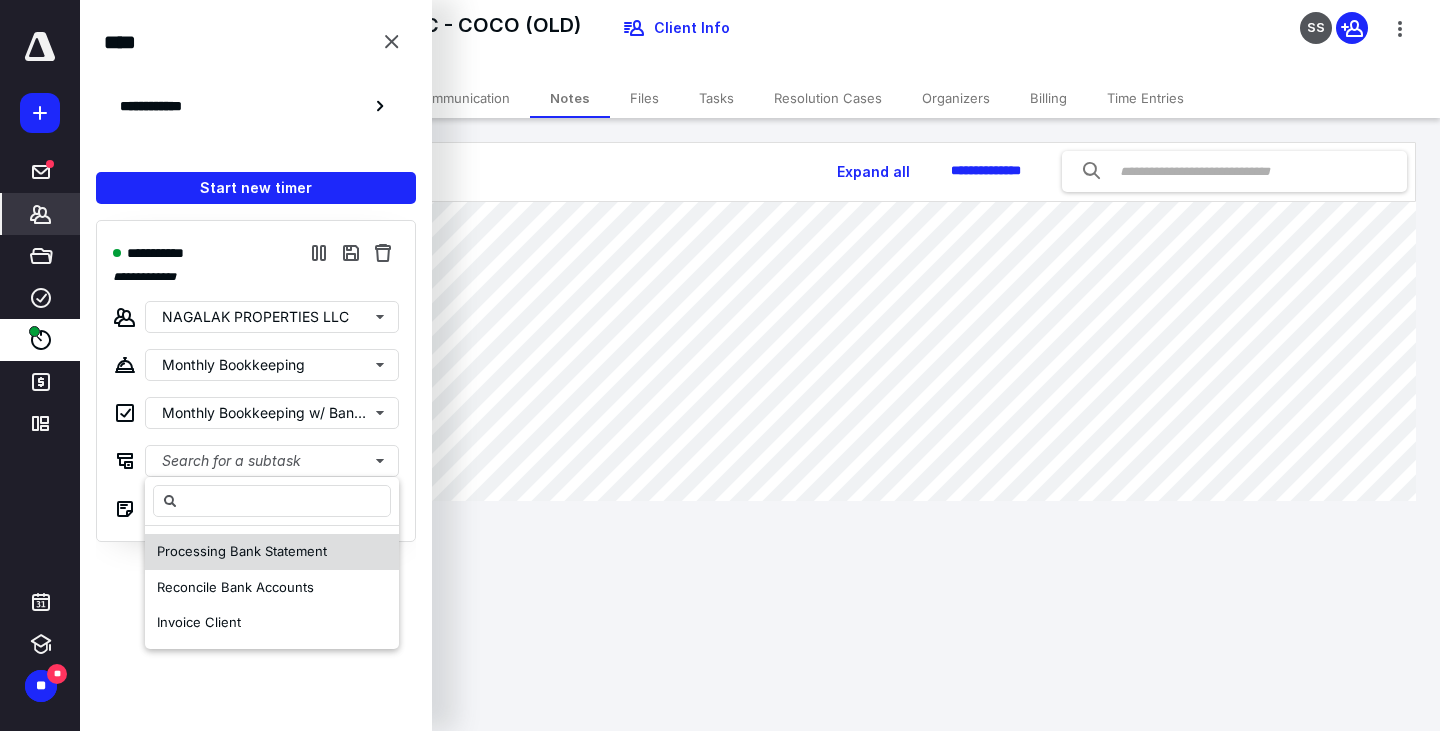 click on "Processing Bank Statement" at bounding box center (242, 551) 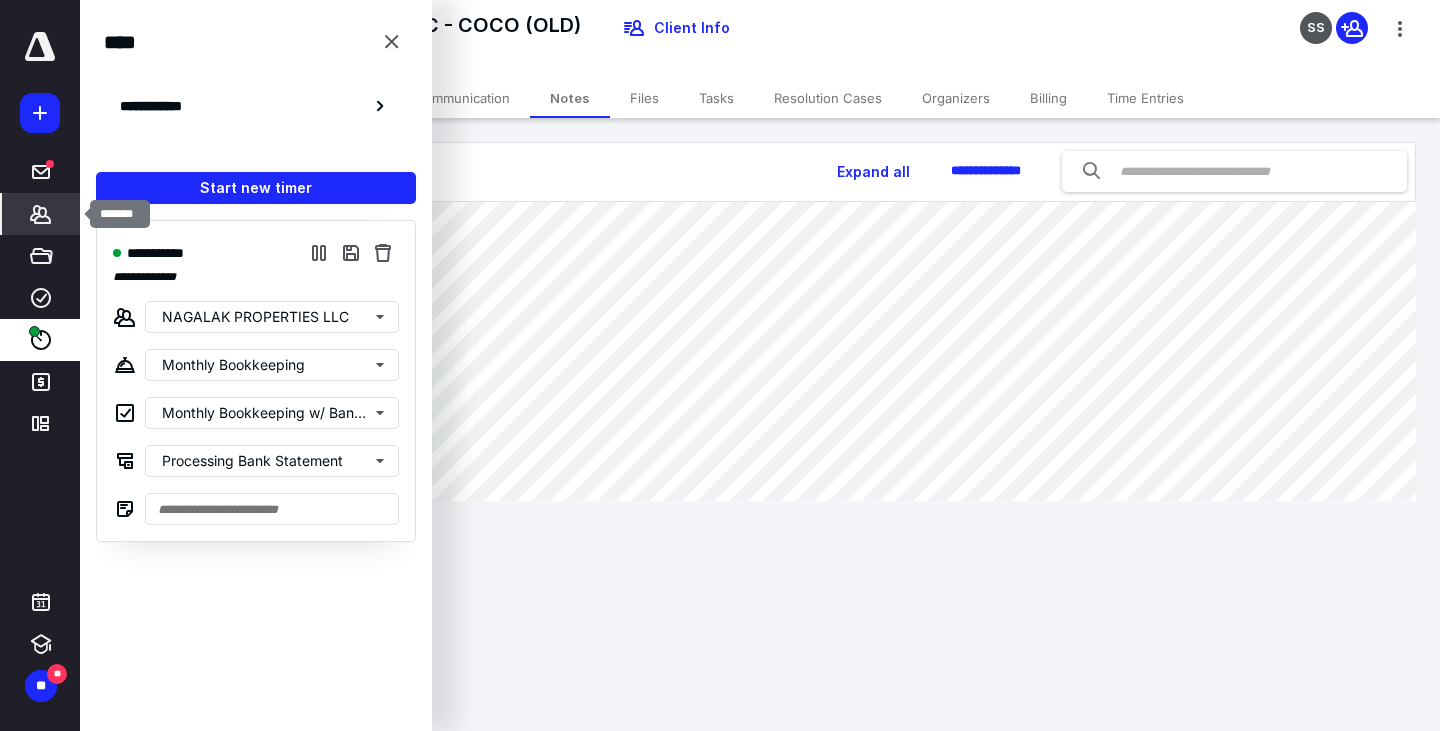 click on "*******" at bounding box center (41, 214) 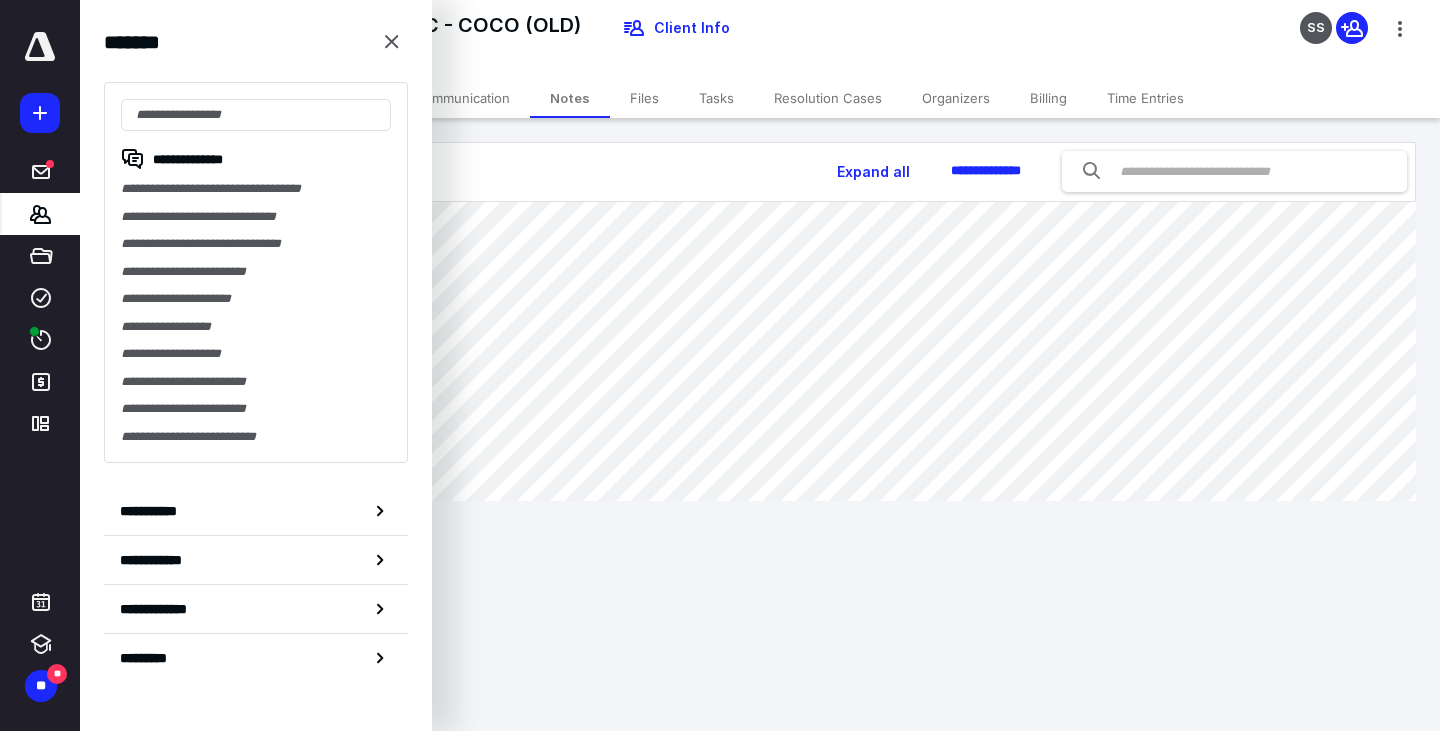 click on "**********" at bounding box center [256, 272] 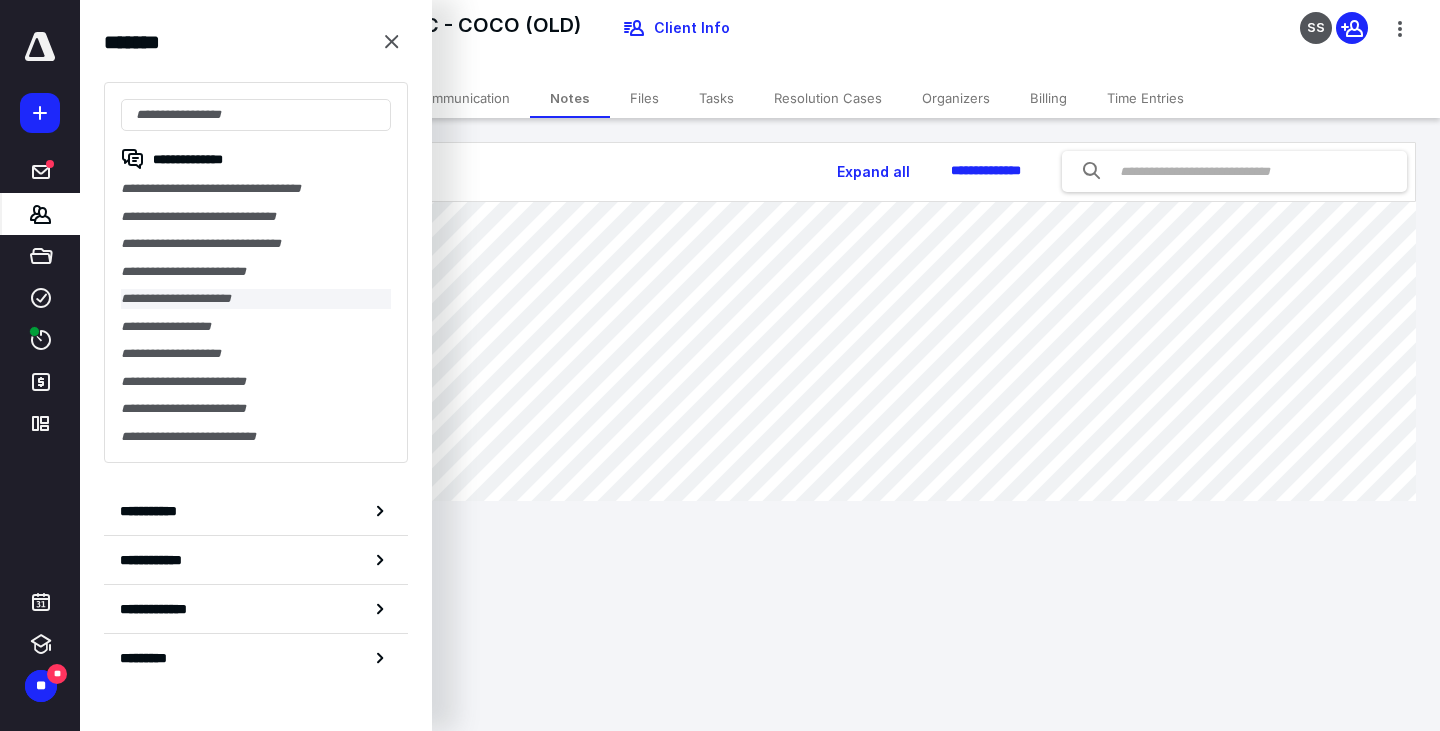 click on "**********" at bounding box center (256, 299) 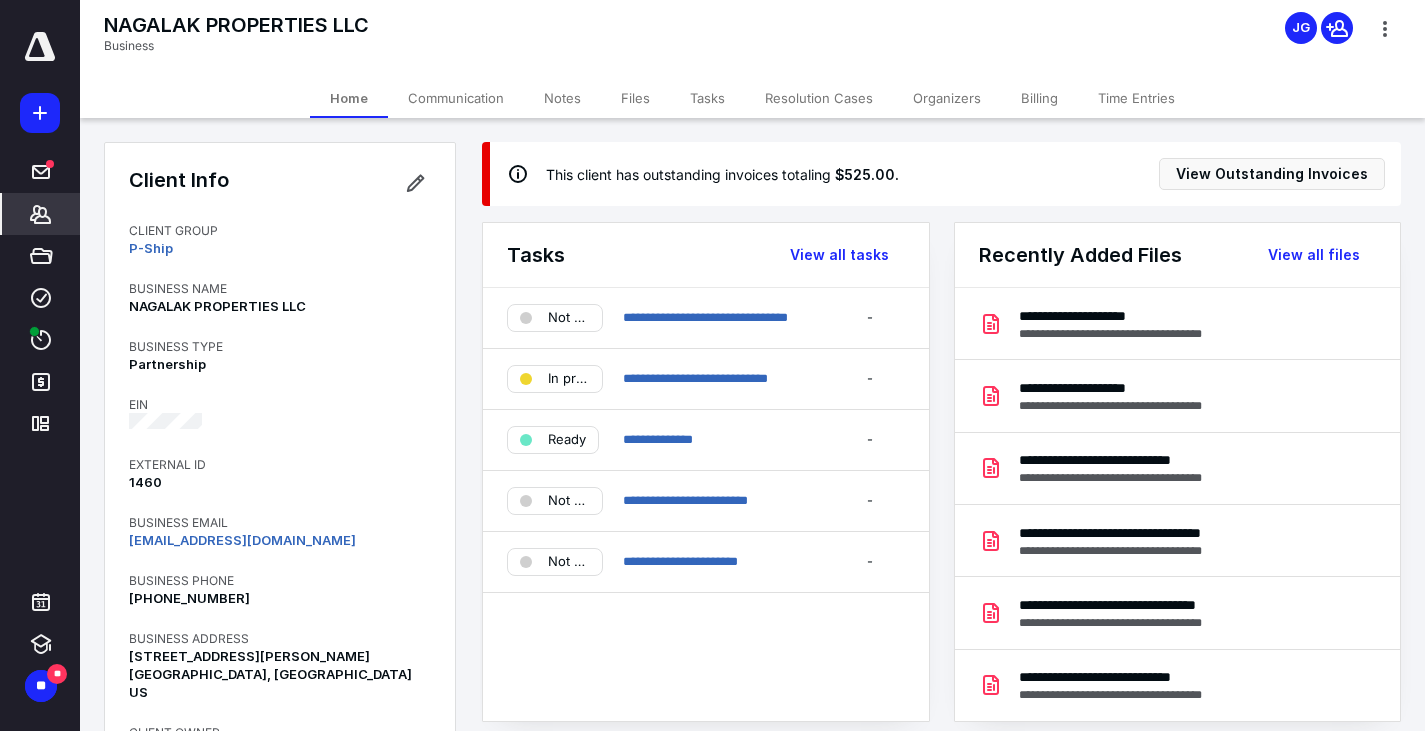 click on "Notes" at bounding box center [562, 98] 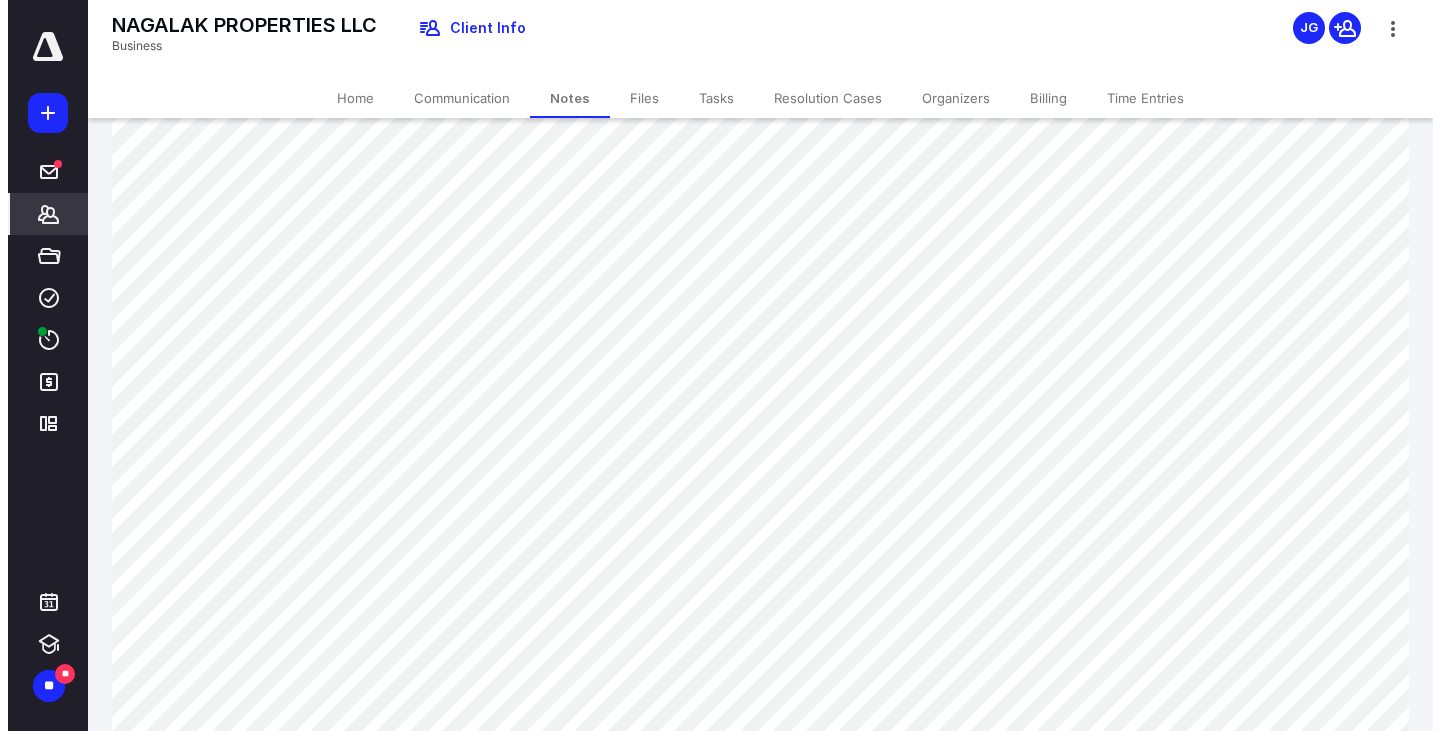 scroll, scrollTop: 200, scrollLeft: 0, axis: vertical 